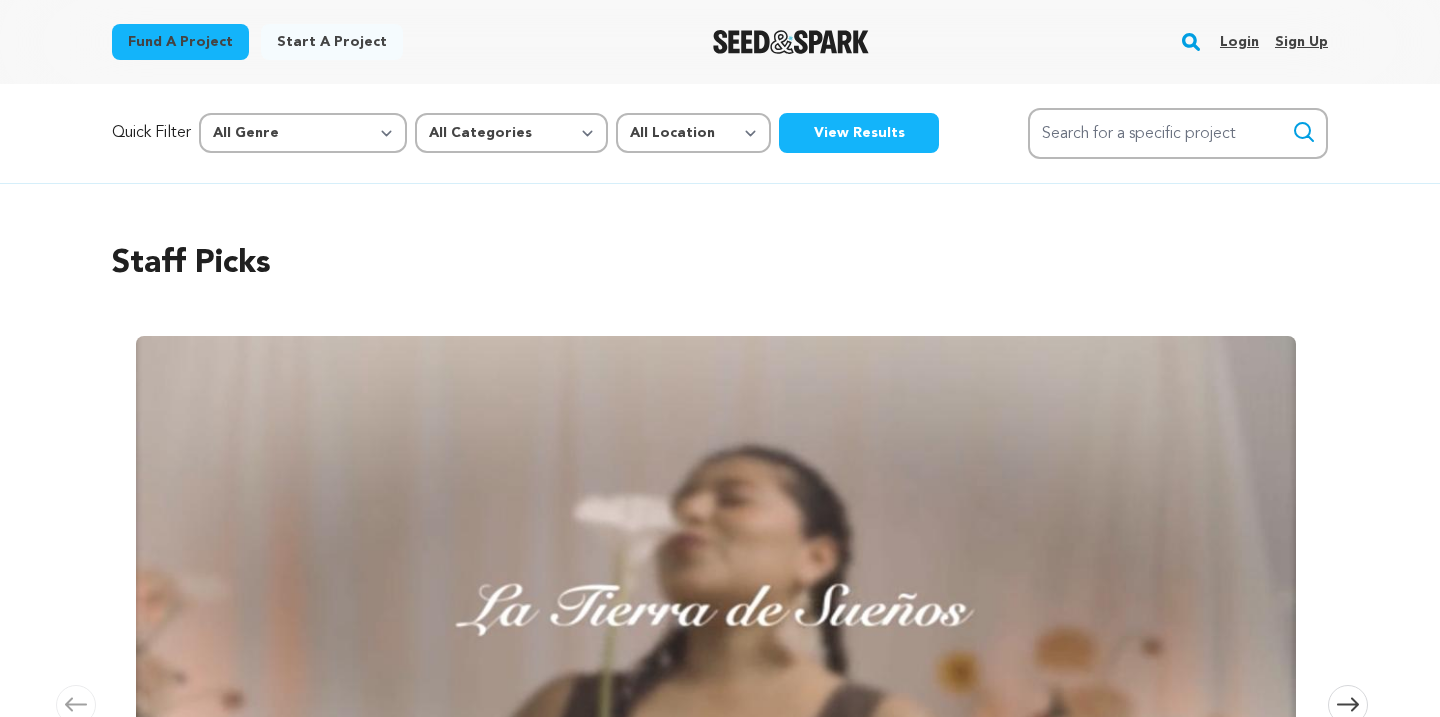 scroll, scrollTop: 0, scrollLeft: 0, axis: both 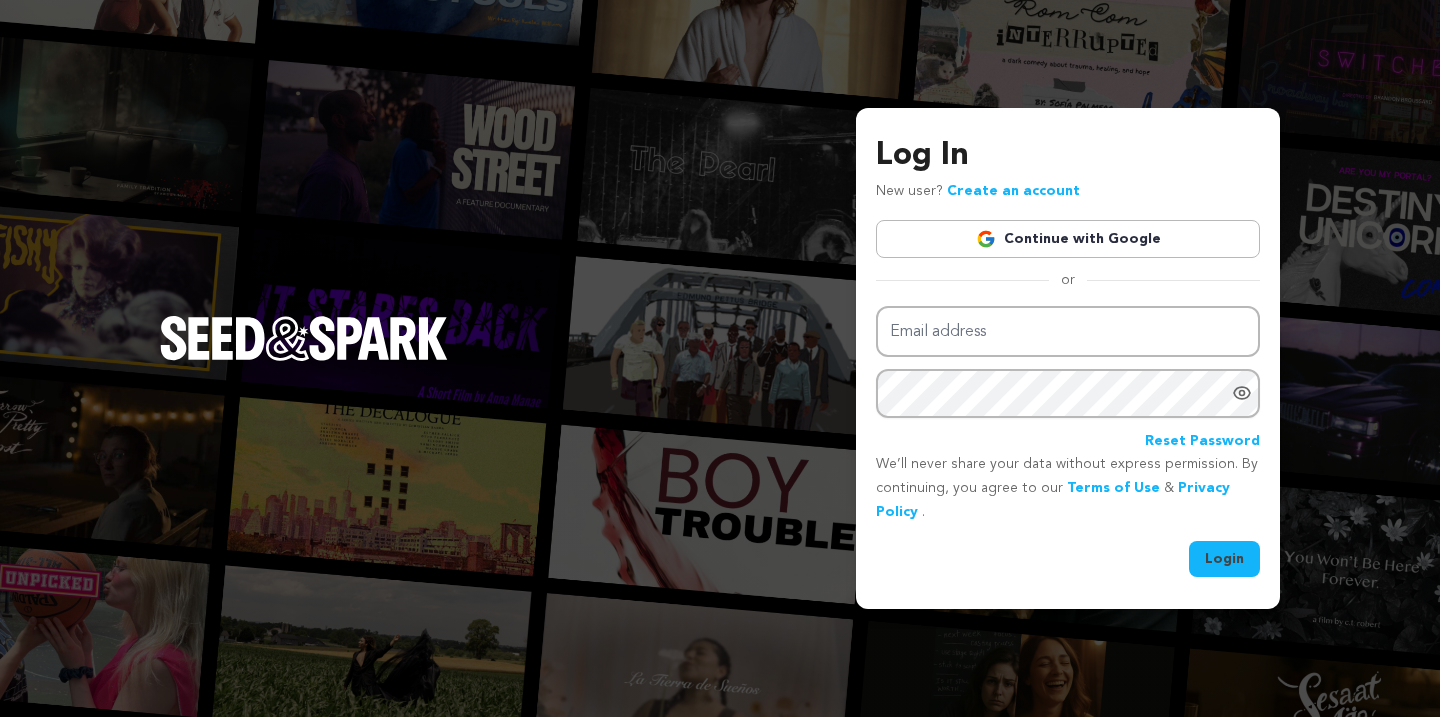 click on "Continue with Google" at bounding box center [1068, 239] 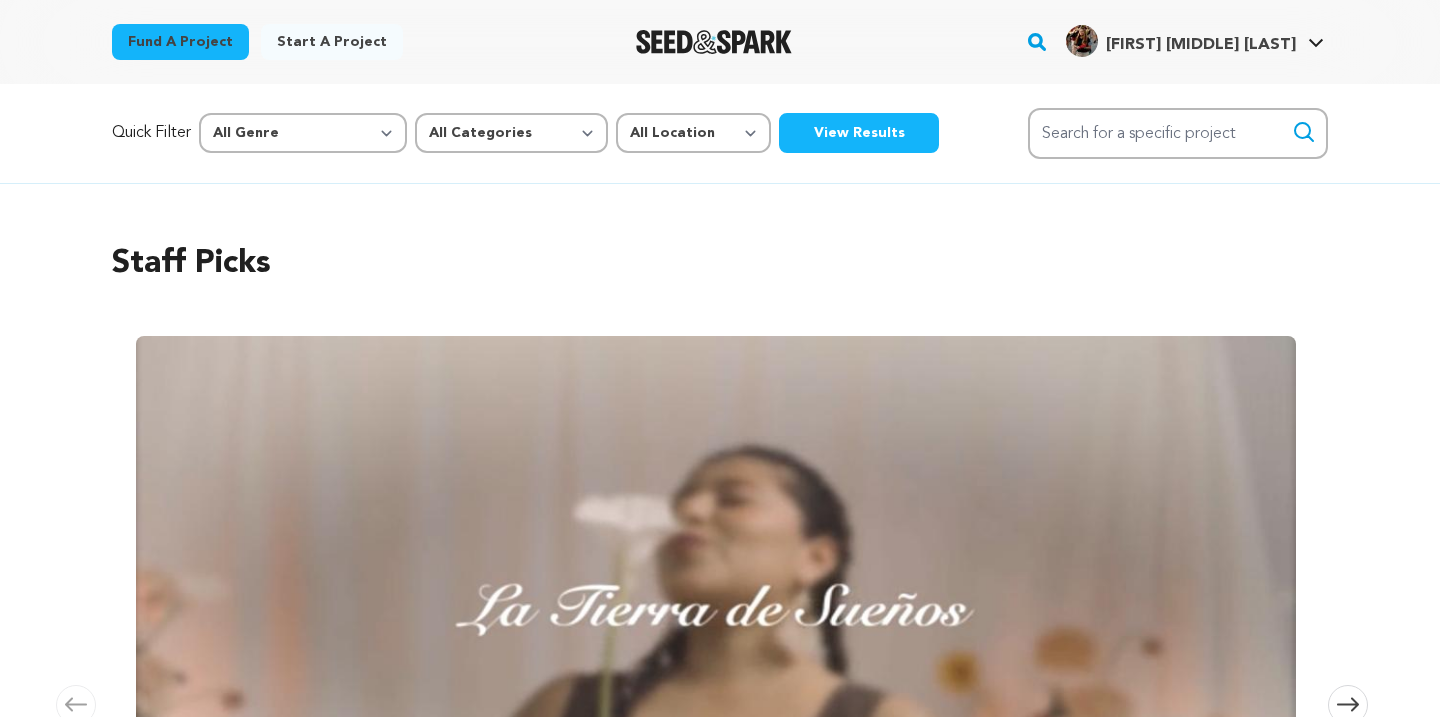 scroll, scrollTop: 0, scrollLeft: 0, axis: both 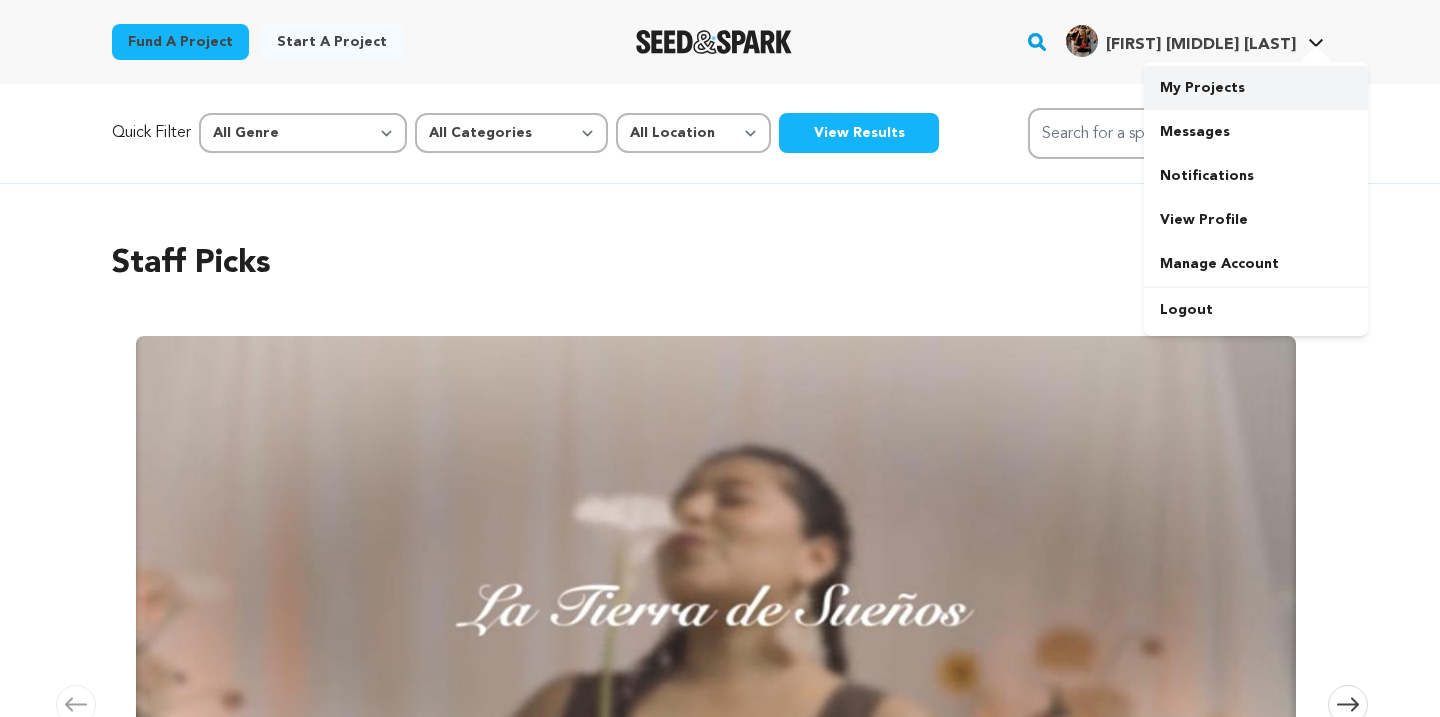 click on "My Projects" at bounding box center [1256, 88] 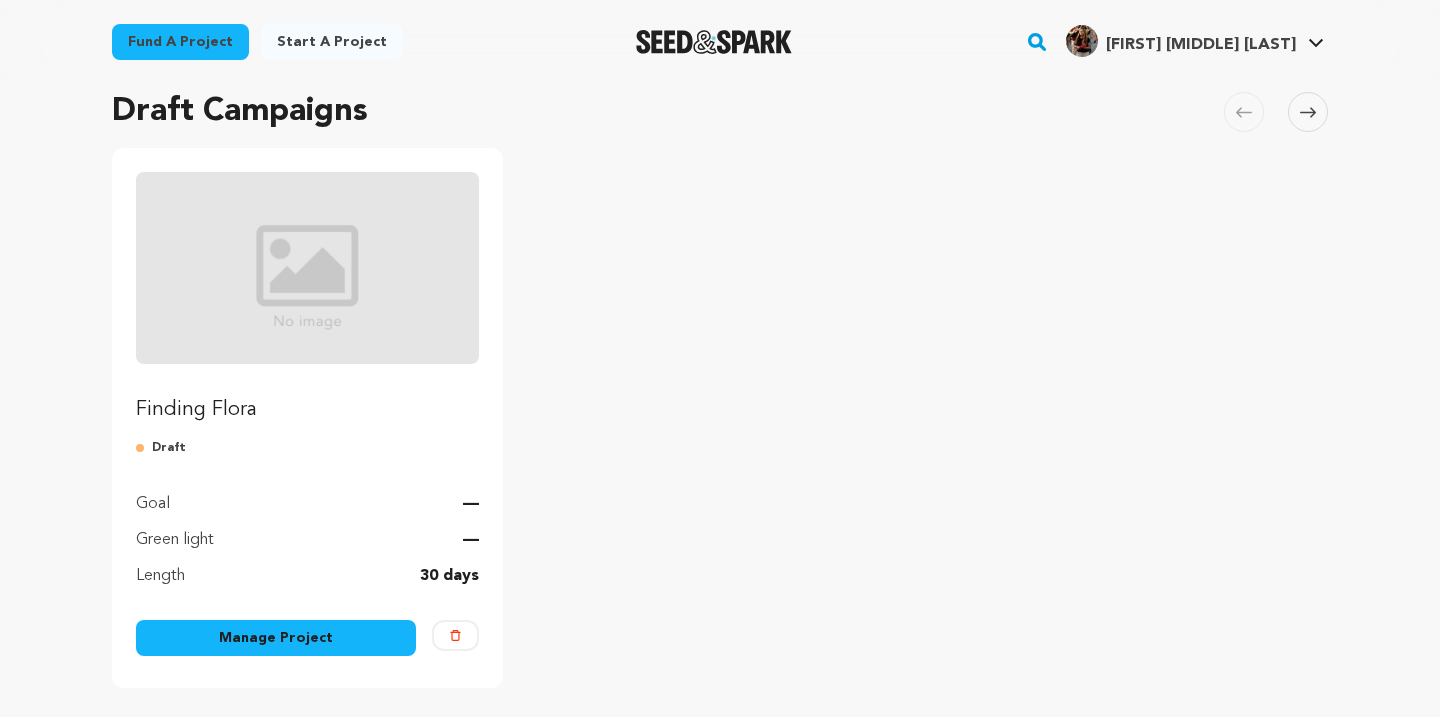 scroll, scrollTop: 146, scrollLeft: 0, axis: vertical 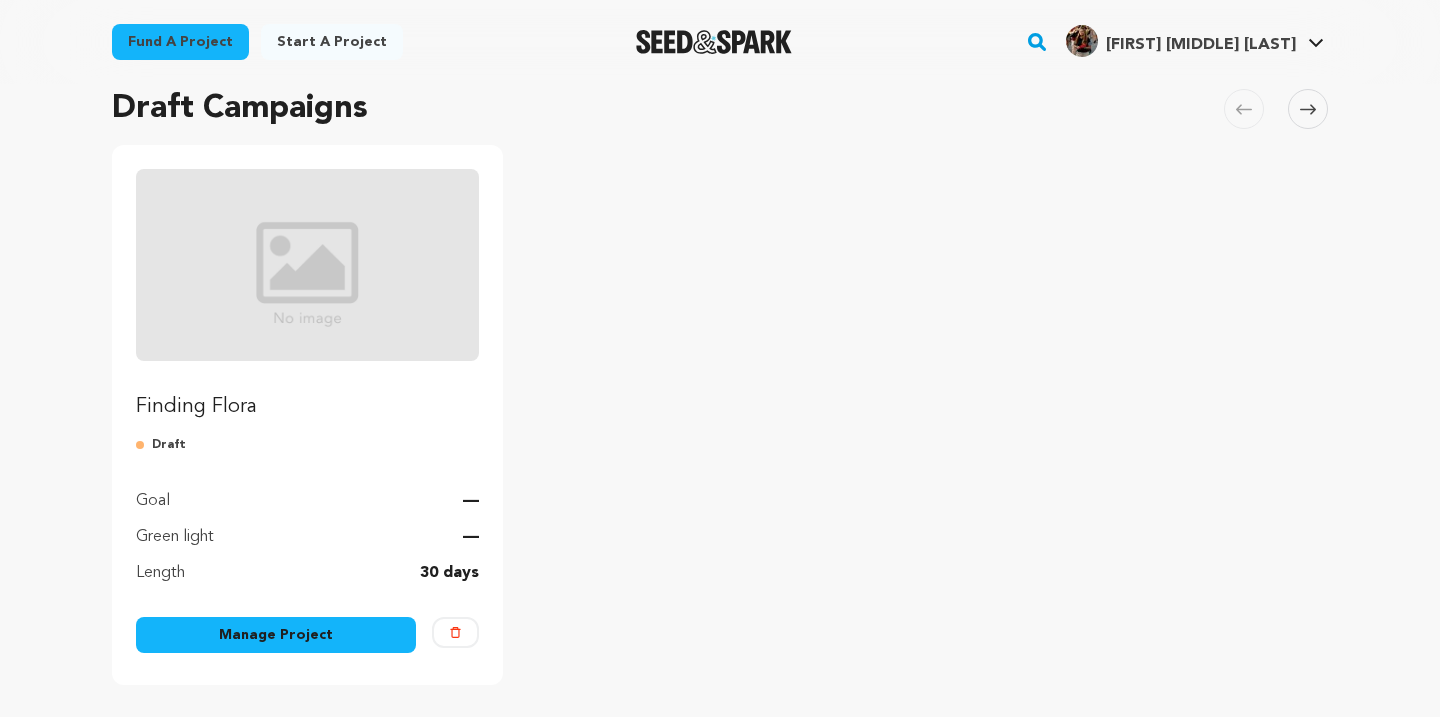 click on "Manage Project" at bounding box center (276, 635) 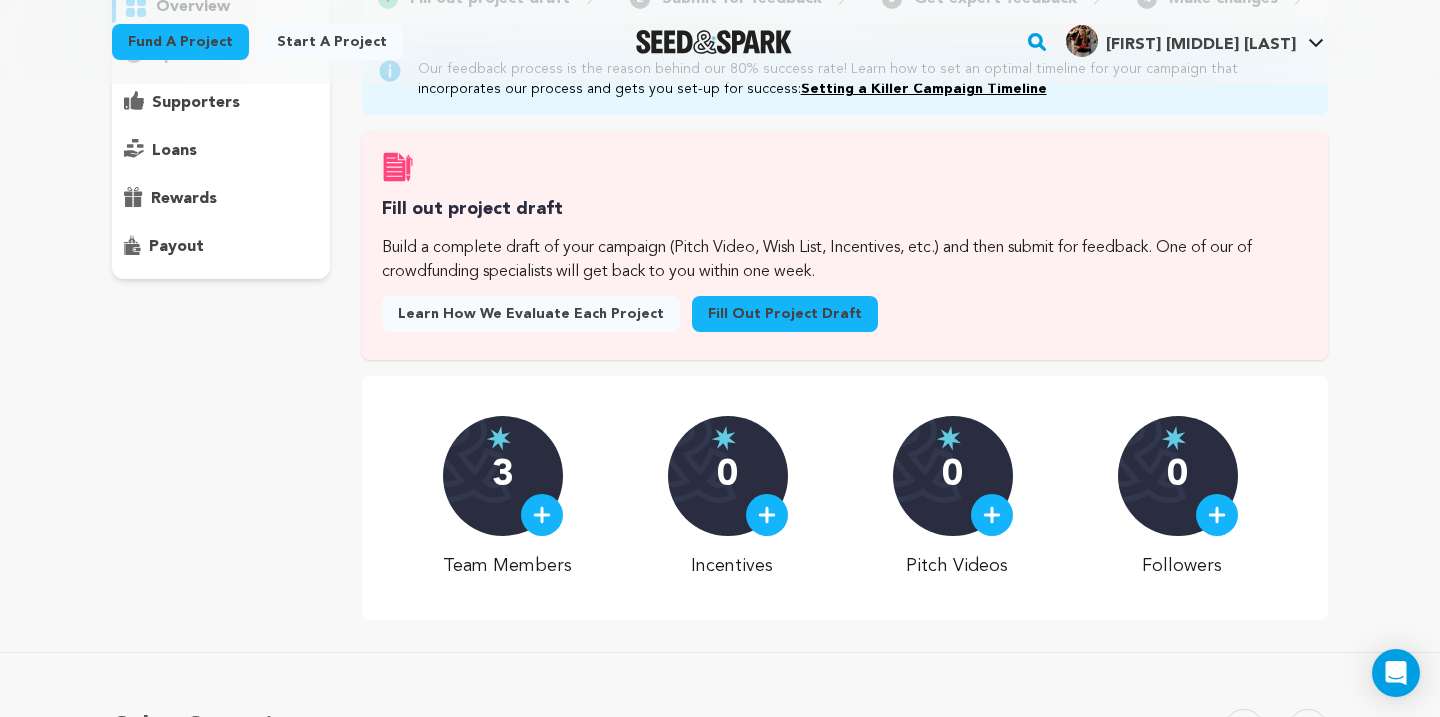 scroll, scrollTop: 236, scrollLeft: 0, axis: vertical 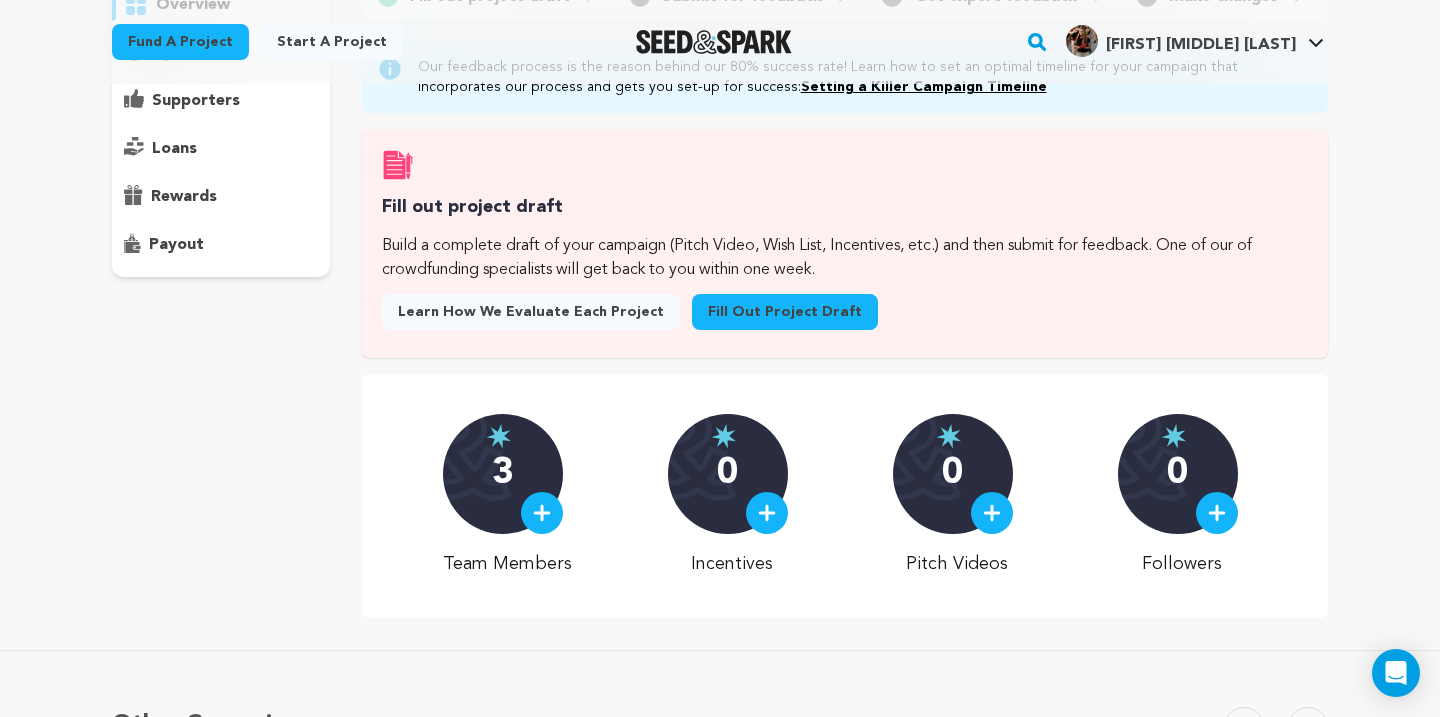 click on "3" at bounding box center [502, 474] 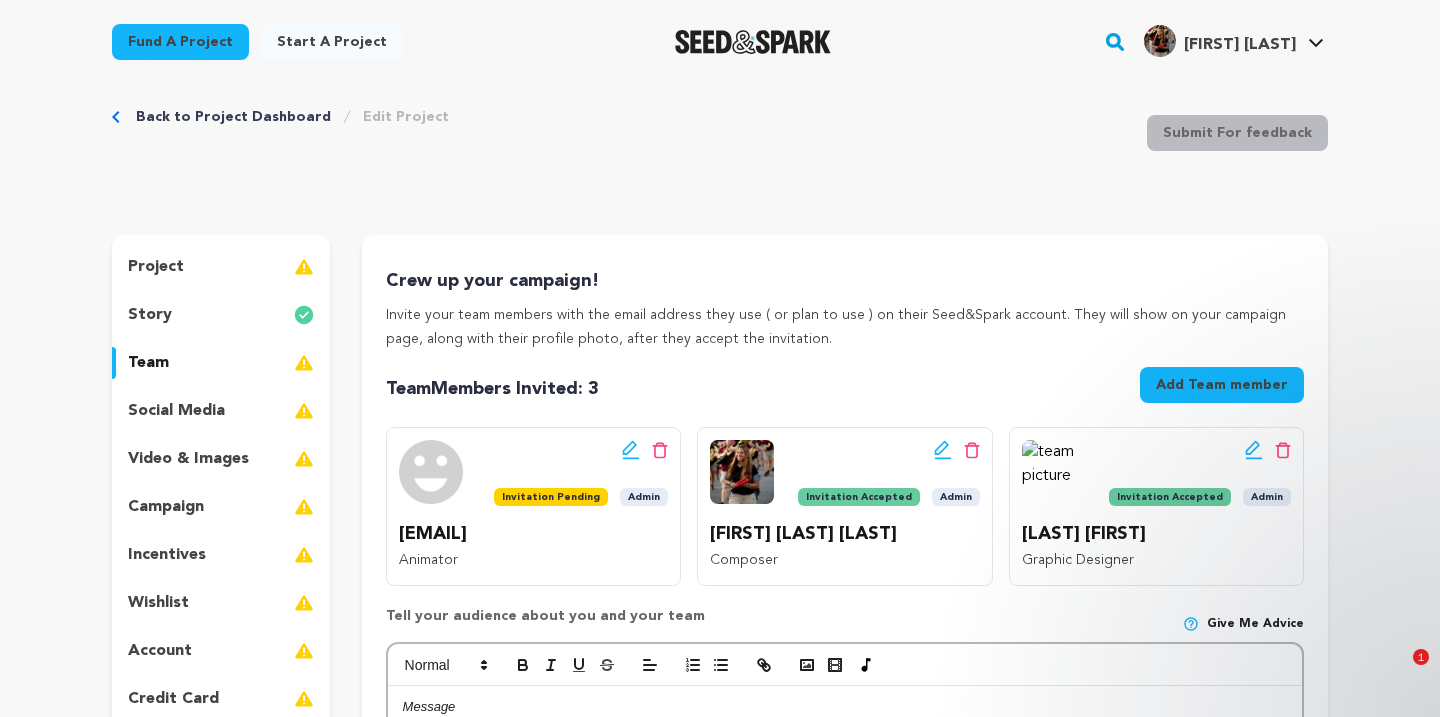 scroll, scrollTop: 36, scrollLeft: 0, axis: vertical 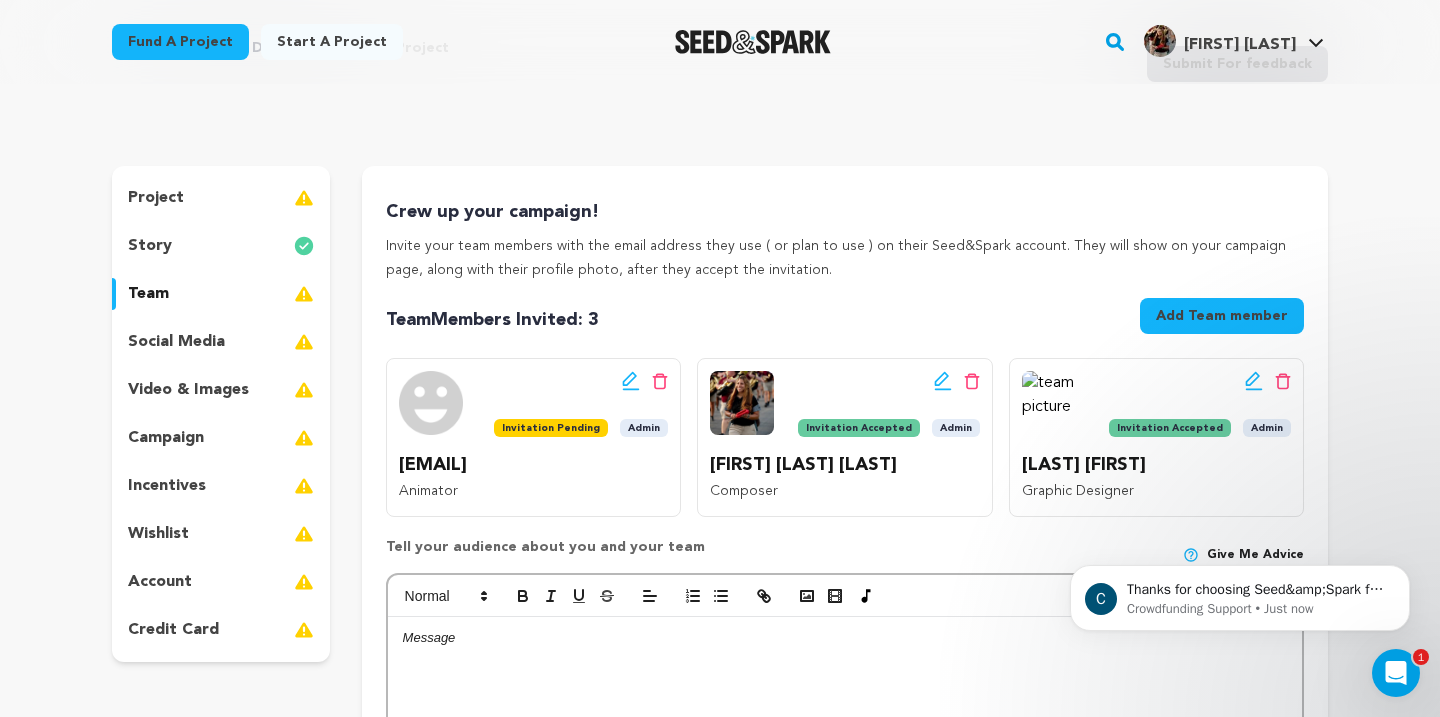 click on "Back to Project Dashboard
Edit Project
Submit For feedback
Submit For feedback
project
story" at bounding box center [720, 627] 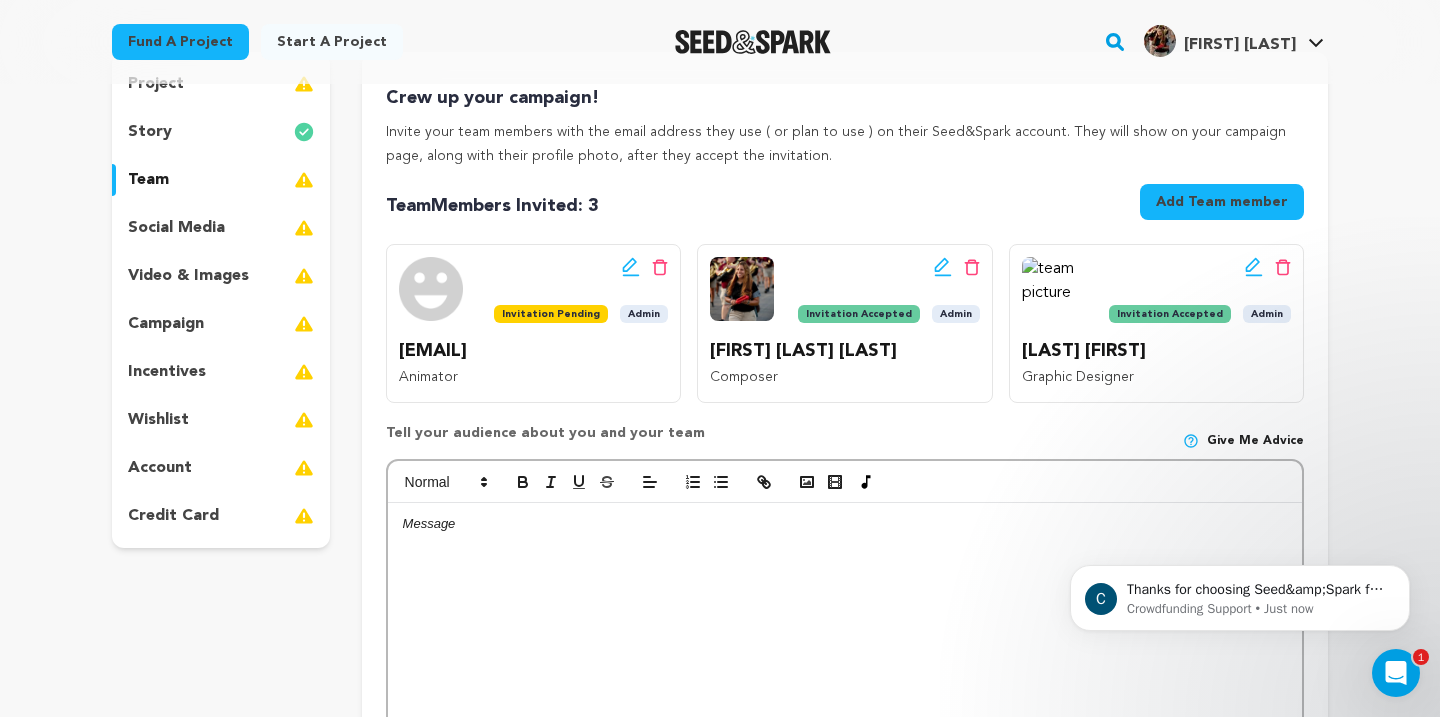 scroll, scrollTop: 211, scrollLeft: 0, axis: vertical 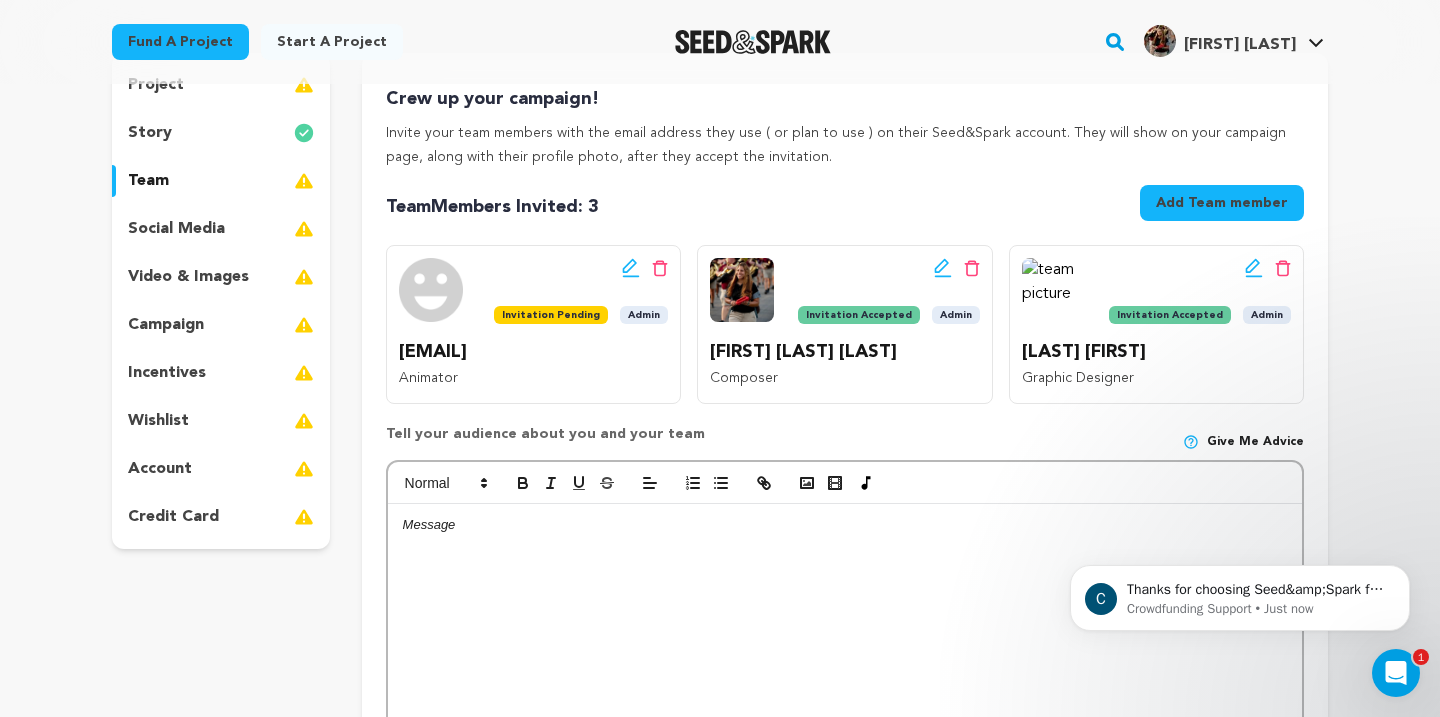 click 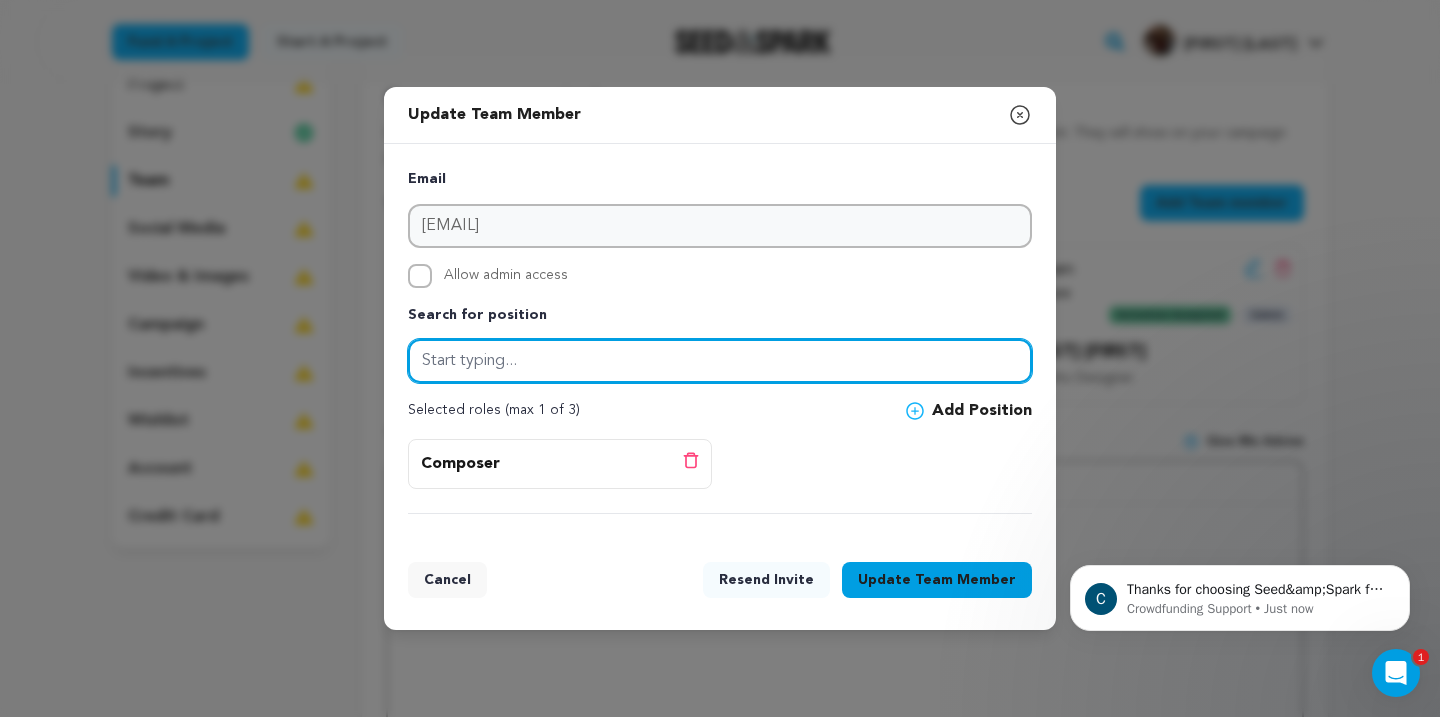 click at bounding box center (720, 361) 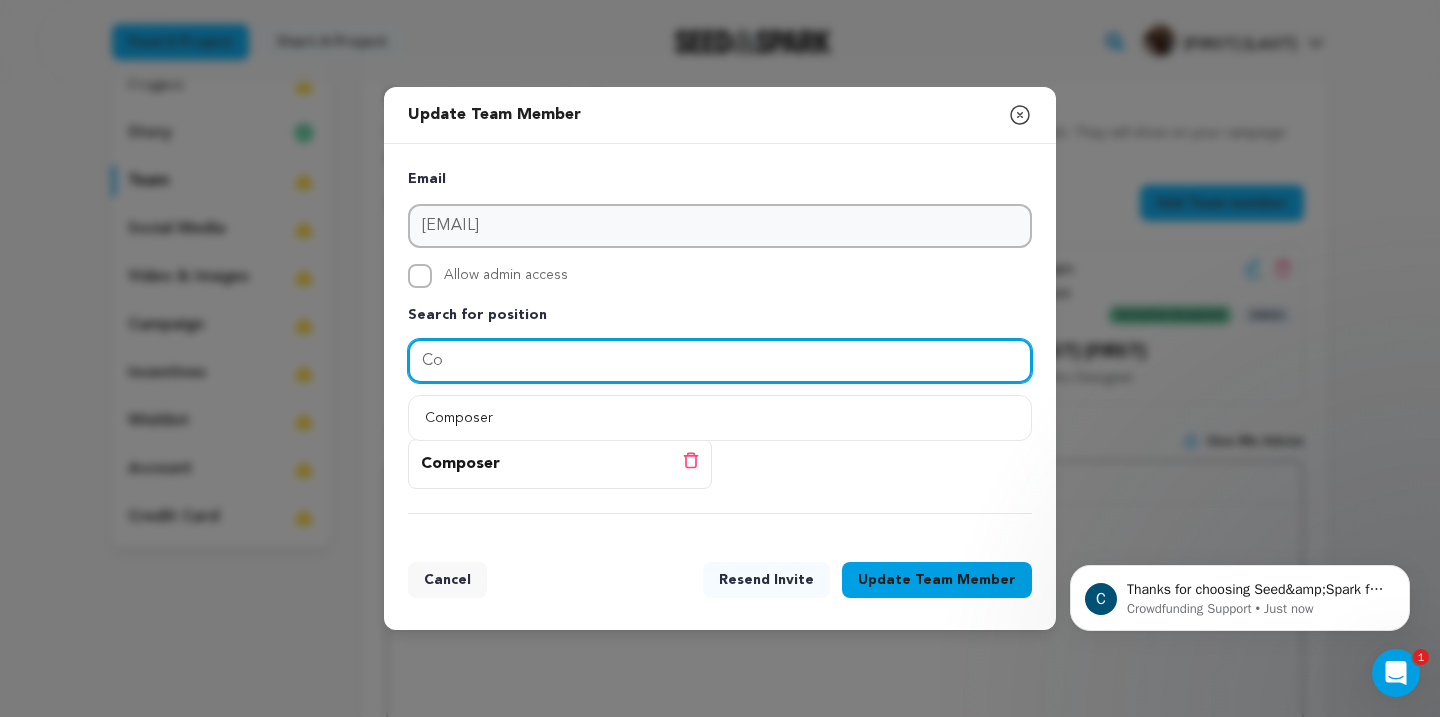 type on "C" 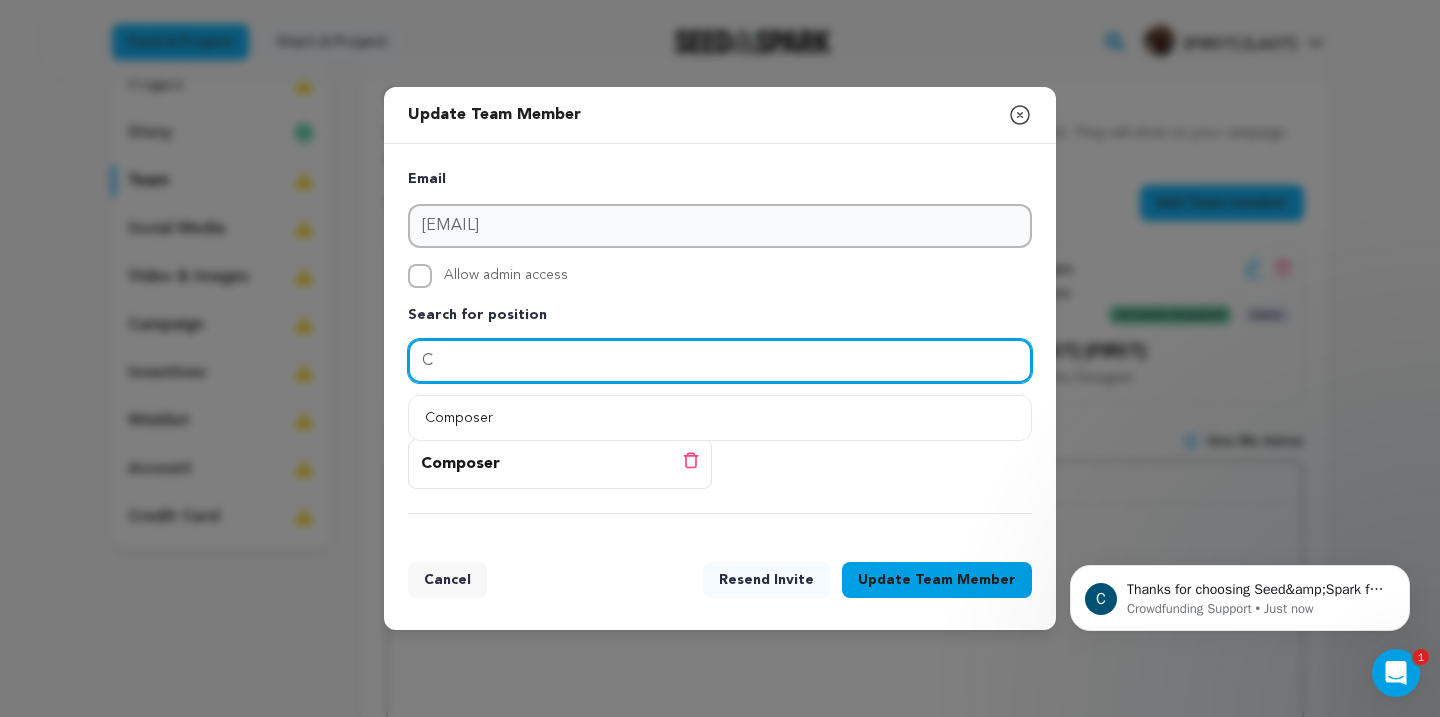 type 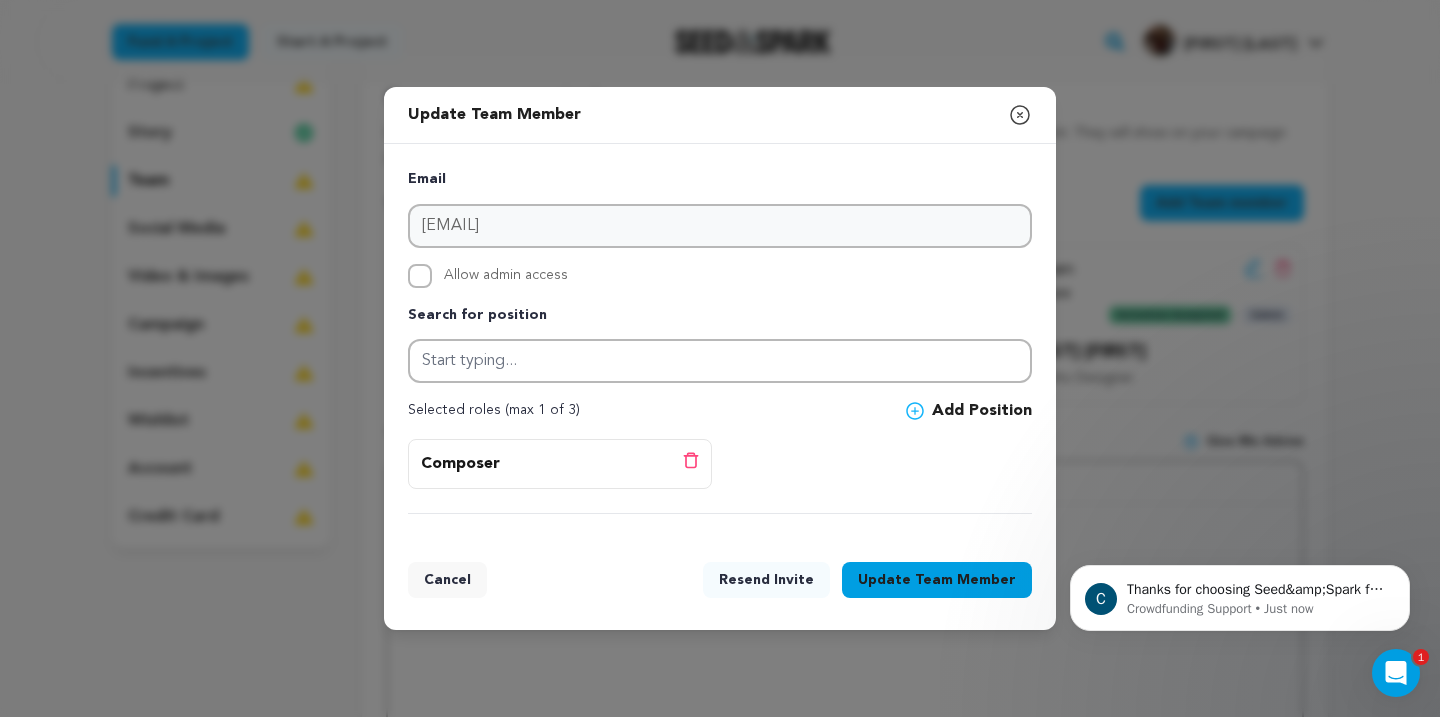 click on "Composer
Delete position" at bounding box center [720, 476] 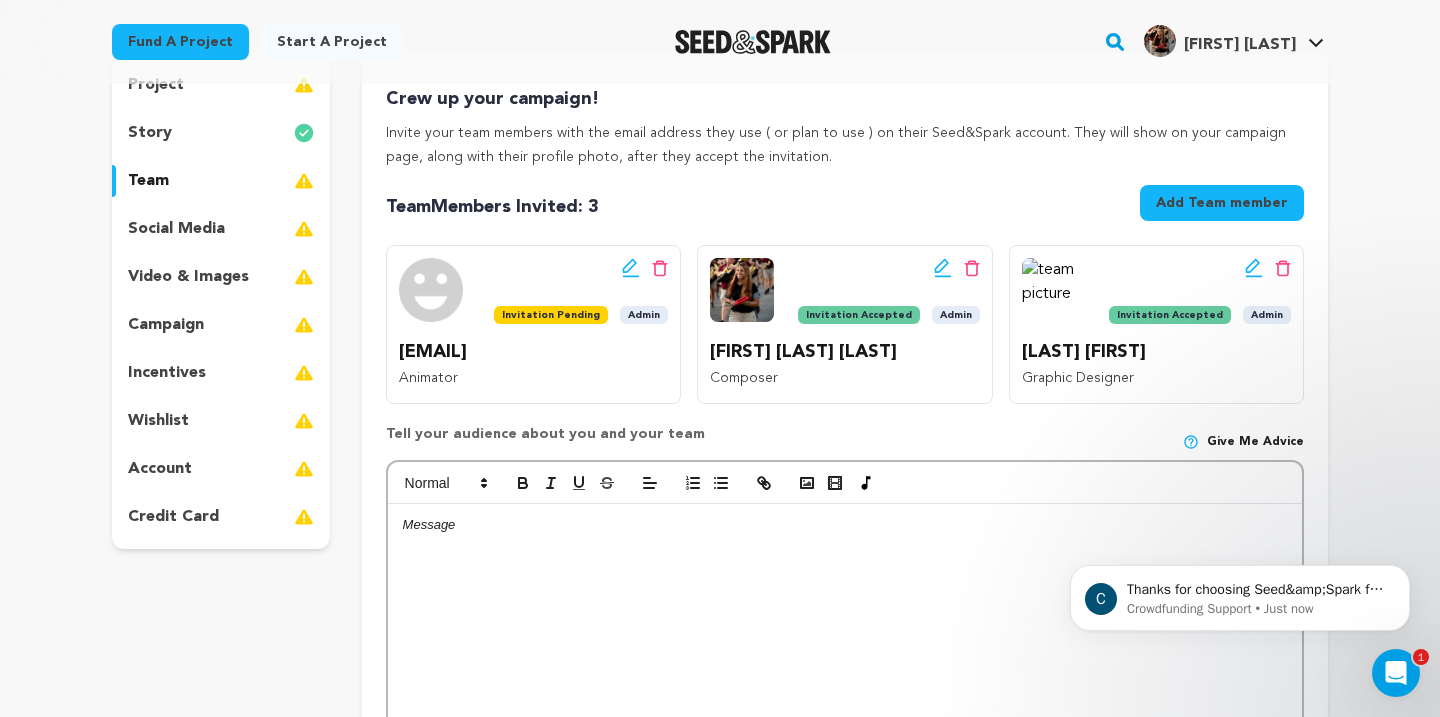 click at bounding box center (742, 290) 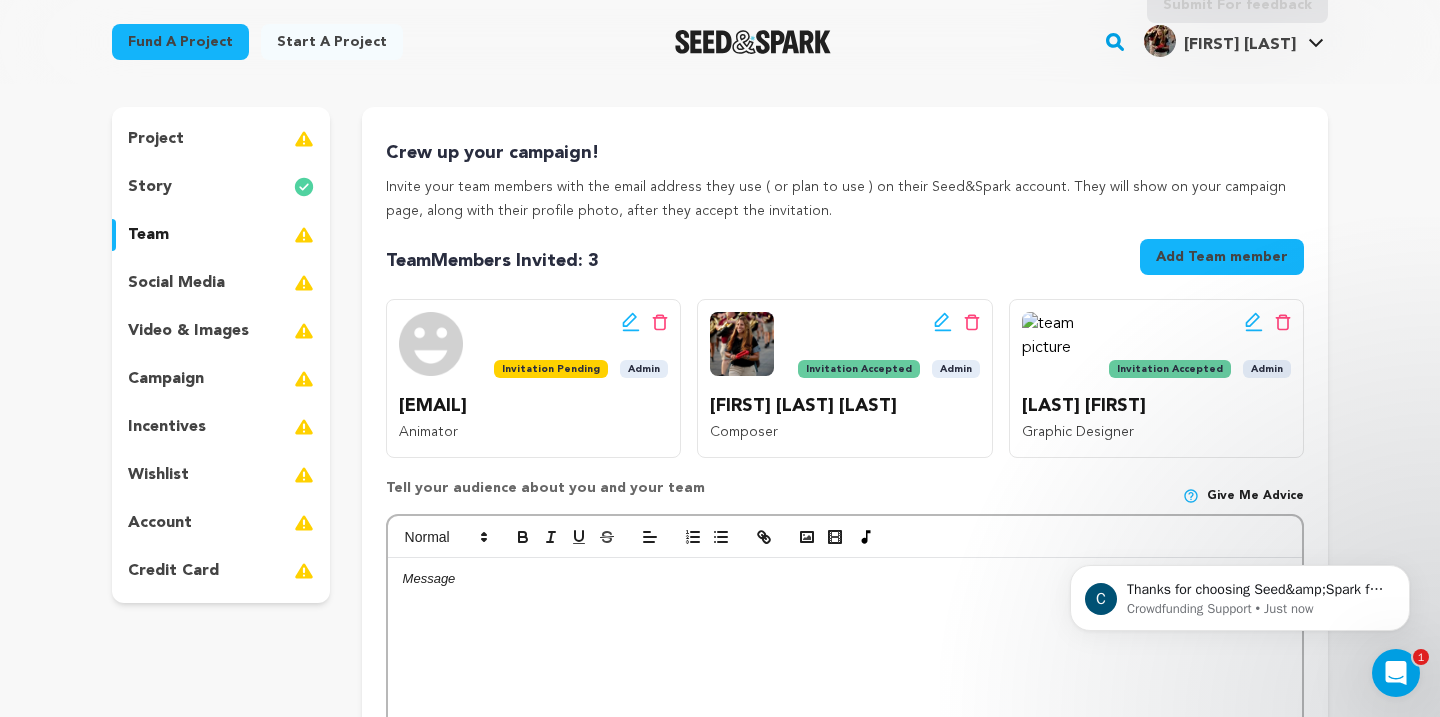 scroll, scrollTop: 155, scrollLeft: 0, axis: vertical 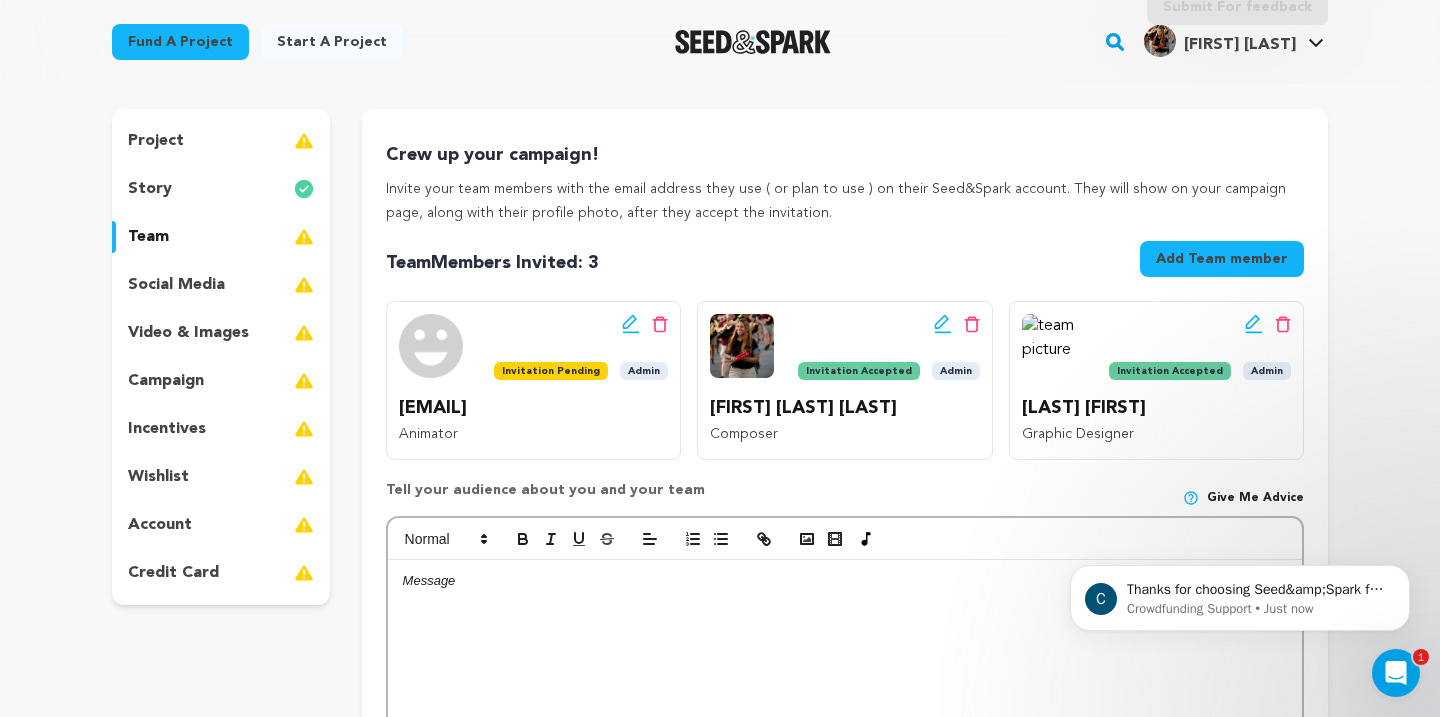 click on "project" at bounding box center (156, 141) 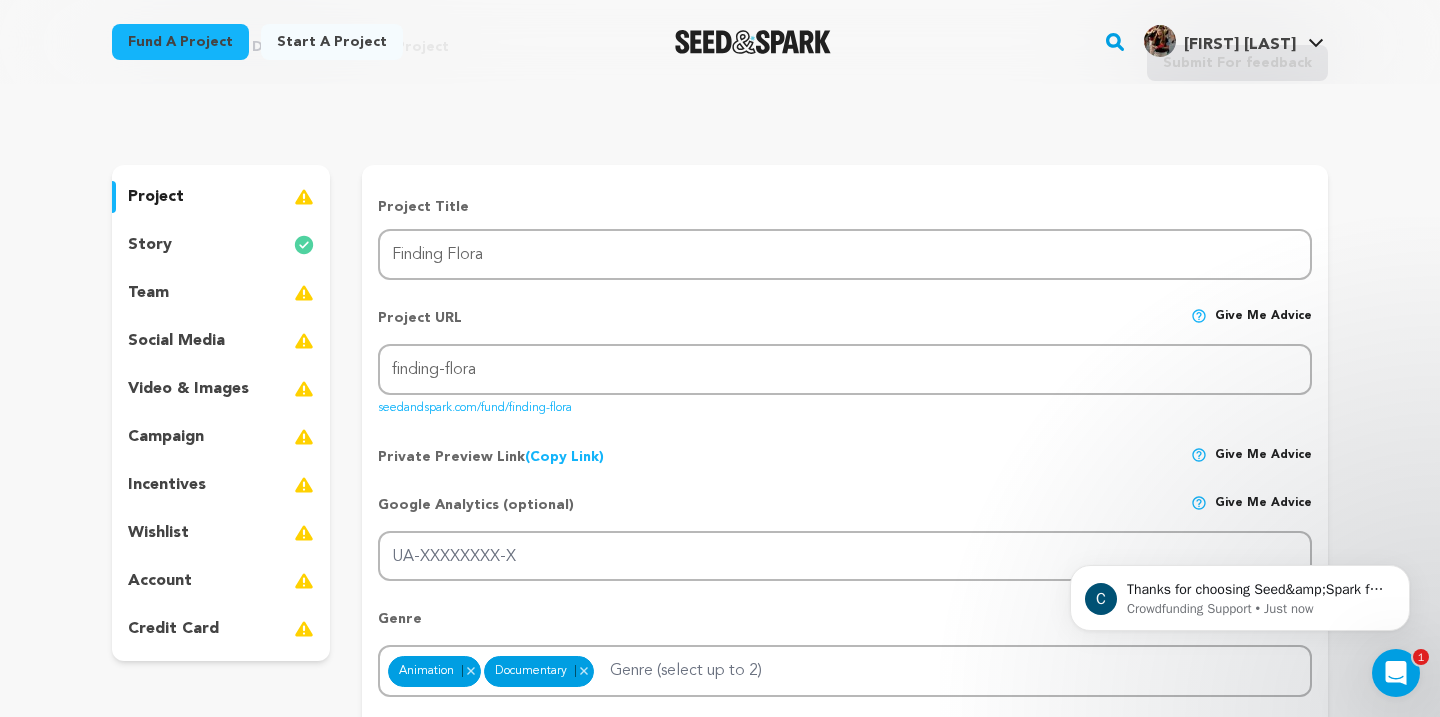 scroll, scrollTop: 0, scrollLeft: 0, axis: both 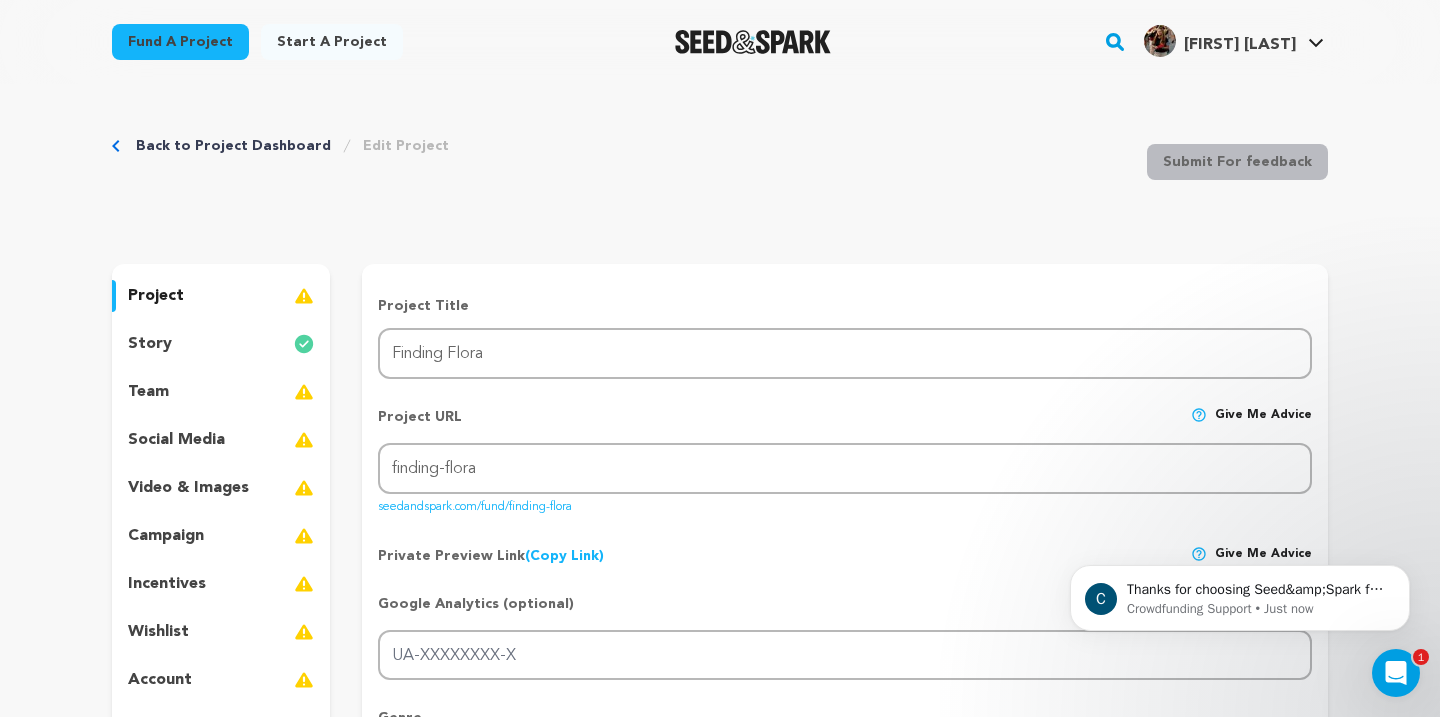 click on "team" at bounding box center [221, 392] 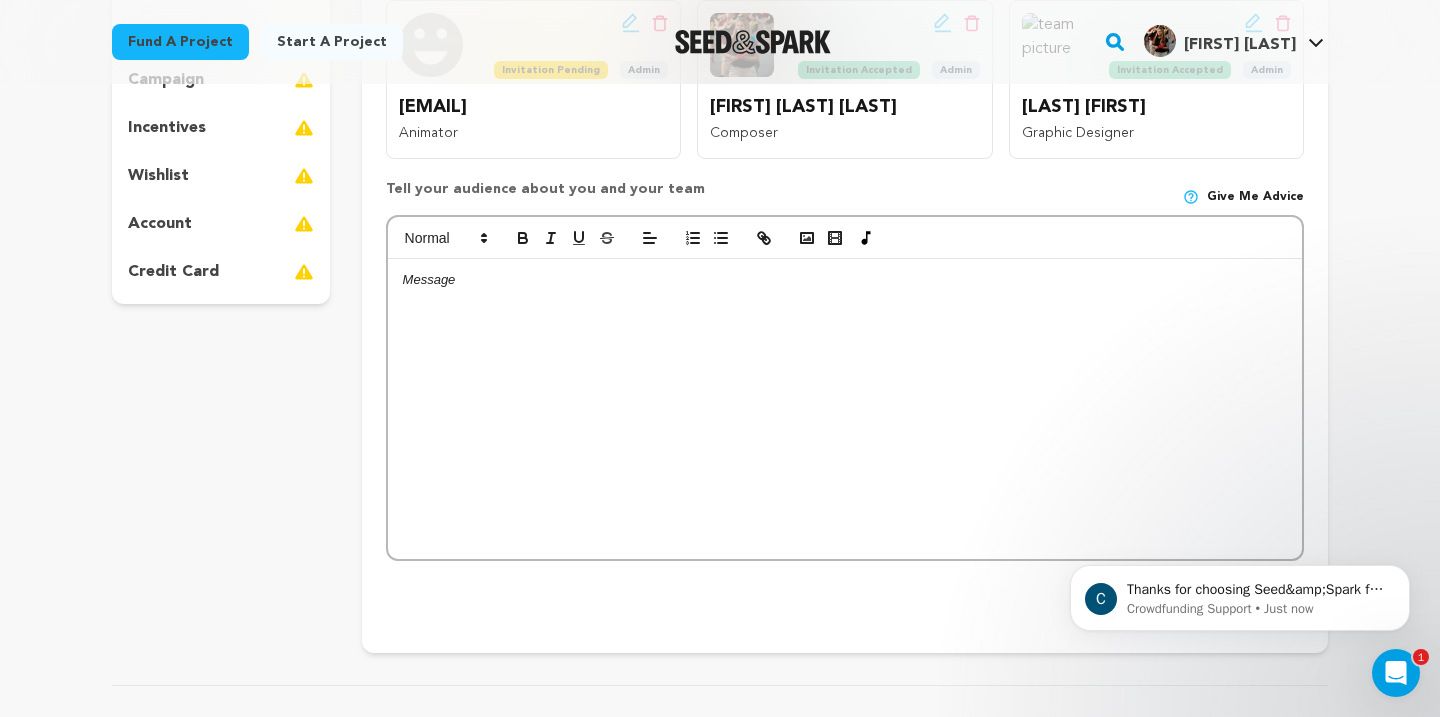 scroll, scrollTop: 457, scrollLeft: 0, axis: vertical 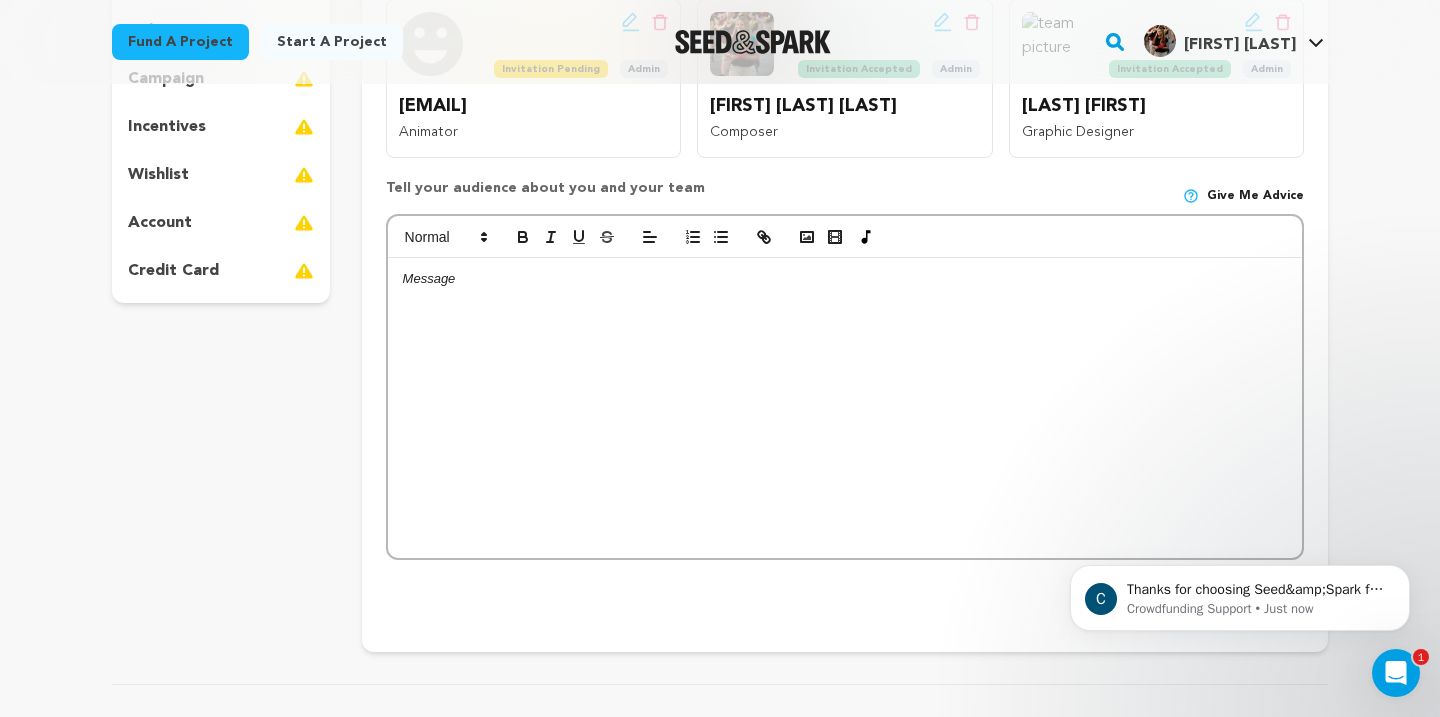 click at bounding box center (845, 408) 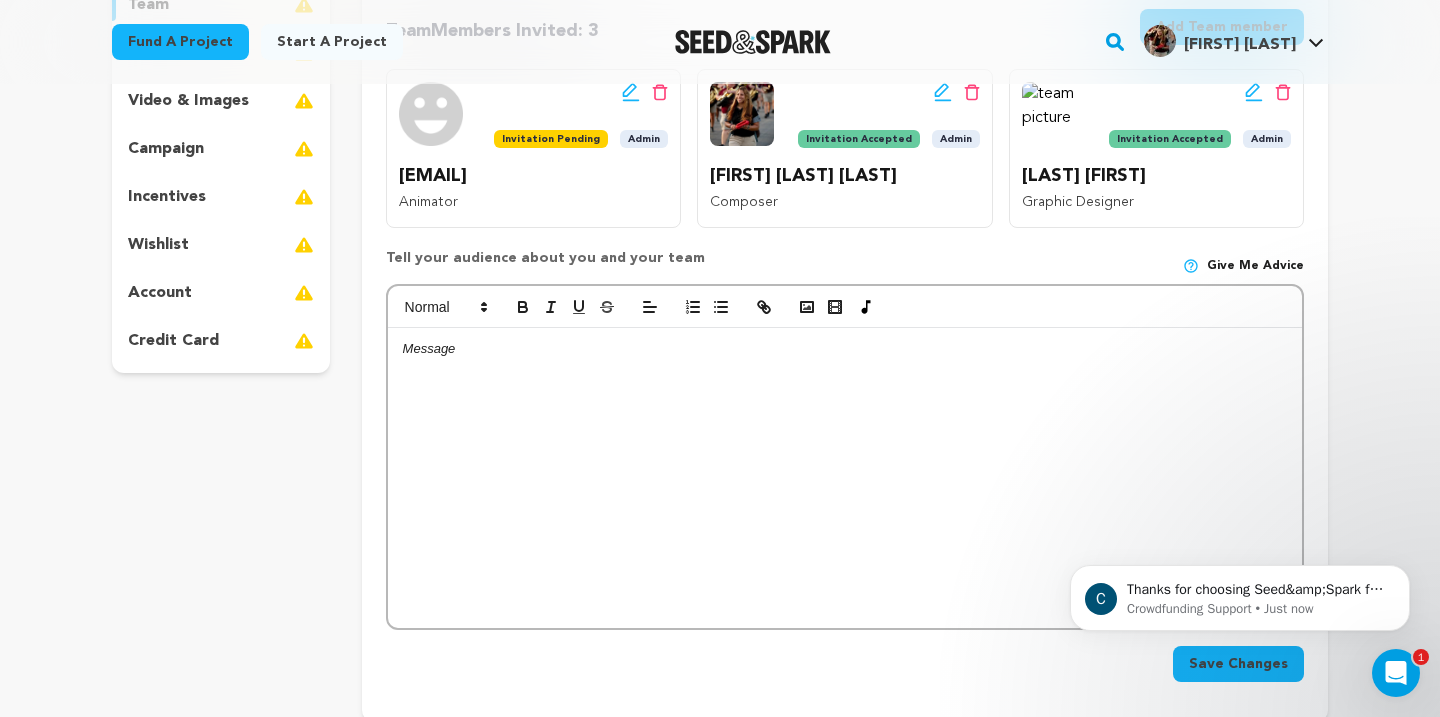scroll, scrollTop: 412, scrollLeft: 0, axis: vertical 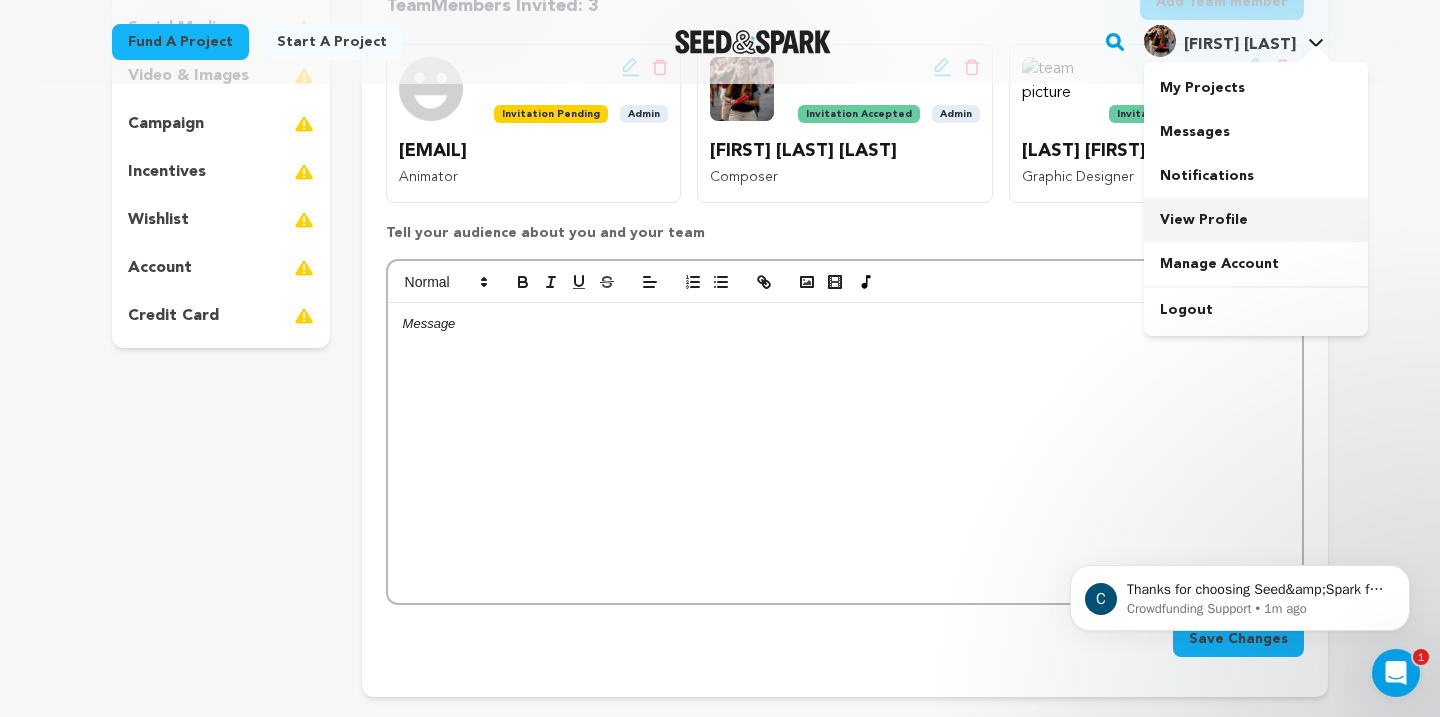 click on "View Profile" at bounding box center (1256, 220) 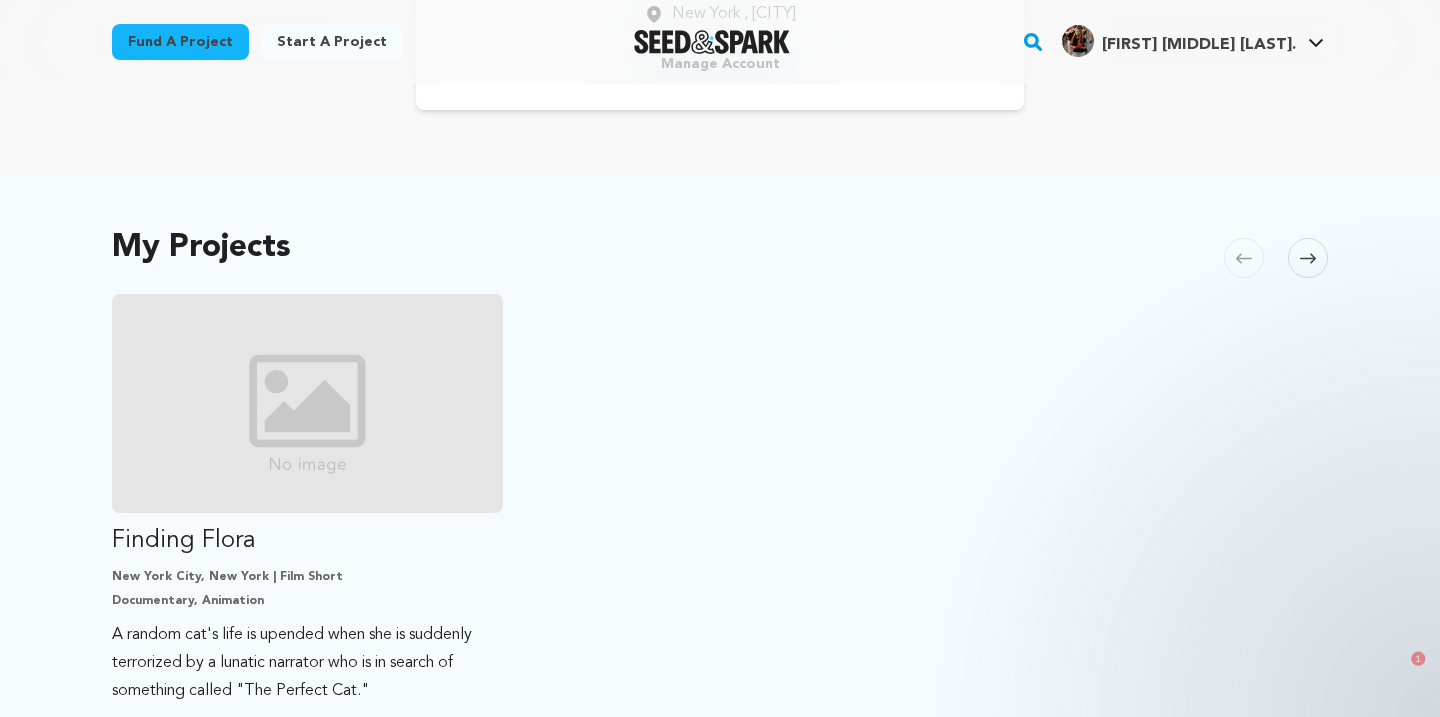 scroll, scrollTop: 314, scrollLeft: 0, axis: vertical 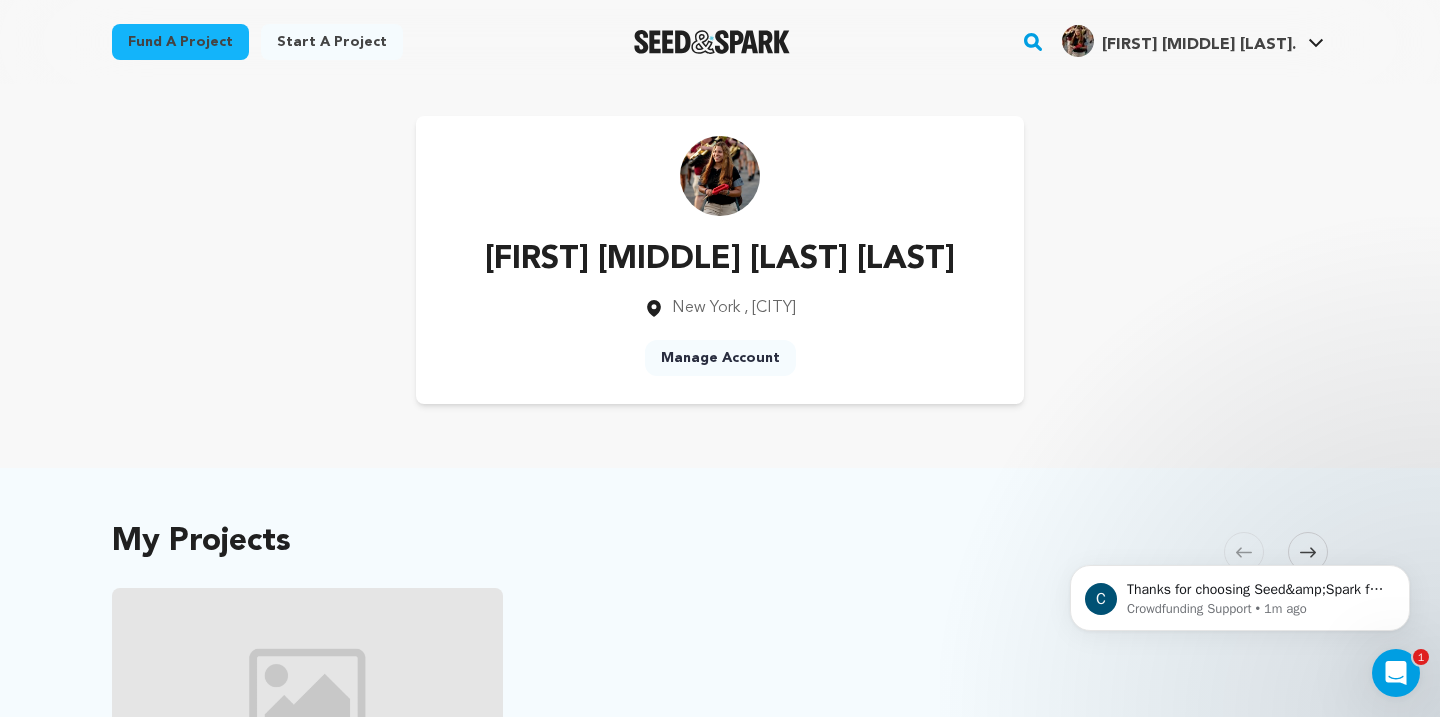 click on "Manage Account" at bounding box center (720, 358) 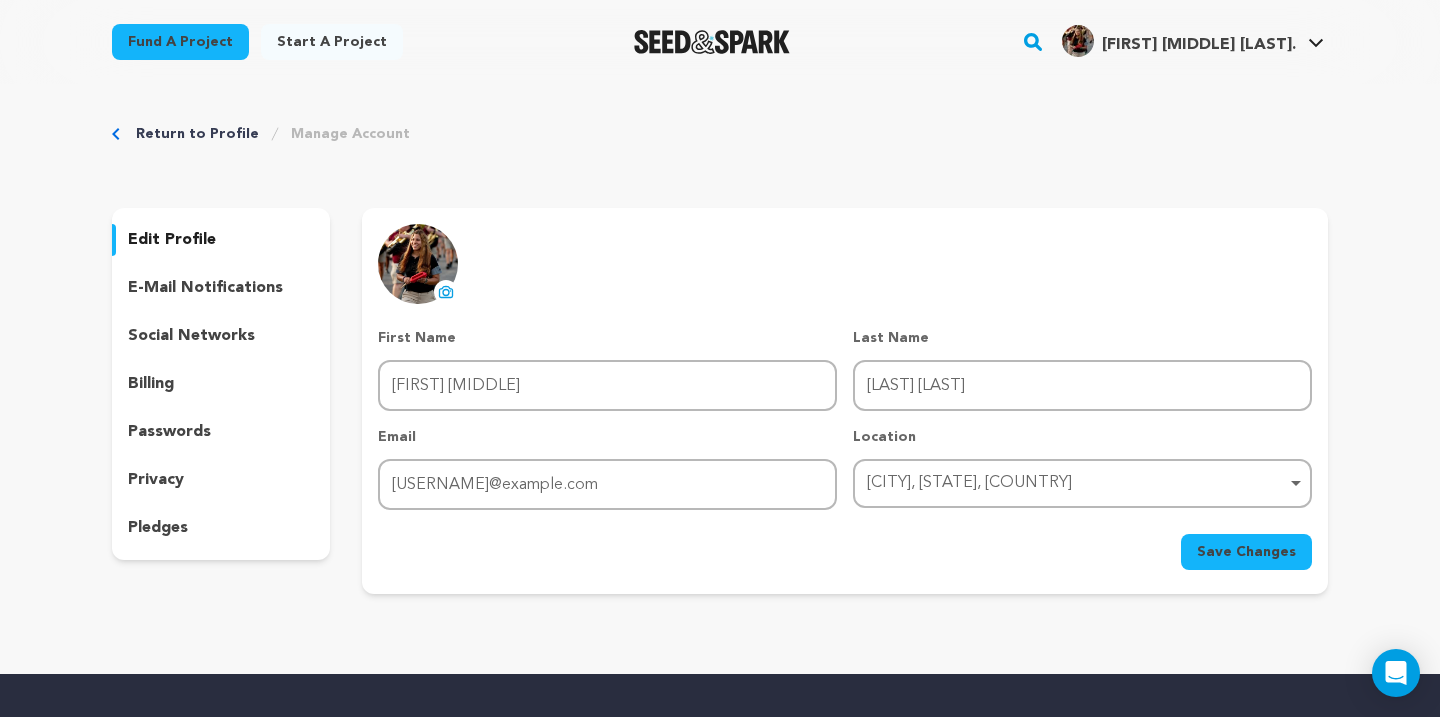 scroll, scrollTop: 0, scrollLeft: 0, axis: both 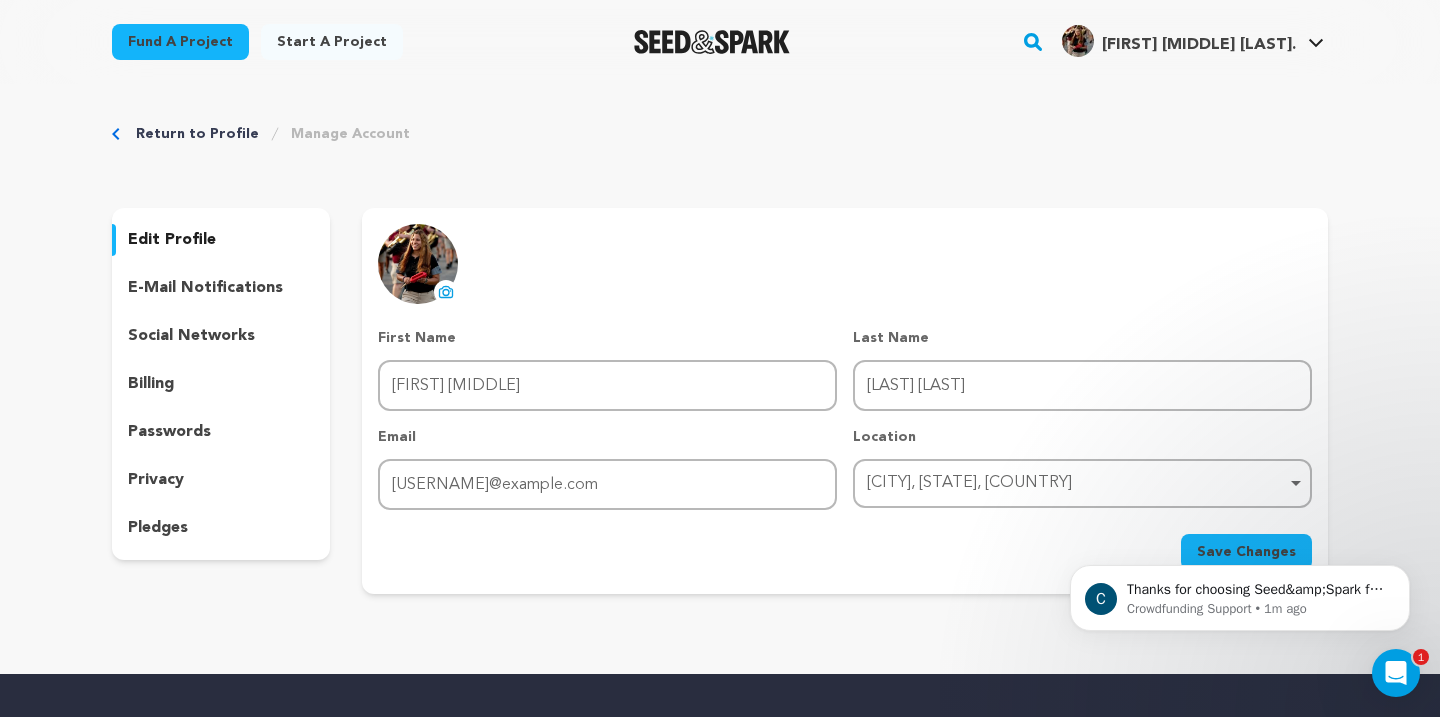 click on "social networks" at bounding box center [191, 336] 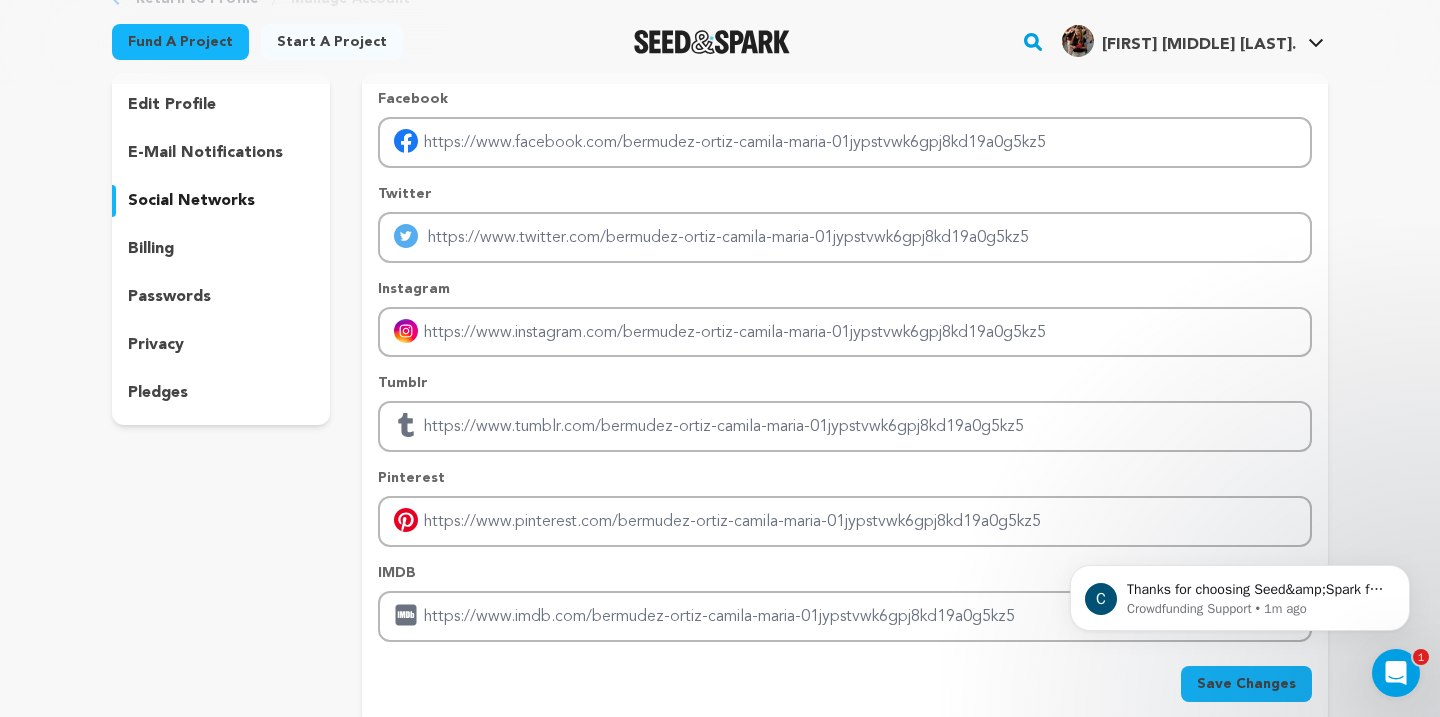scroll, scrollTop: 154, scrollLeft: 0, axis: vertical 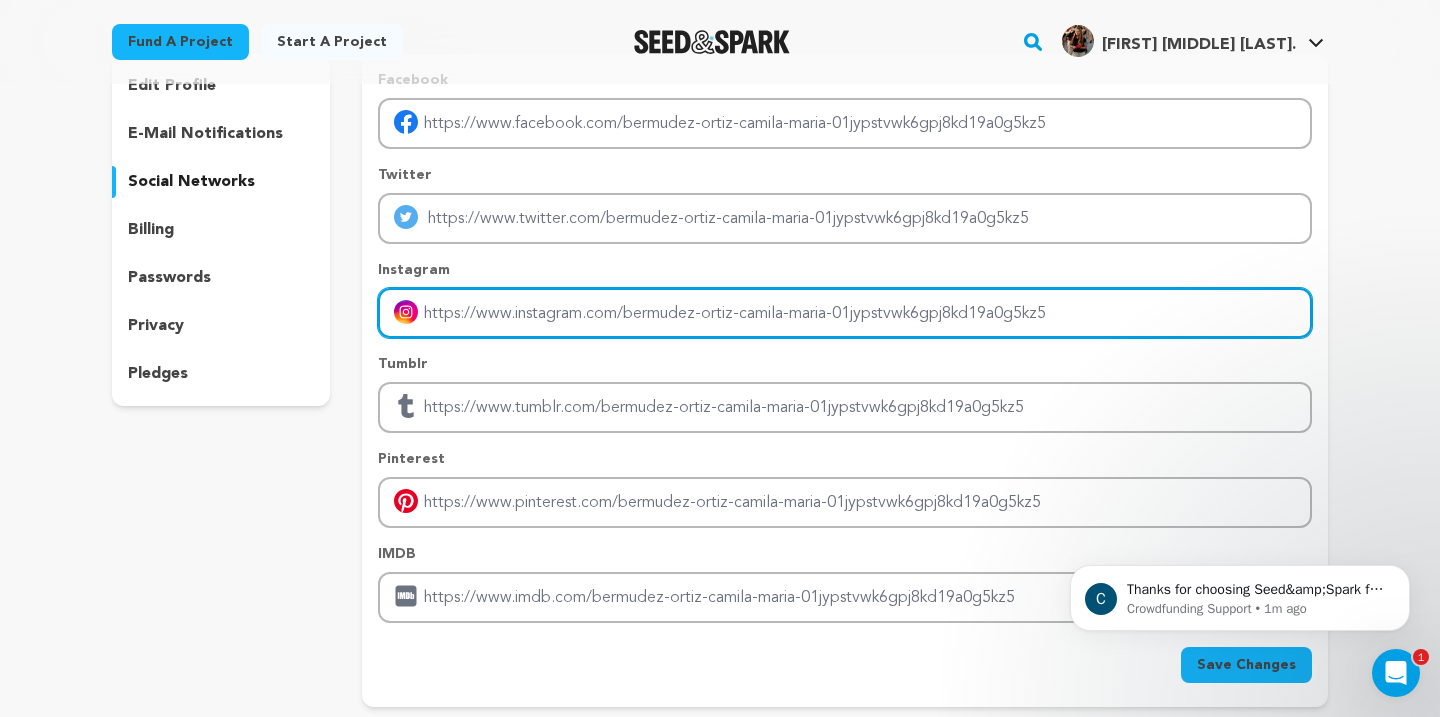 click at bounding box center (845, 313) 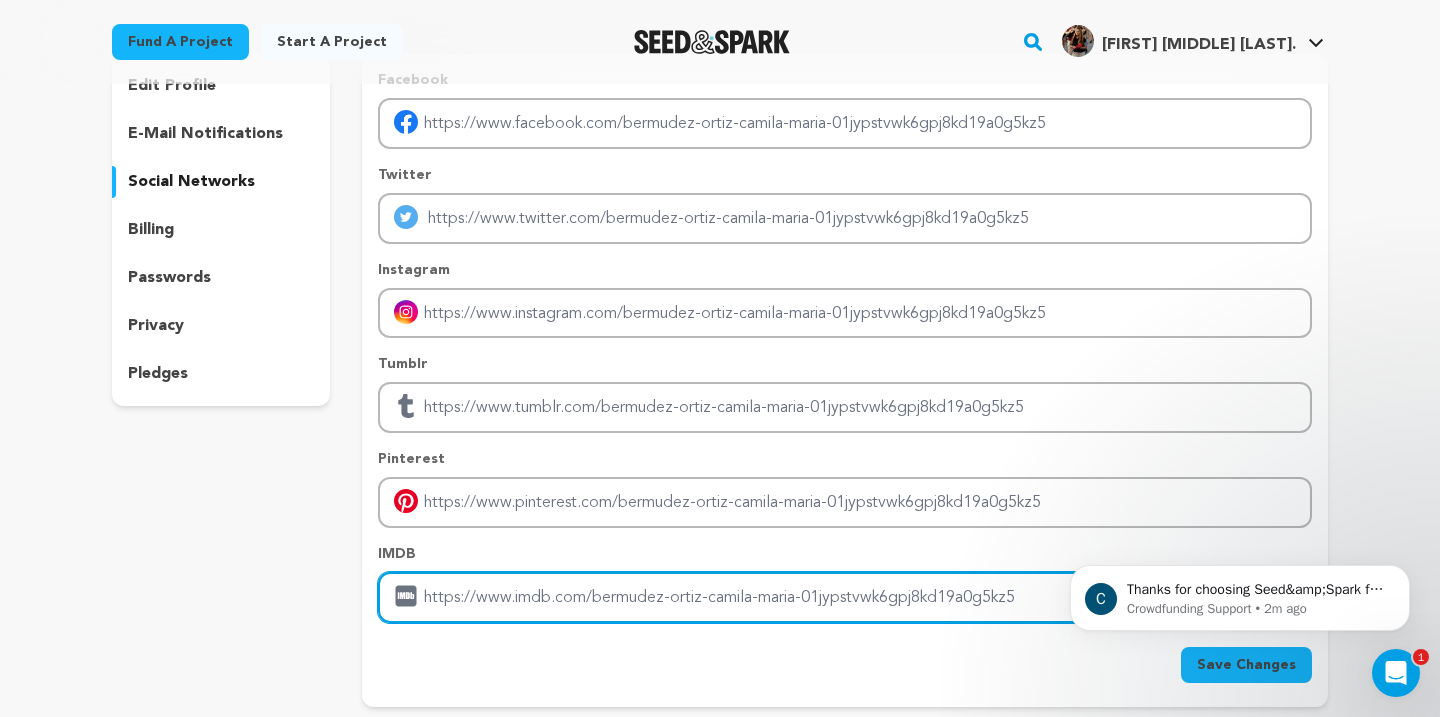 click at bounding box center [845, 597] 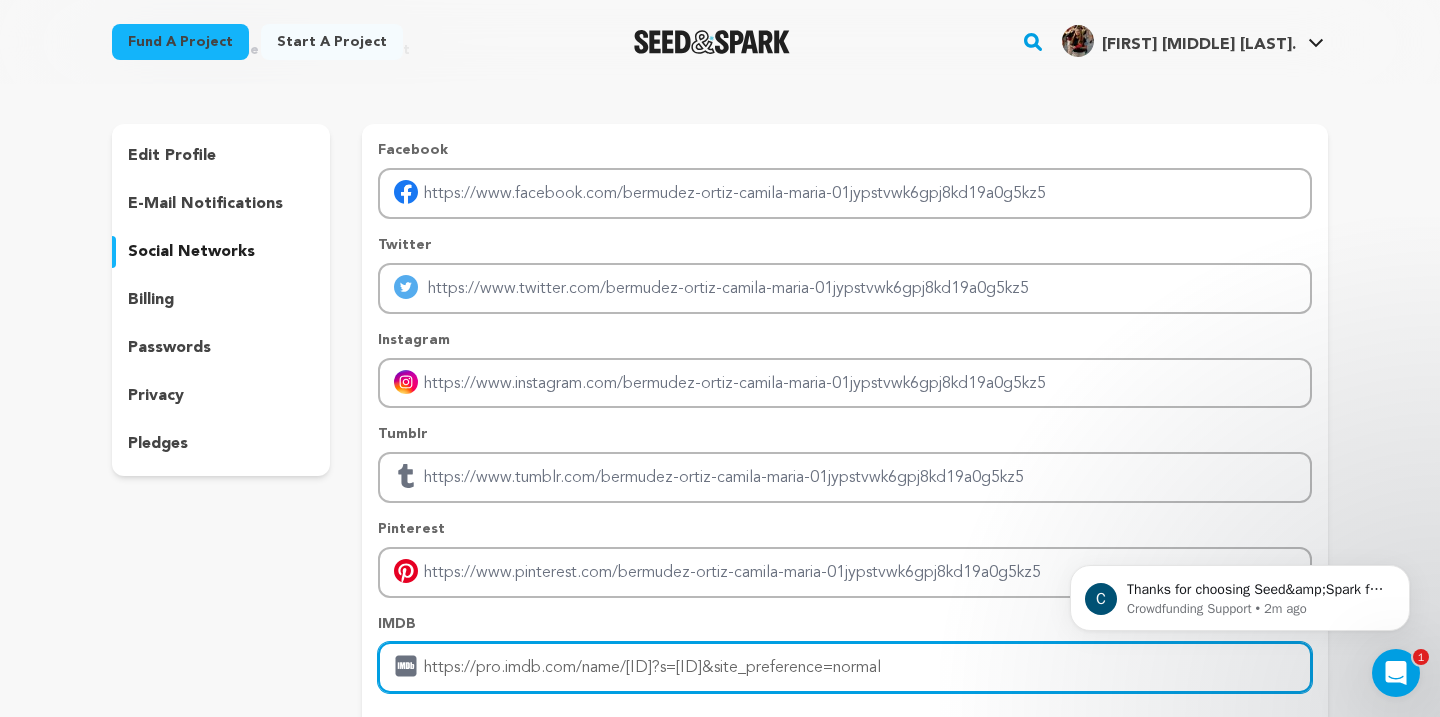 scroll, scrollTop: 83, scrollLeft: 0, axis: vertical 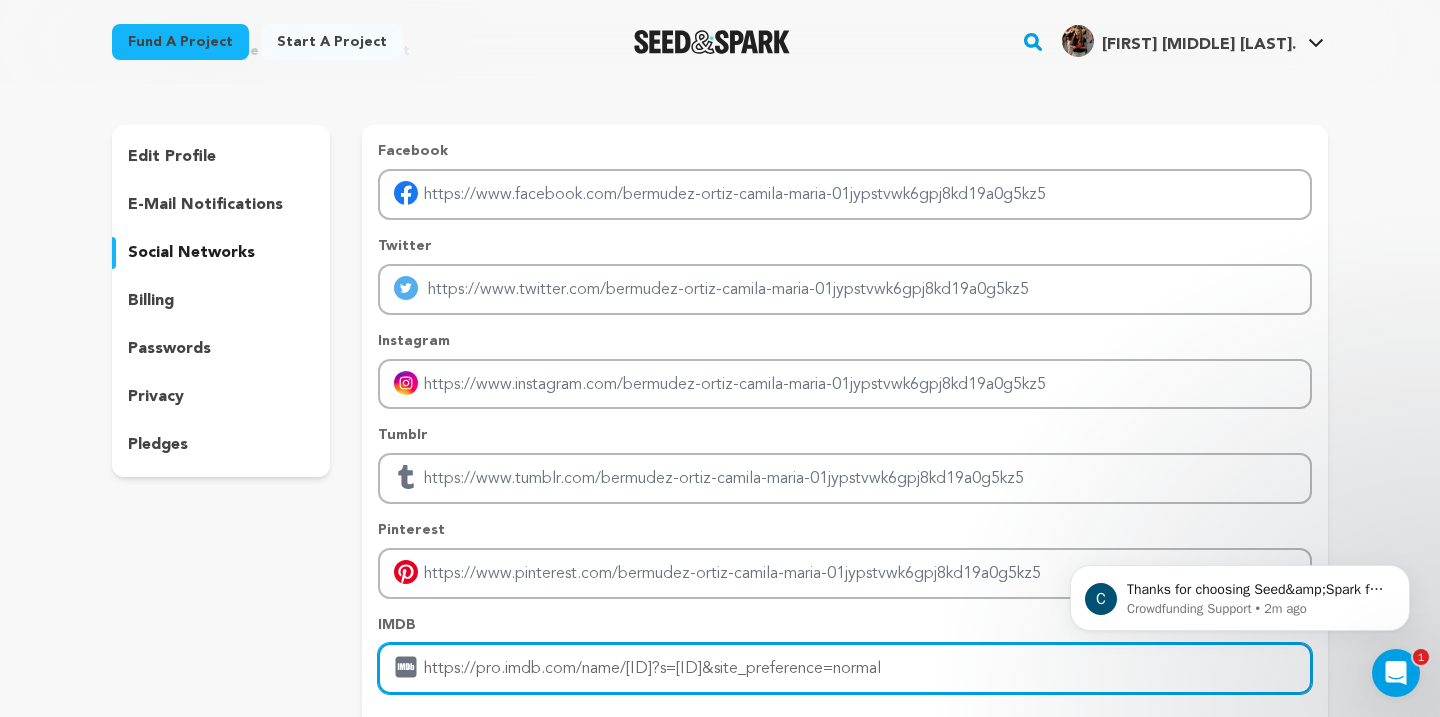 type on "https://pro.imdb.com/name/nm10730646?s=1ecc35ef-e95f-fb9c-0f99-c43f27ac37fb&site_preference=normal" 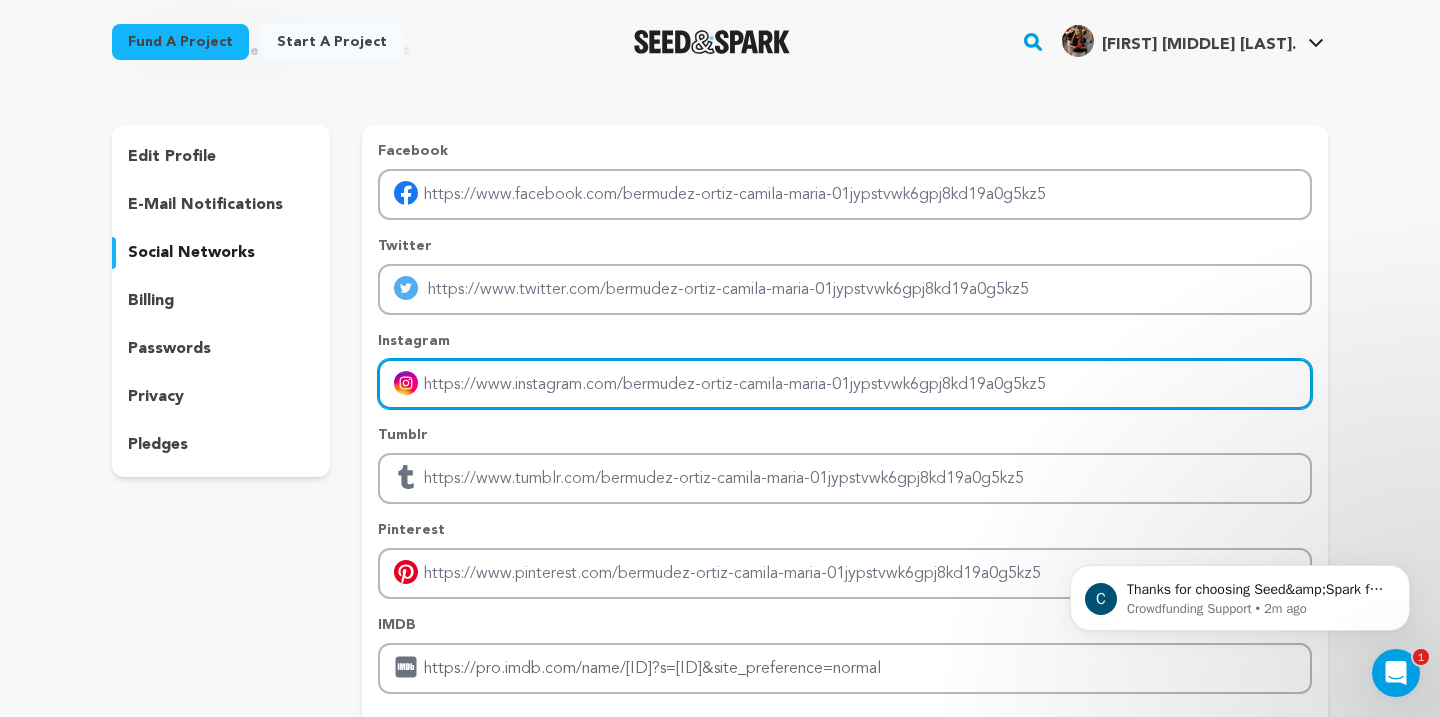 click at bounding box center (845, 384) 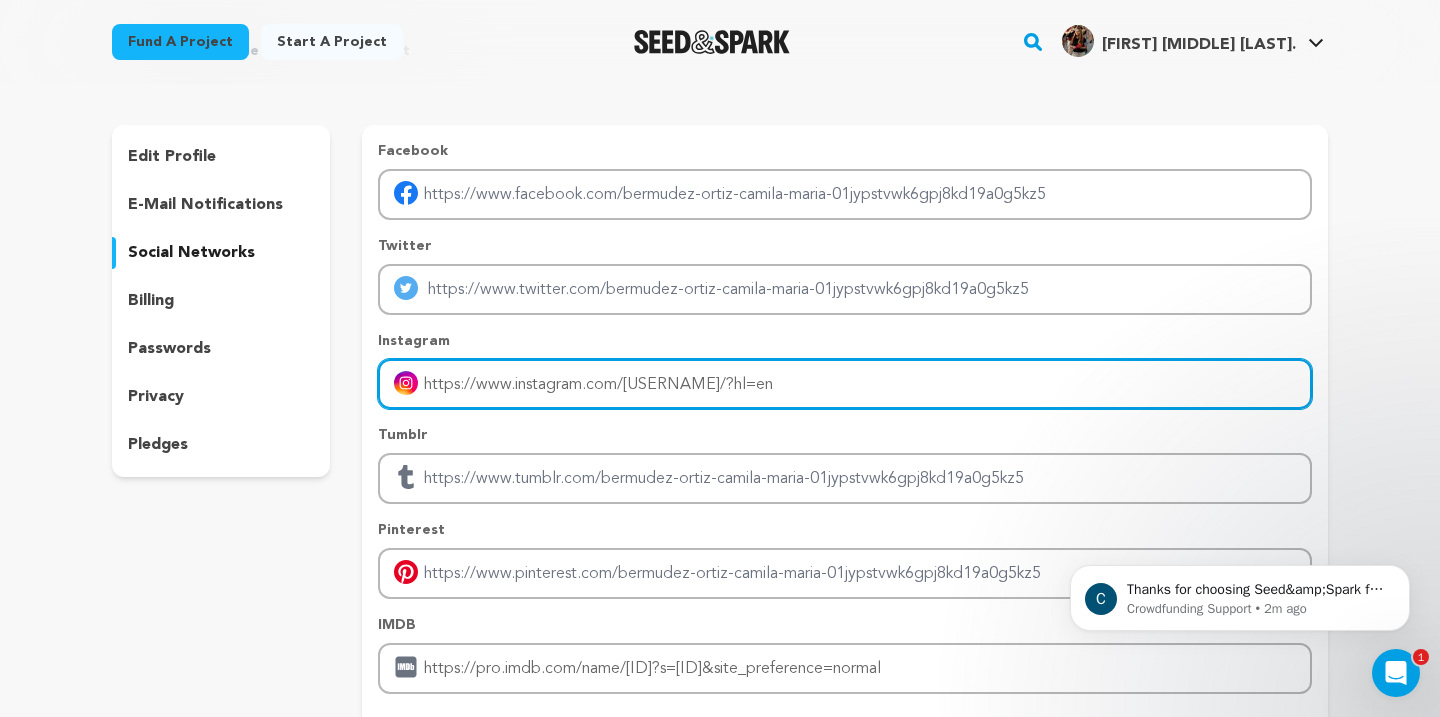 type on "https://www.instagram.com/camigoodvibes/?hl=en" 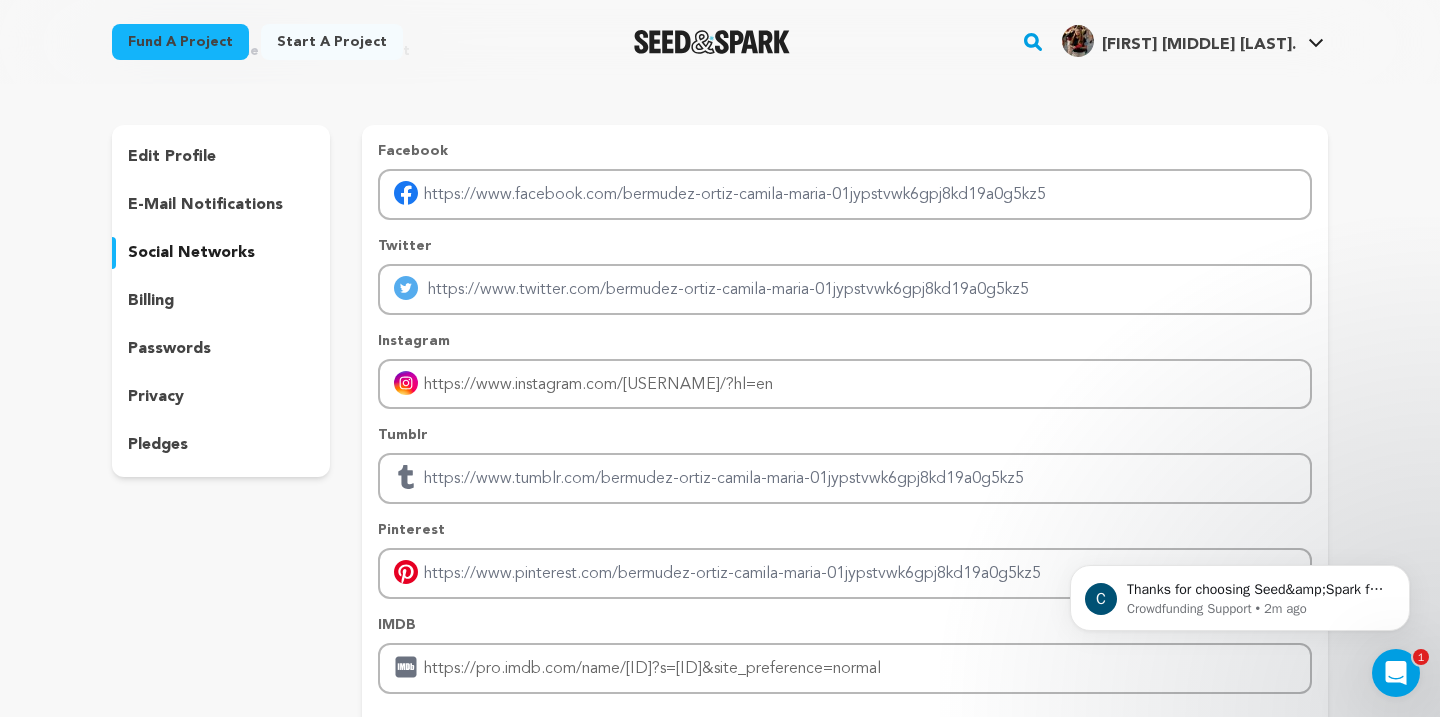 click on "Return to Profile
Manage Account
edit profile
e-mail notifications
social networks
billing
passwords
privacy" at bounding box center [720, 413] 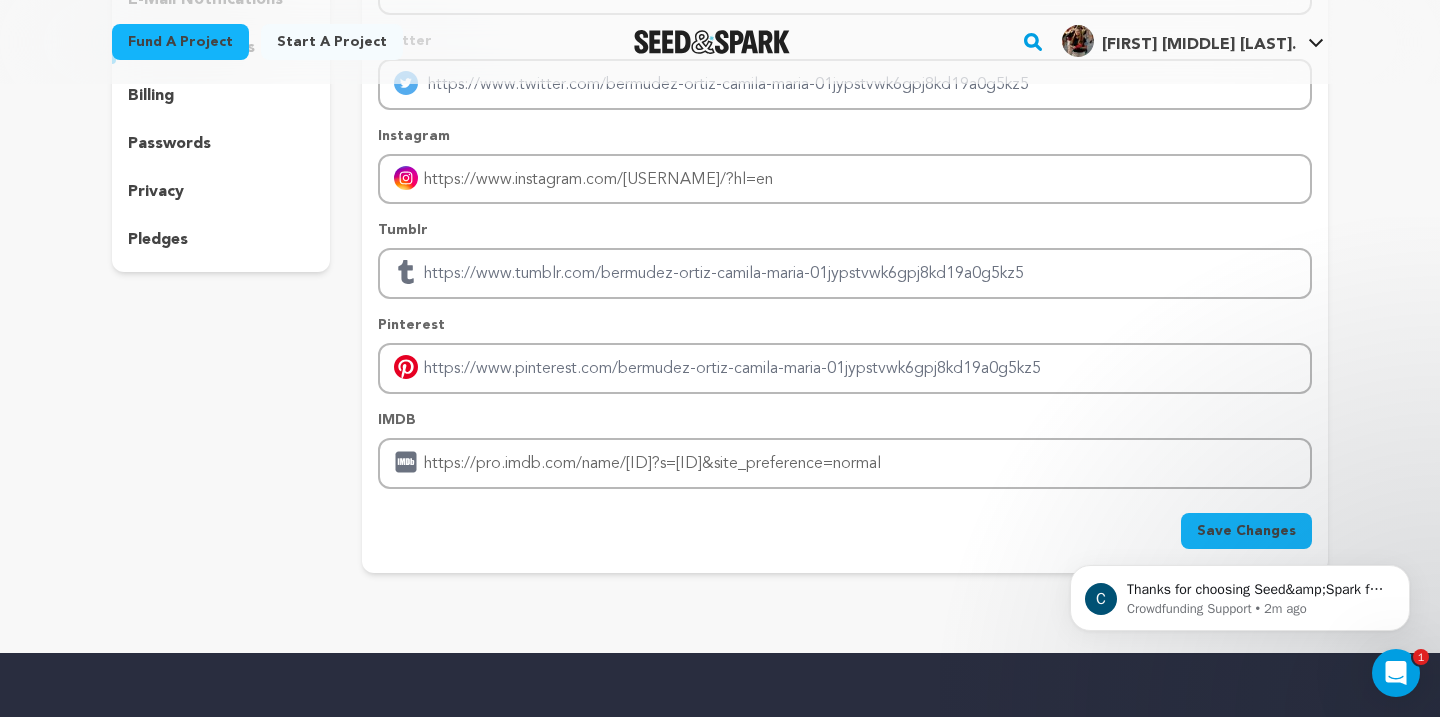 scroll, scrollTop: 291, scrollLeft: 0, axis: vertical 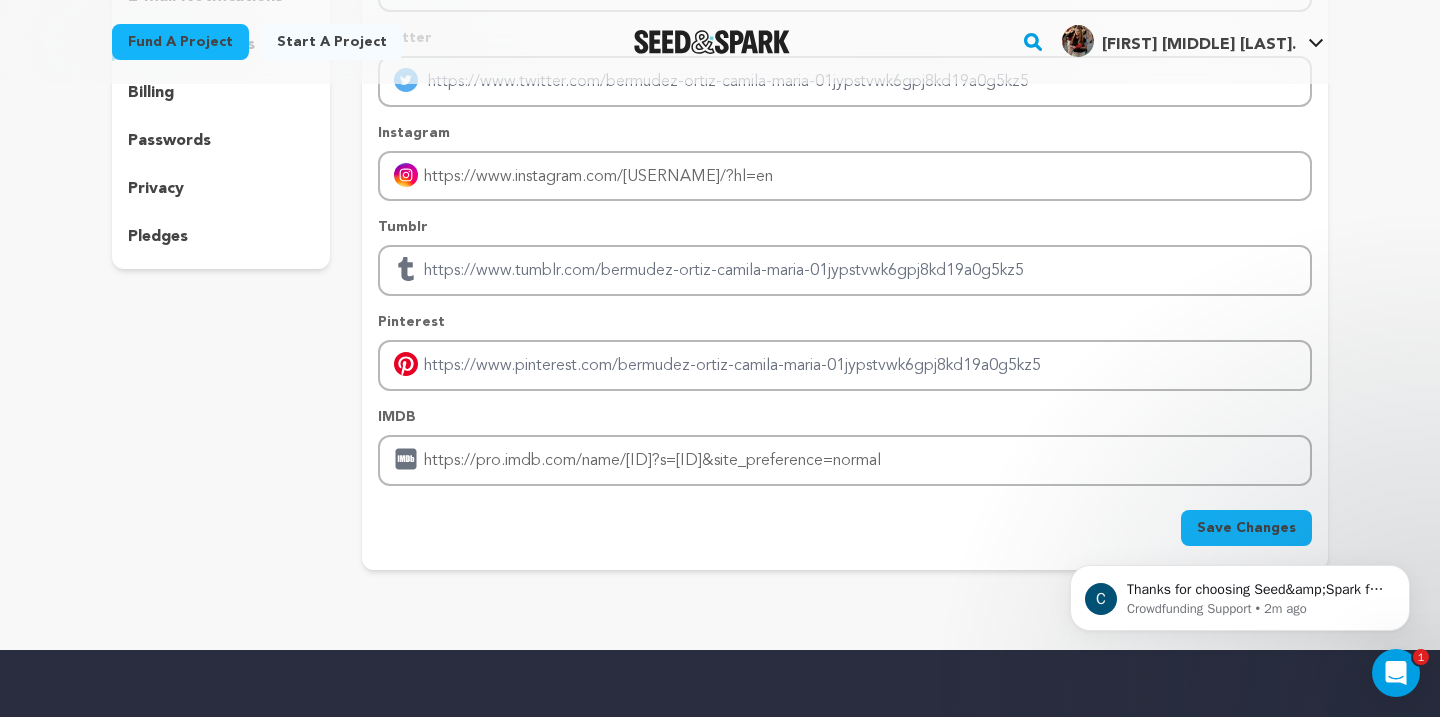 click on "Save Changes" at bounding box center (1246, 528) 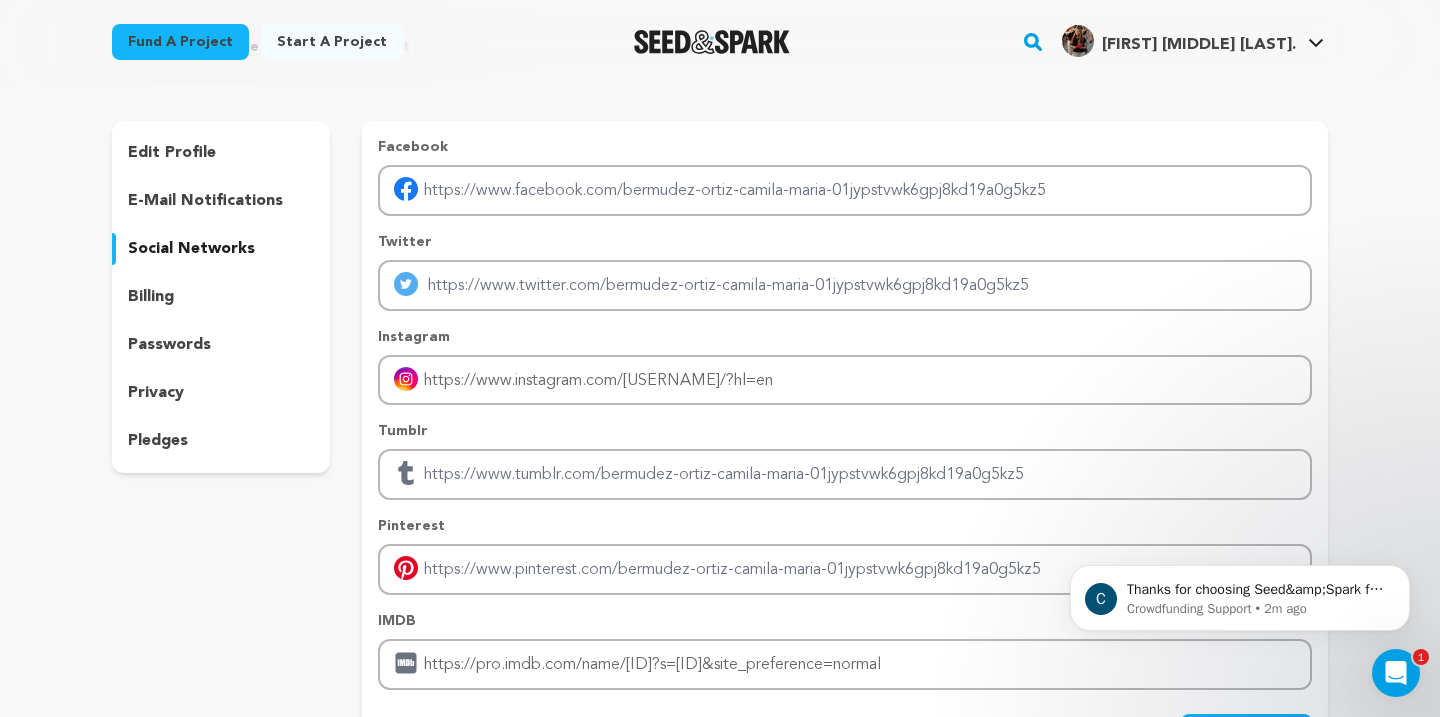scroll, scrollTop: 82, scrollLeft: 0, axis: vertical 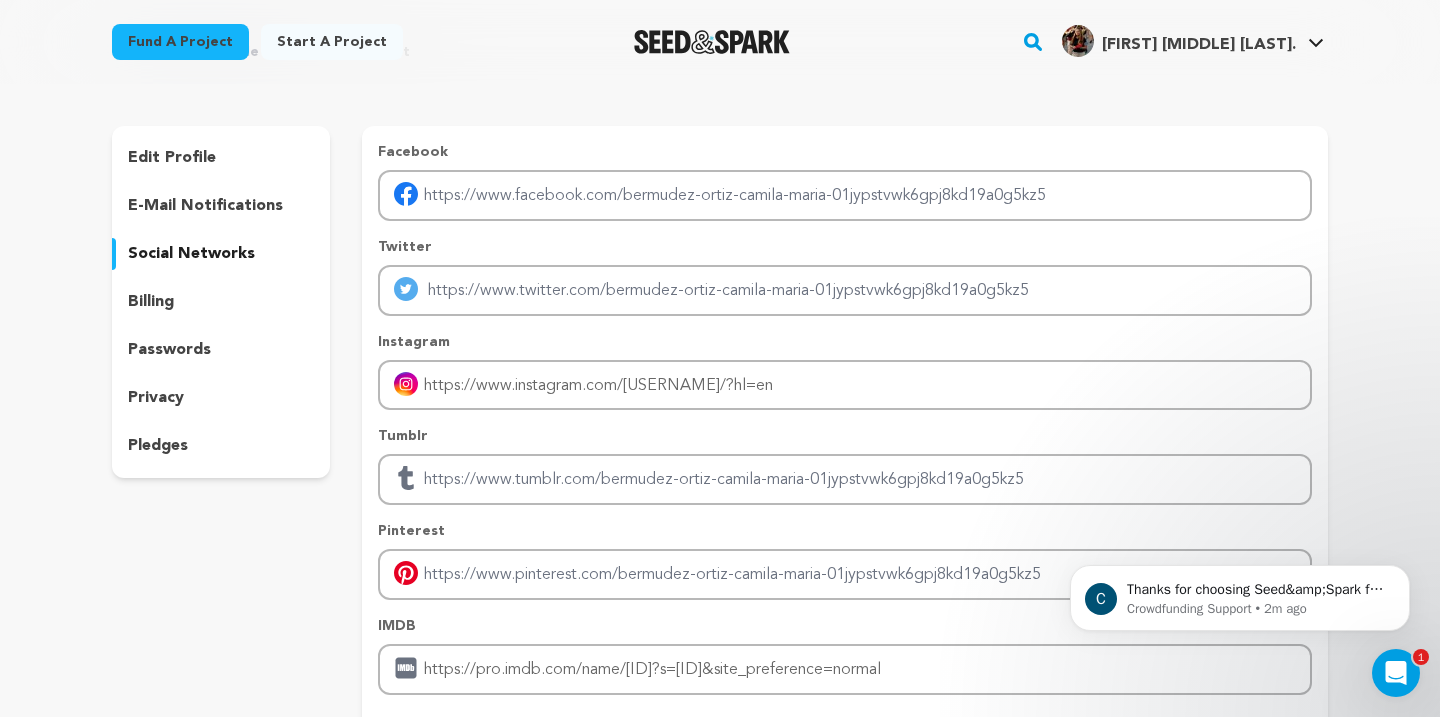 click on "billing" at bounding box center (151, 302) 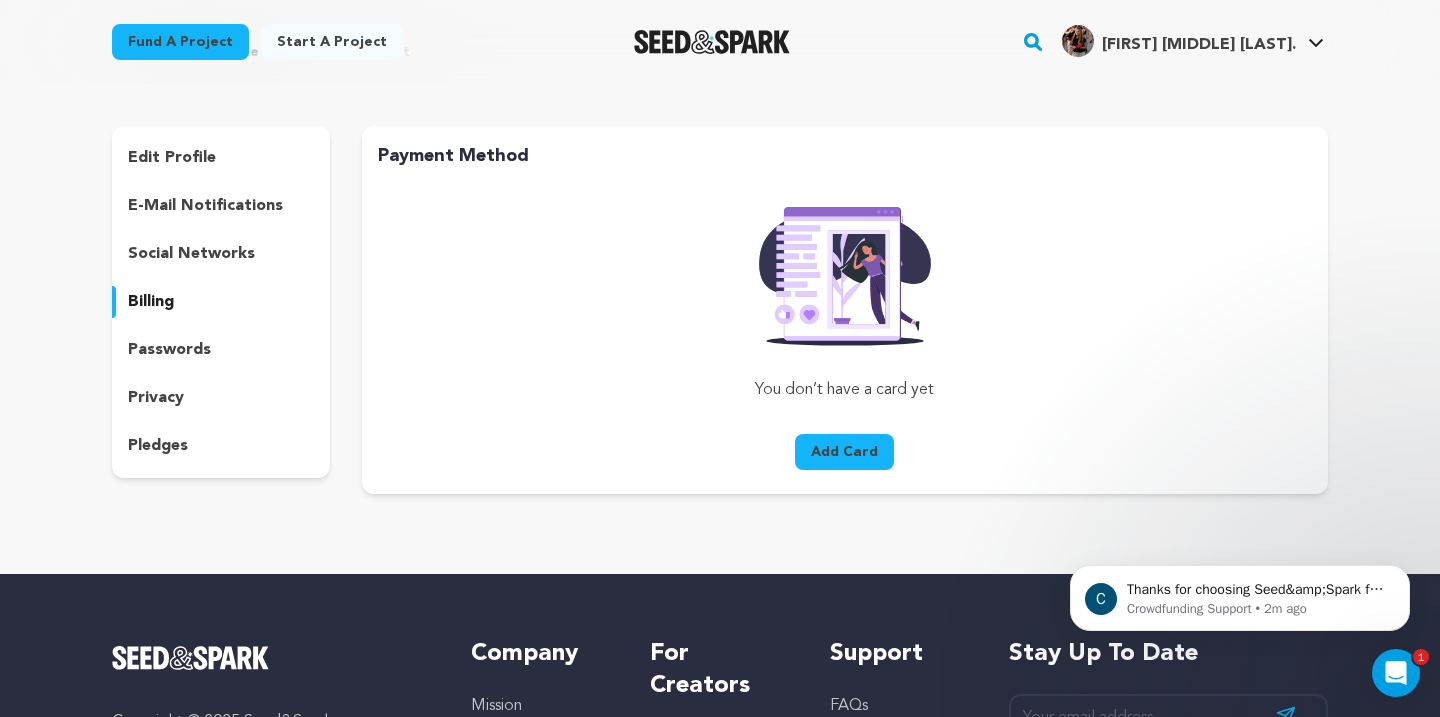 click on "social networks" at bounding box center (191, 254) 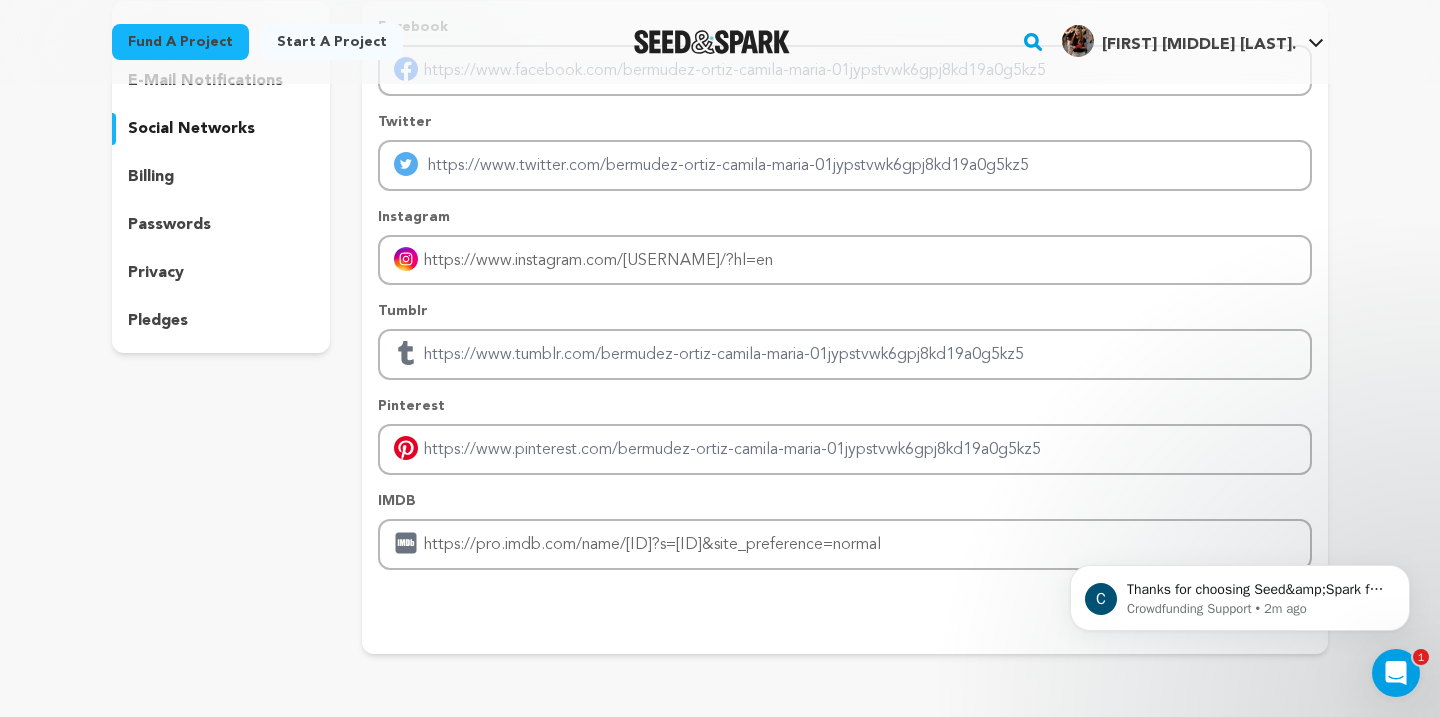 scroll, scrollTop: 0, scrollLeft: 0, axis: both 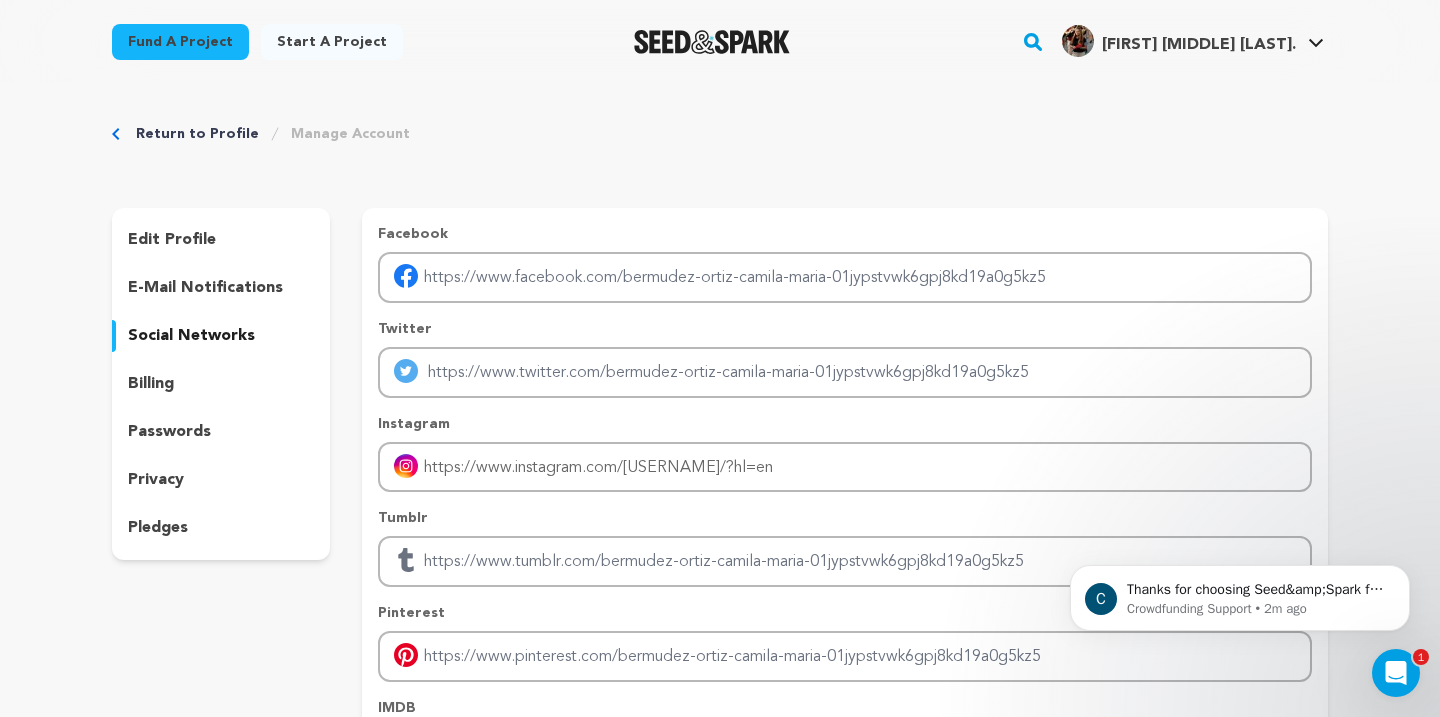 click on "edit profile" at bounding box center [172, 240] 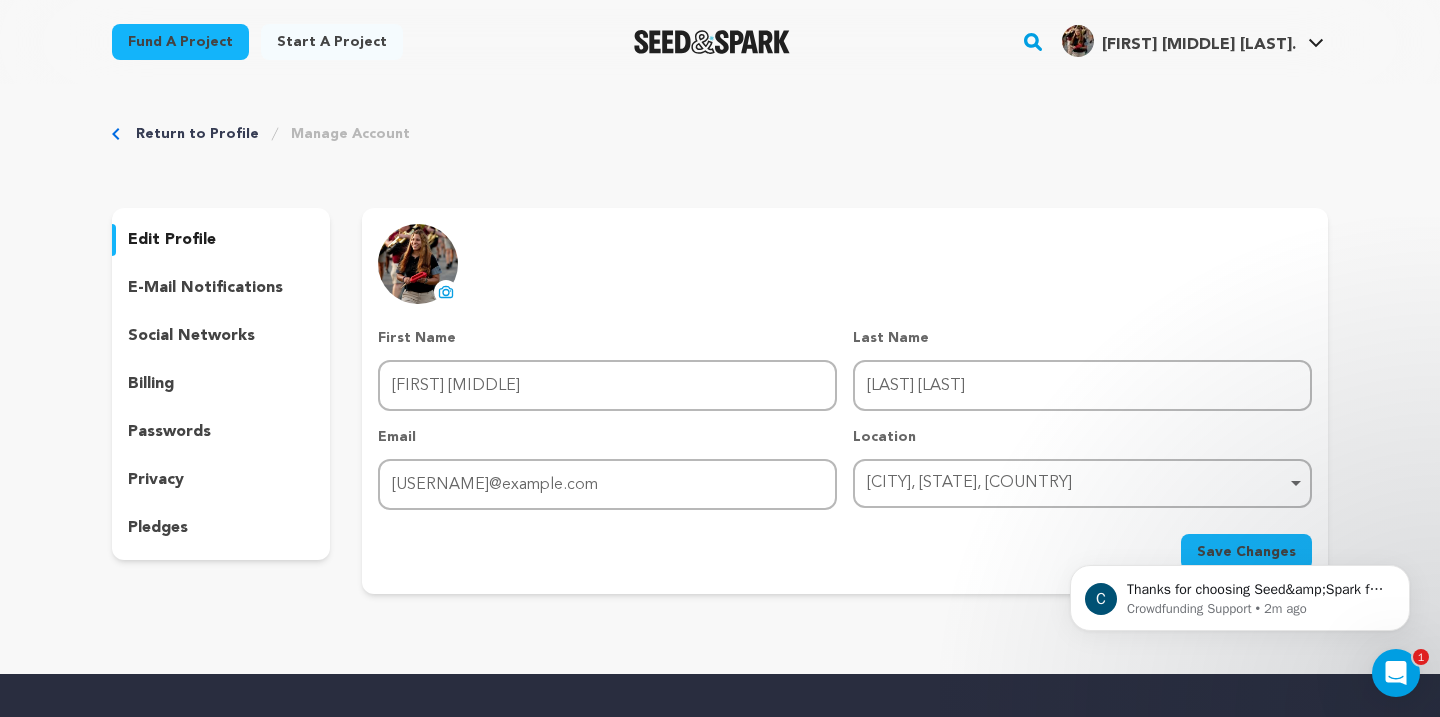 click on "e-mail notifications" at bounding box center (205, 288) 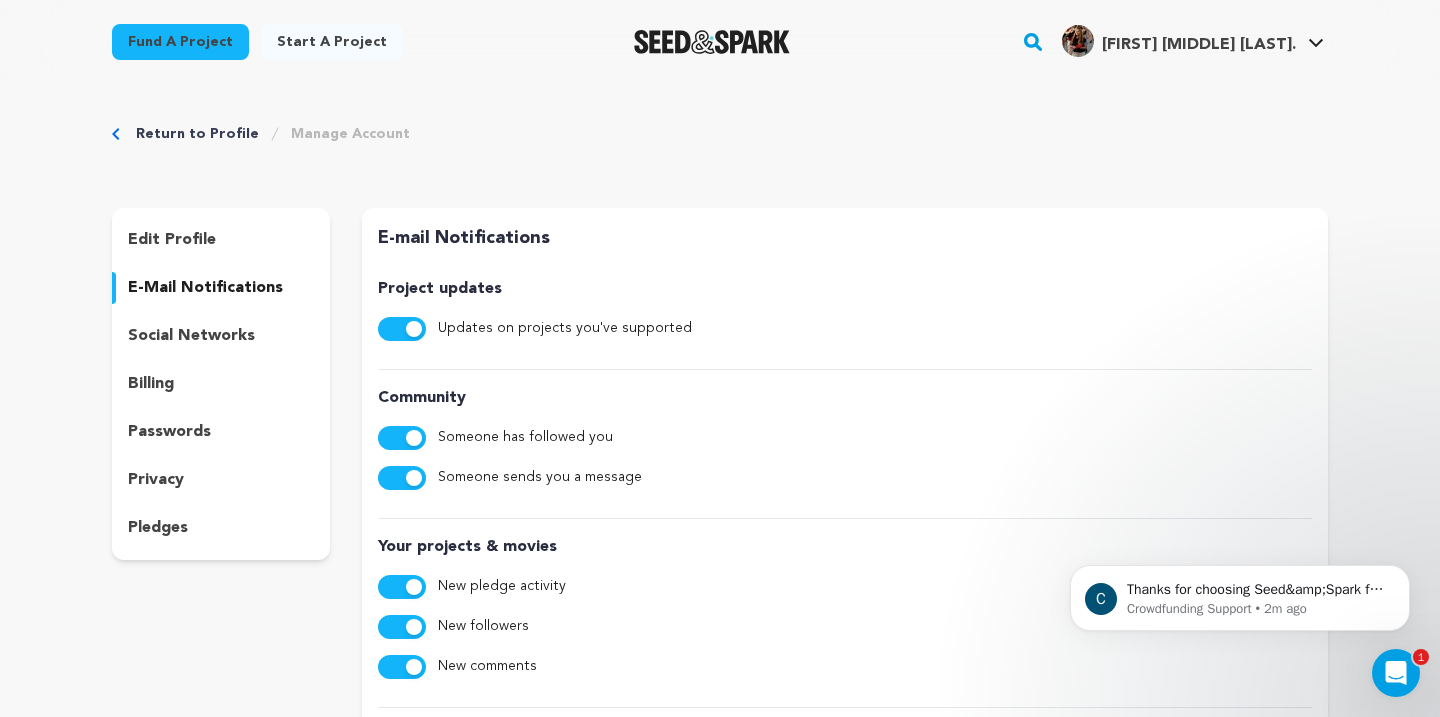 click on "social networks" at bounding box center [191, 336] 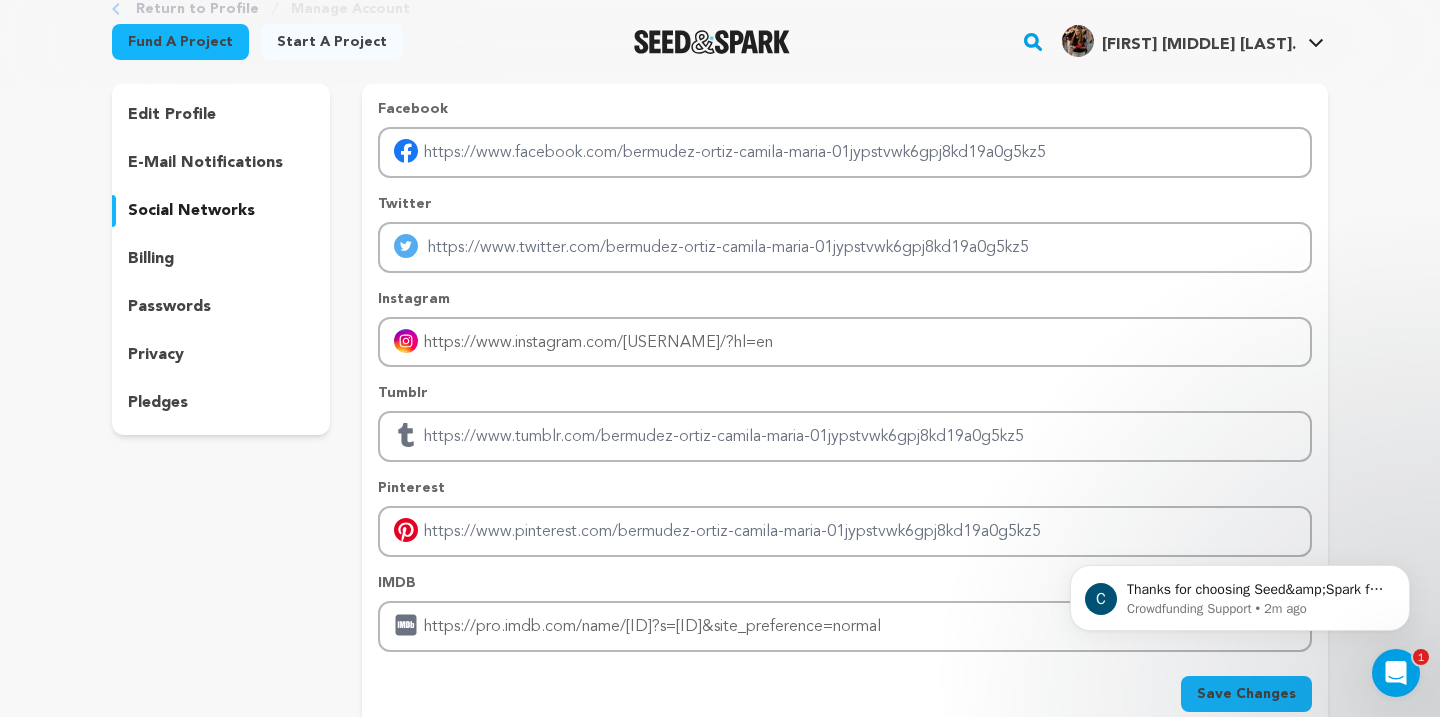 scroll, scrollTop: 0, scrollLeft: 0, axis: both 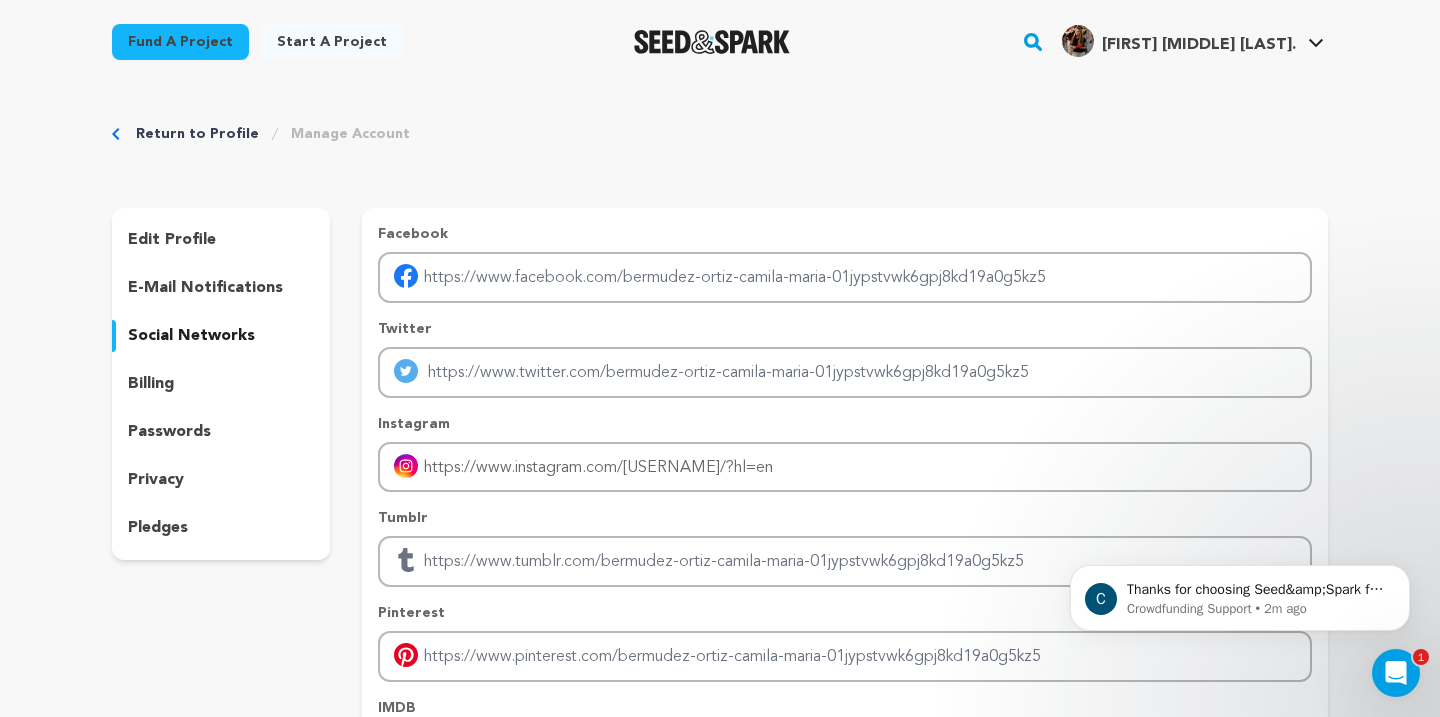 click on "edit profile" at bounding box center [172, 240] 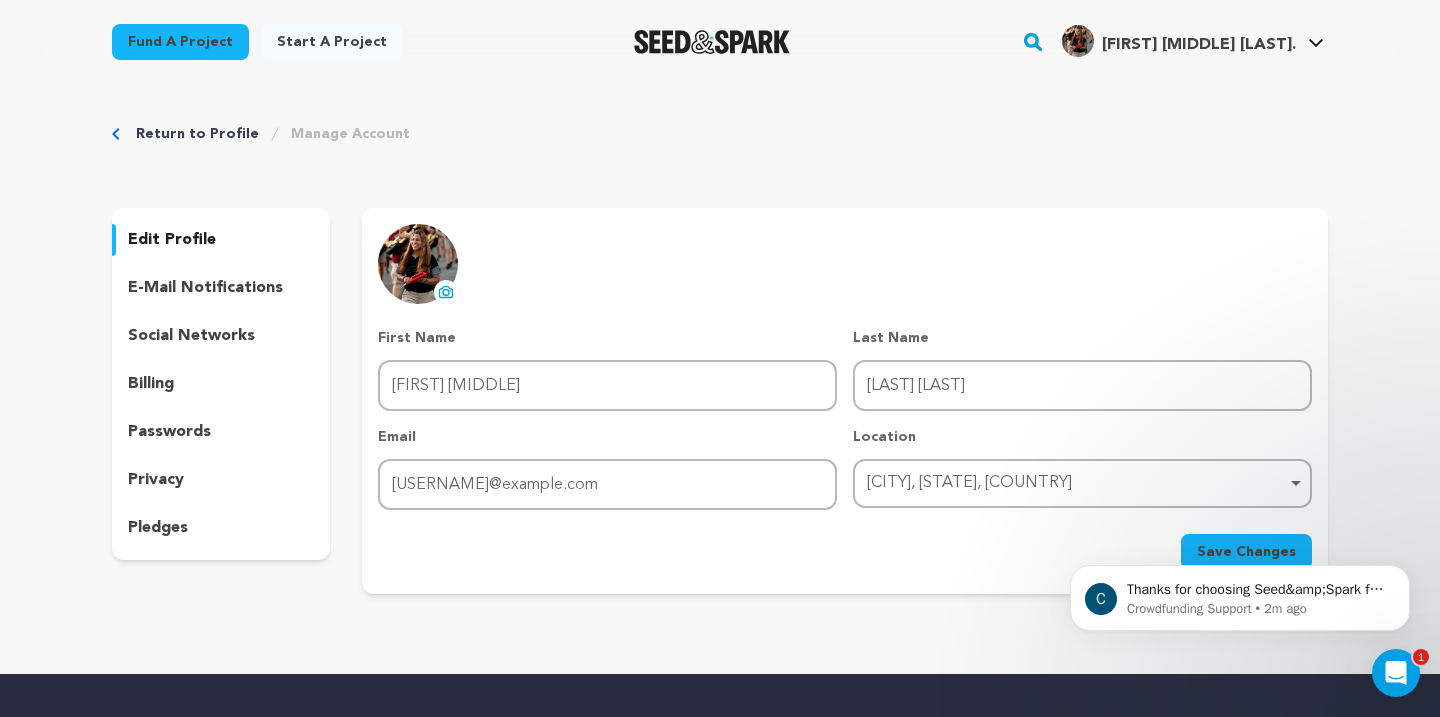 click on "Return to Profile" at bounding box center [197, 134] 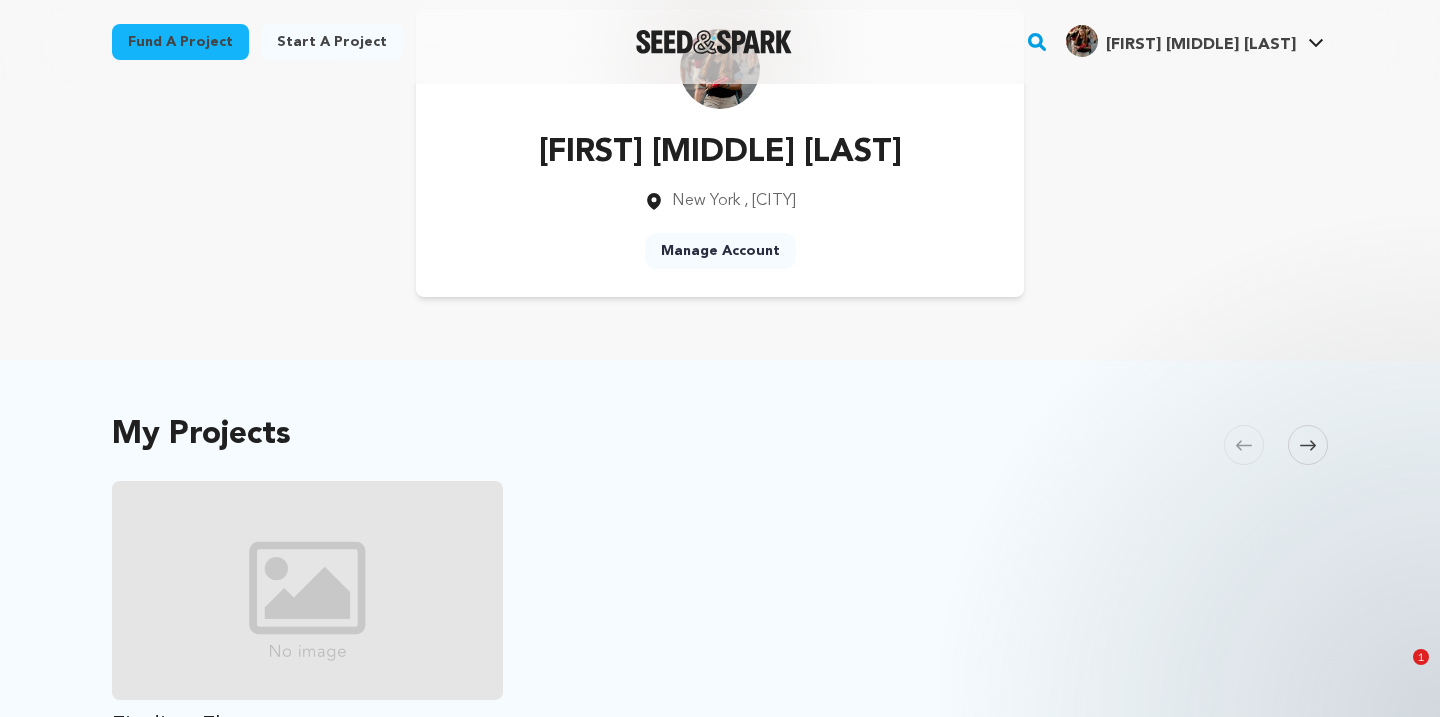 scroll, scrollTop: 169, scrollLeft: 0, axis: vertical 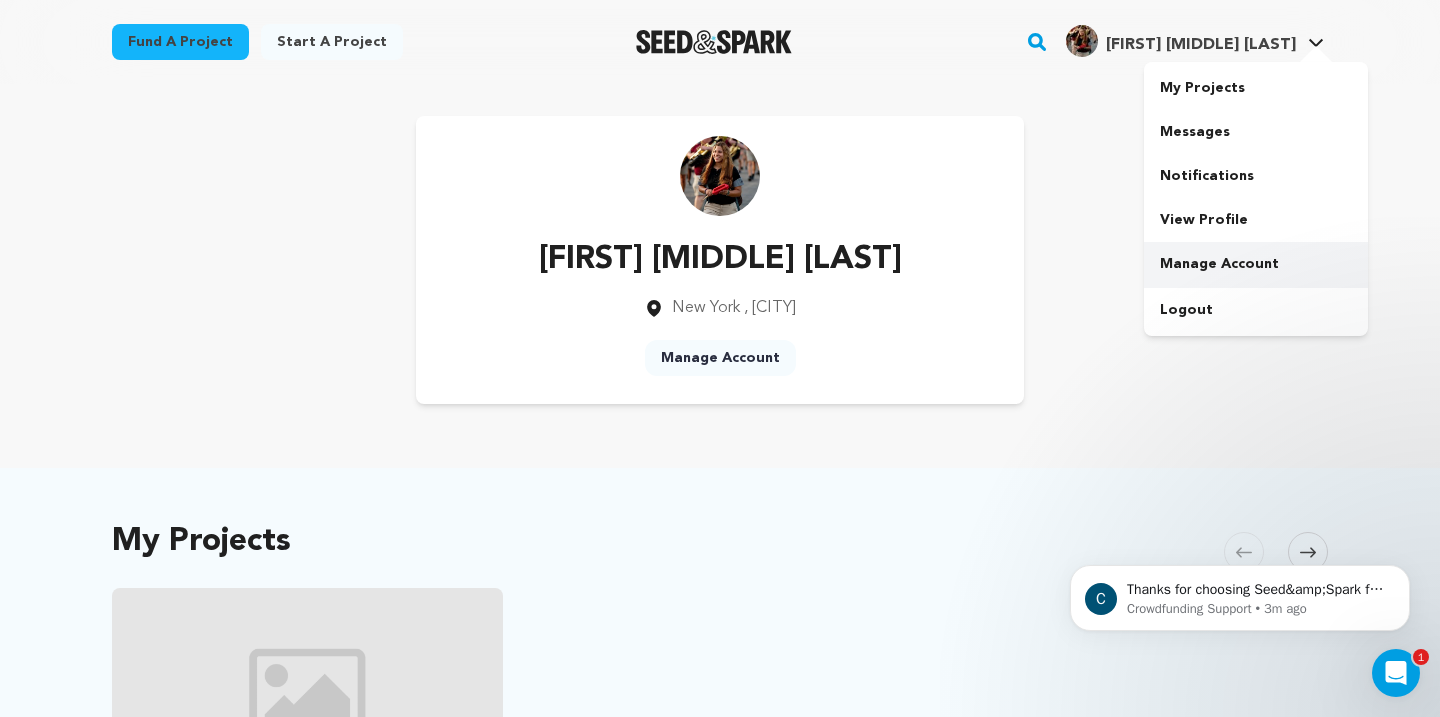 click on "Manage Account" at bounding box center [1256, 264] 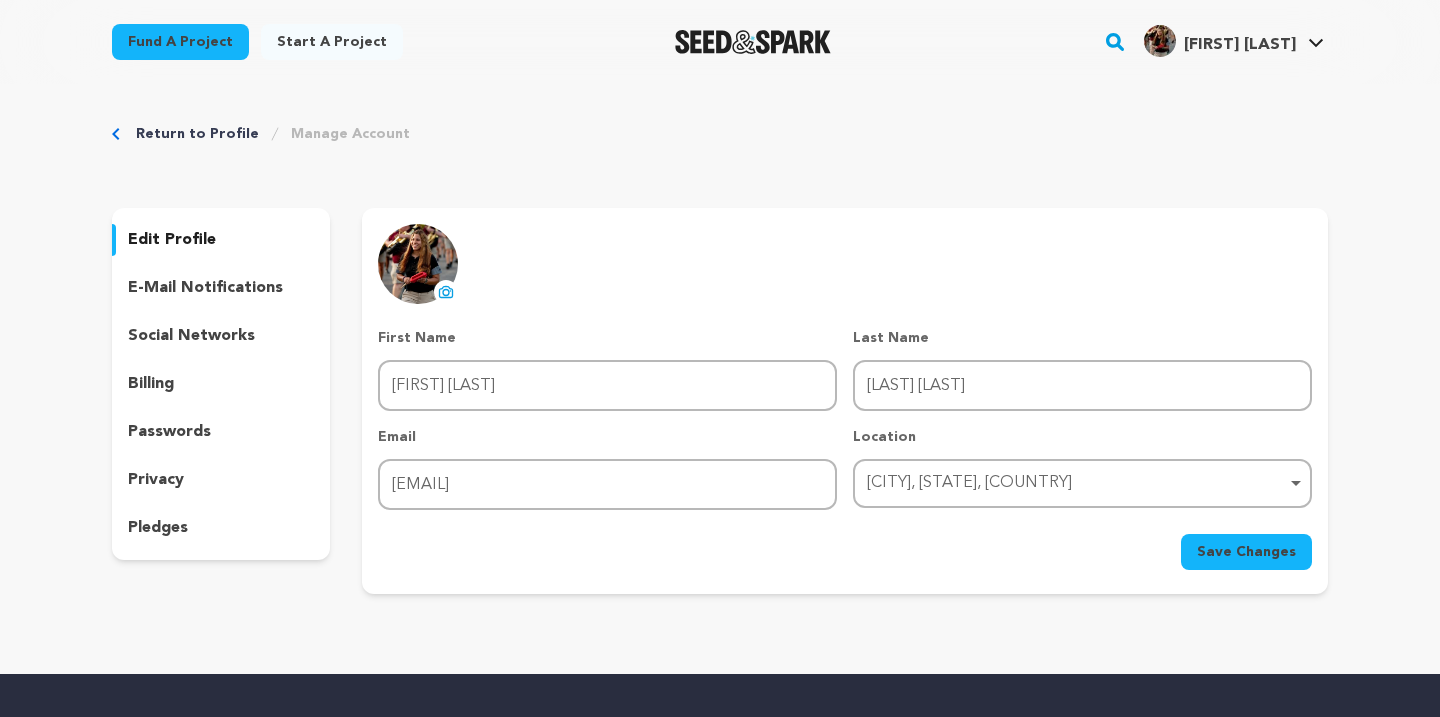 scroll, scrollTop: 0, scrollLeft: 0, axis: both 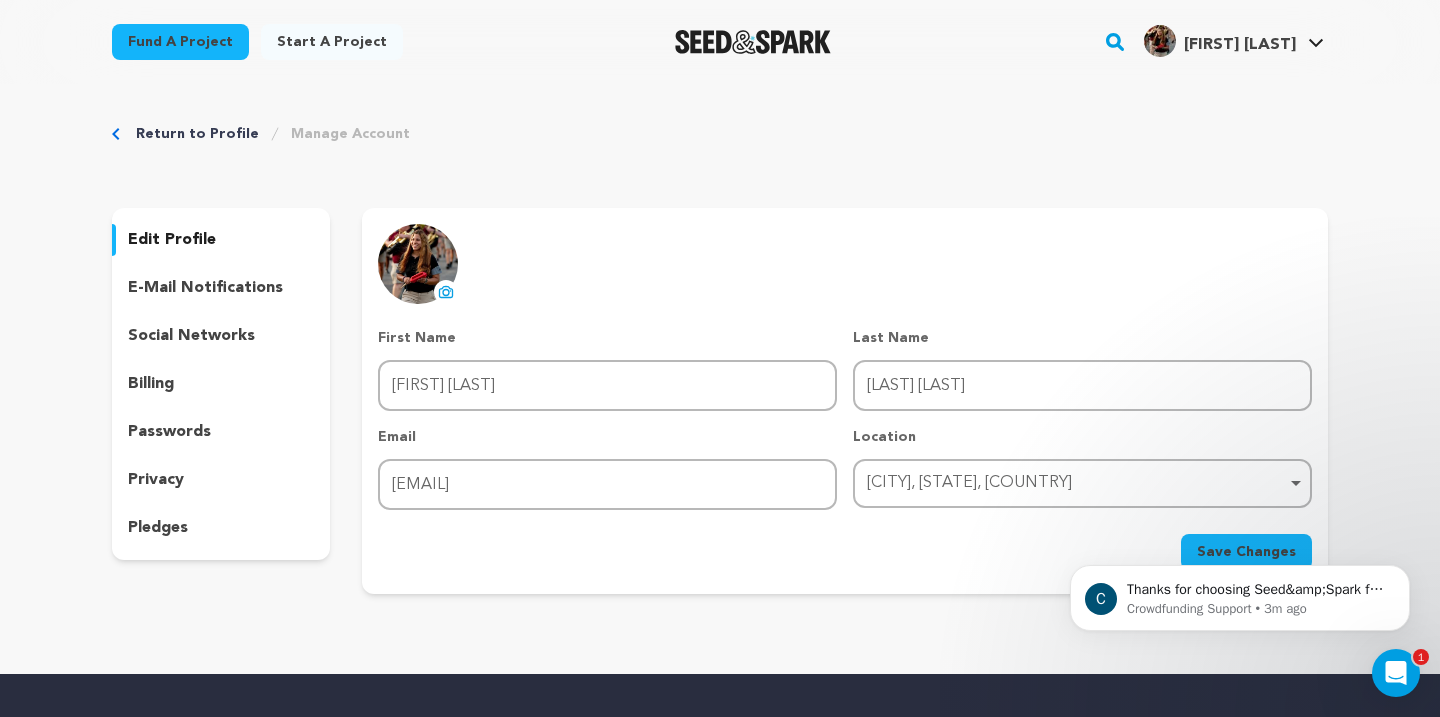 click on "social networks" at bounding box center (191, 336) 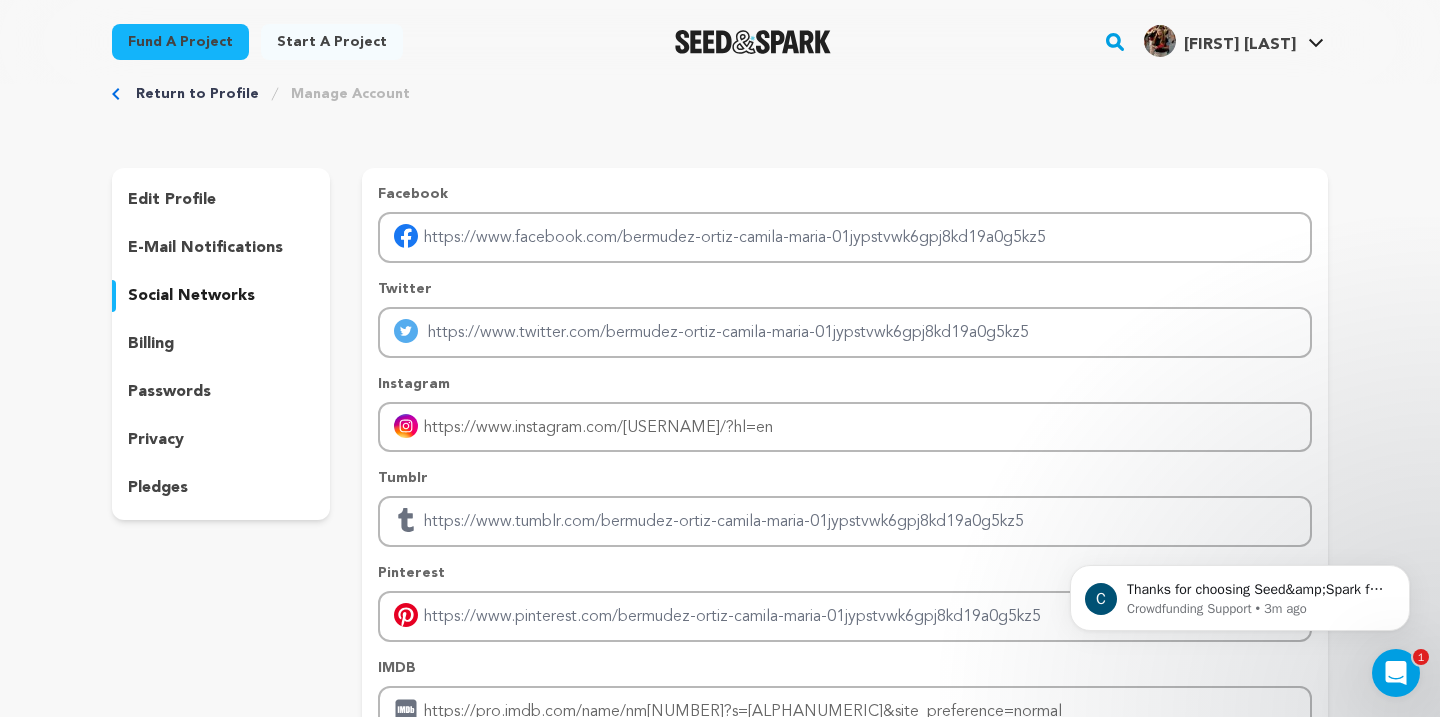 scroll, scrollTop: 0, scrollLeft: 0, axis: both 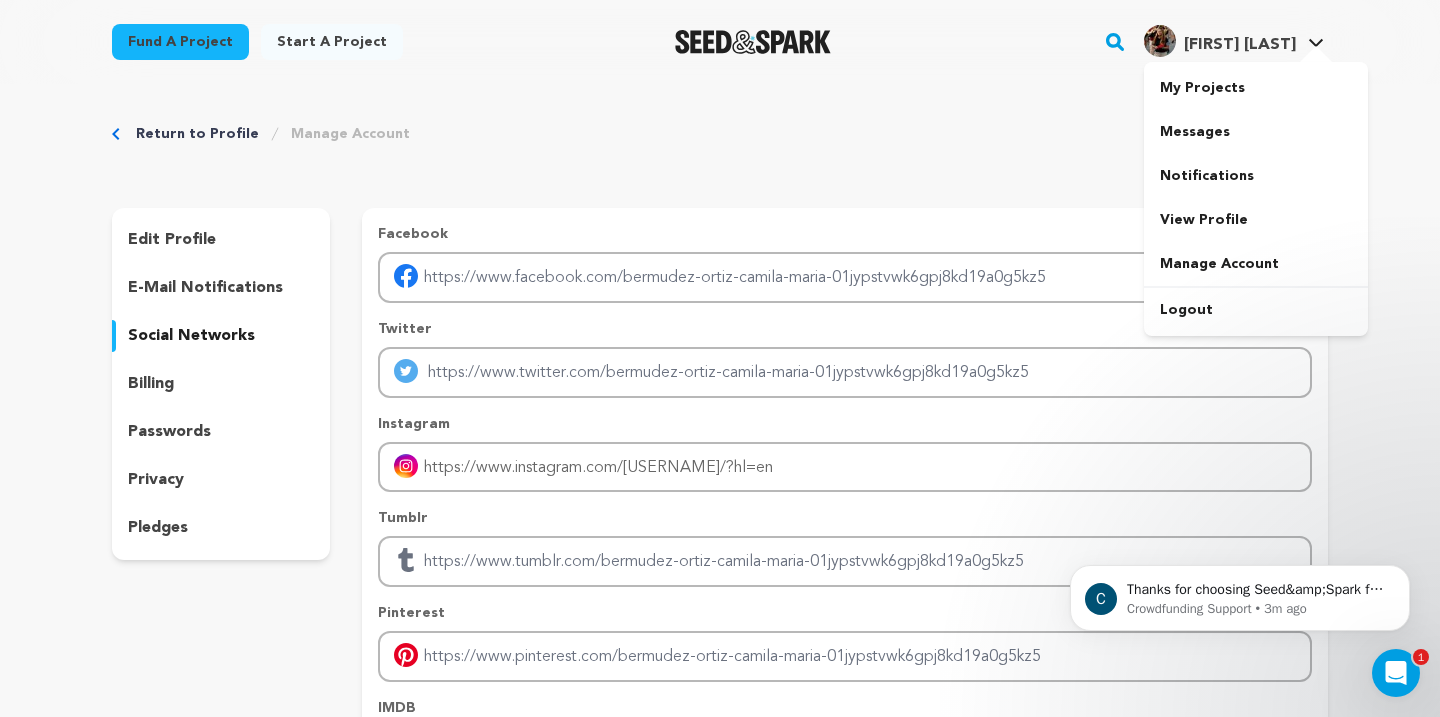 click on "[FIRST] [LAST]" at bounding box center (1240, 45) 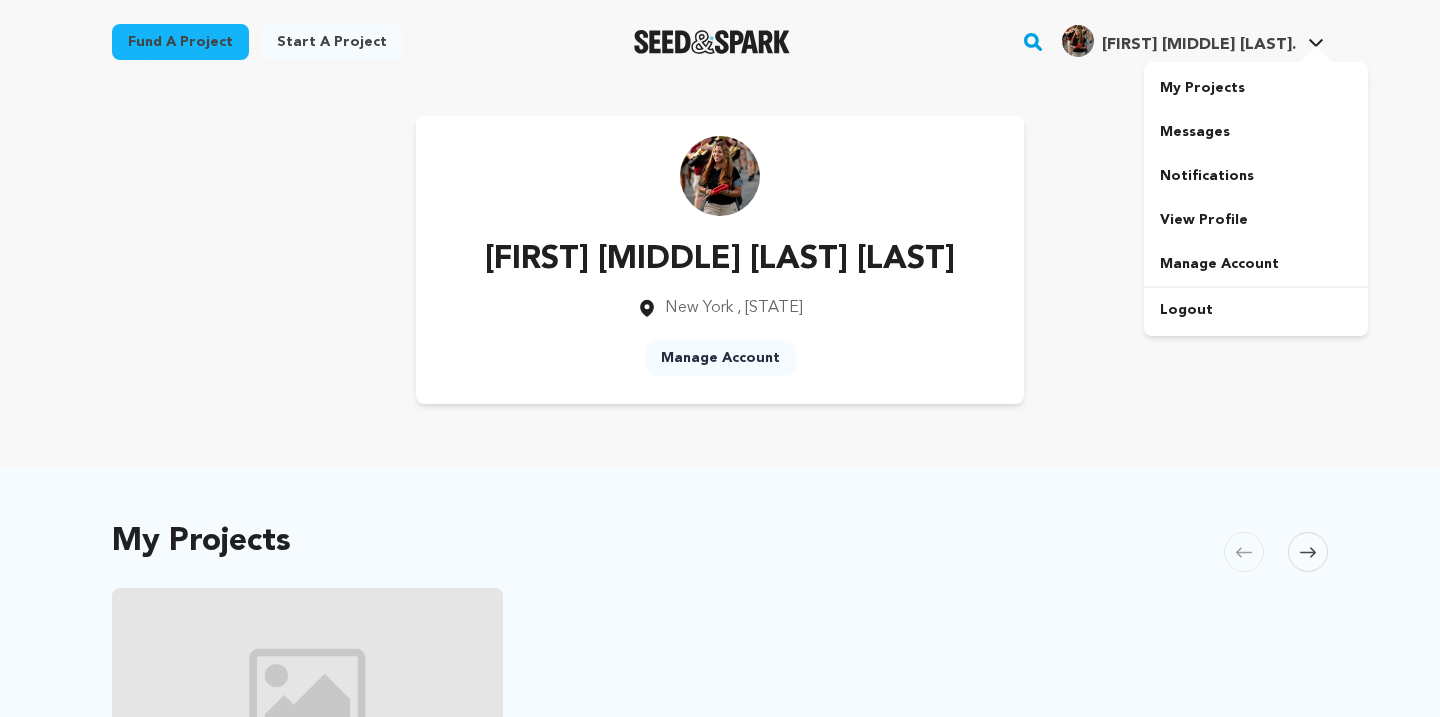 scroll, scrollTop: 0, scrollLeft: 0, axis: both 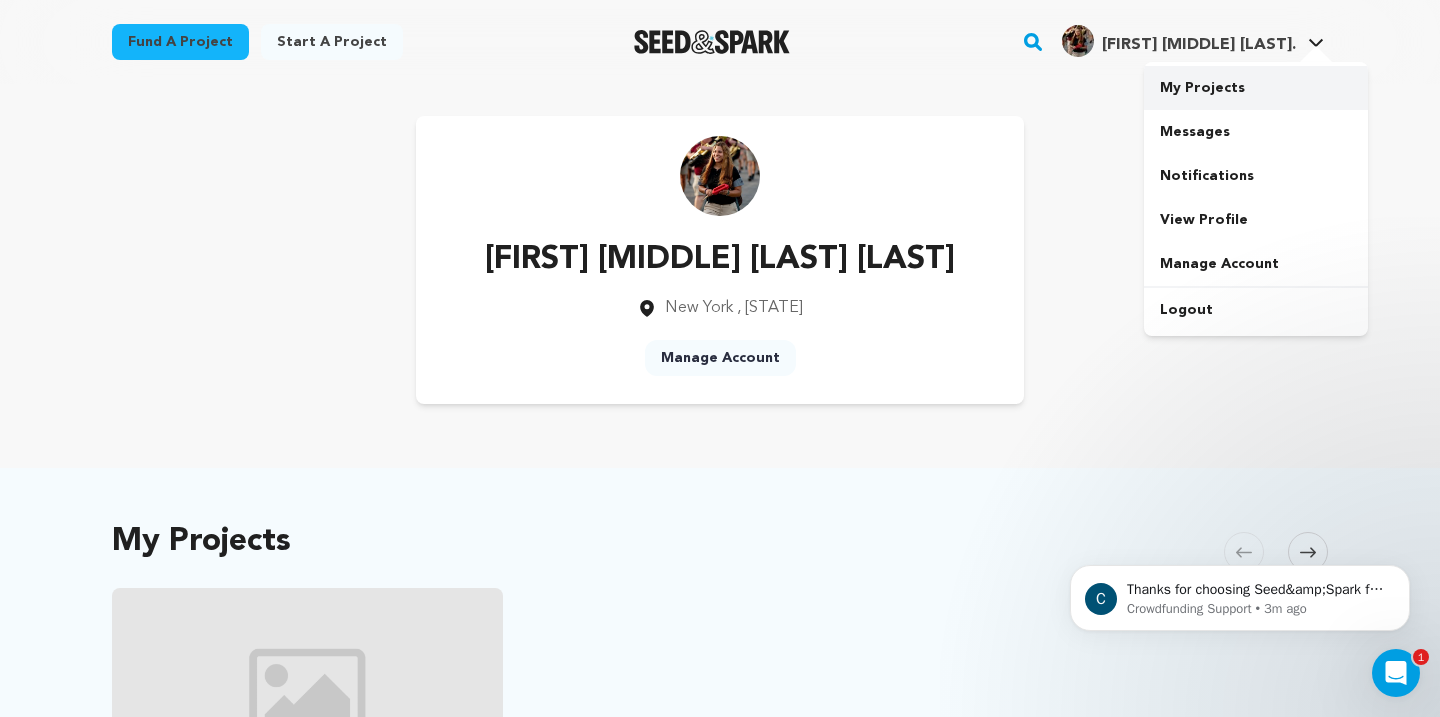 click on "My Projects" at bounding box center (1256, 88) 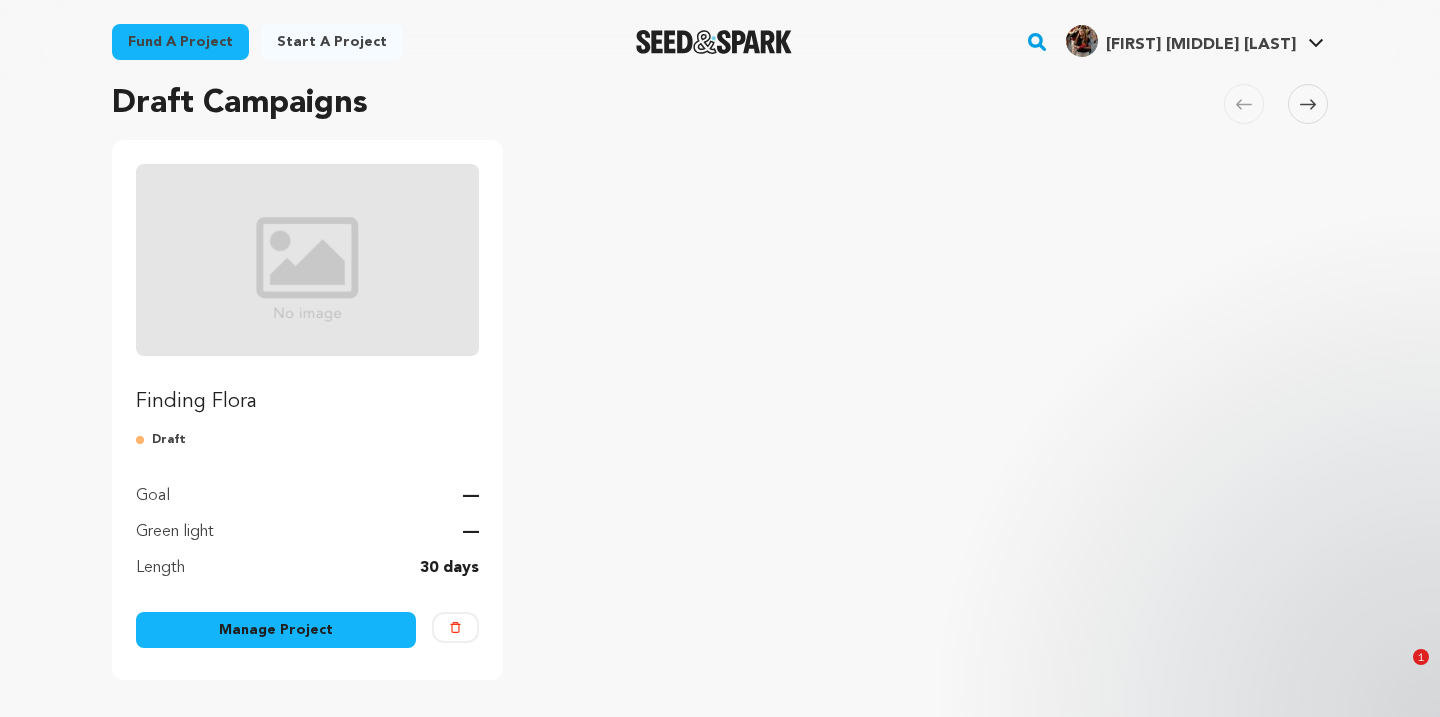 scroll, scrollTop: 221, scrollLeft: 0, axis: vertical 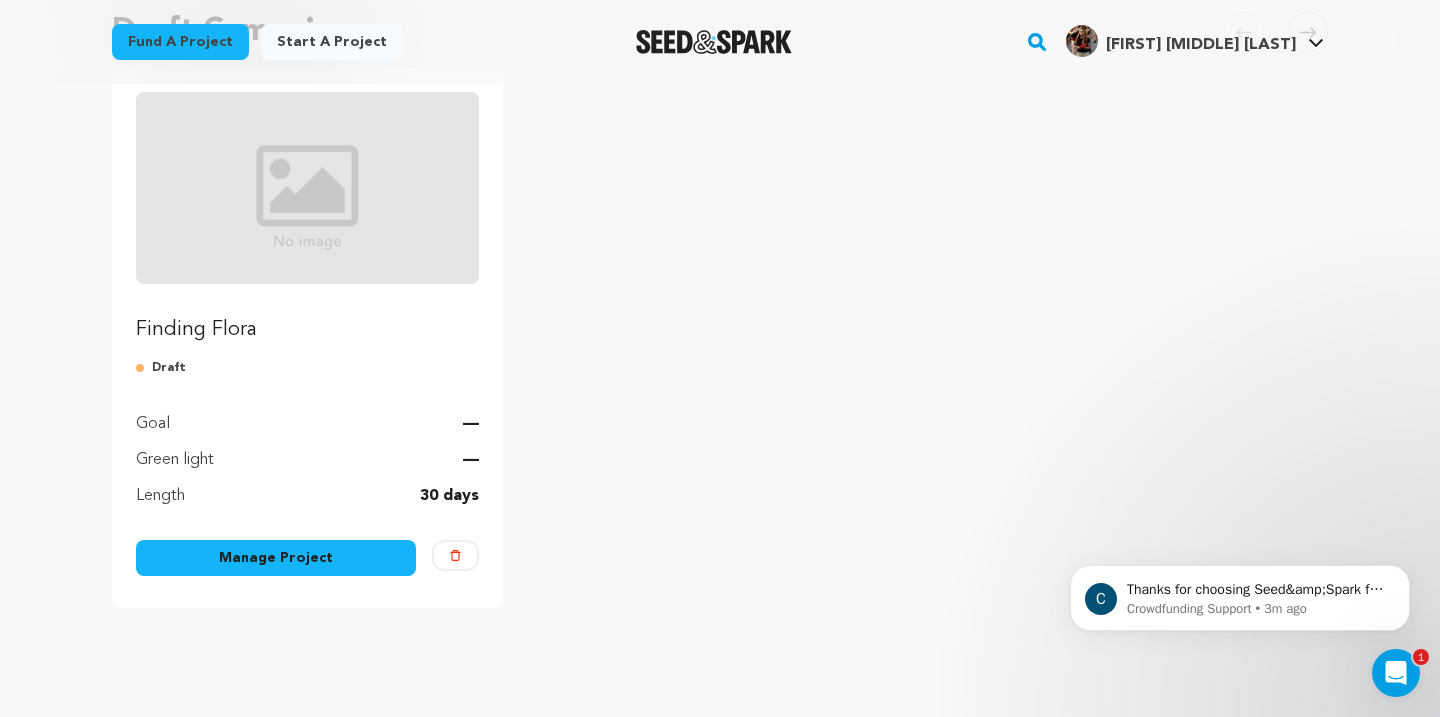 click at bounding box center [307, 188] 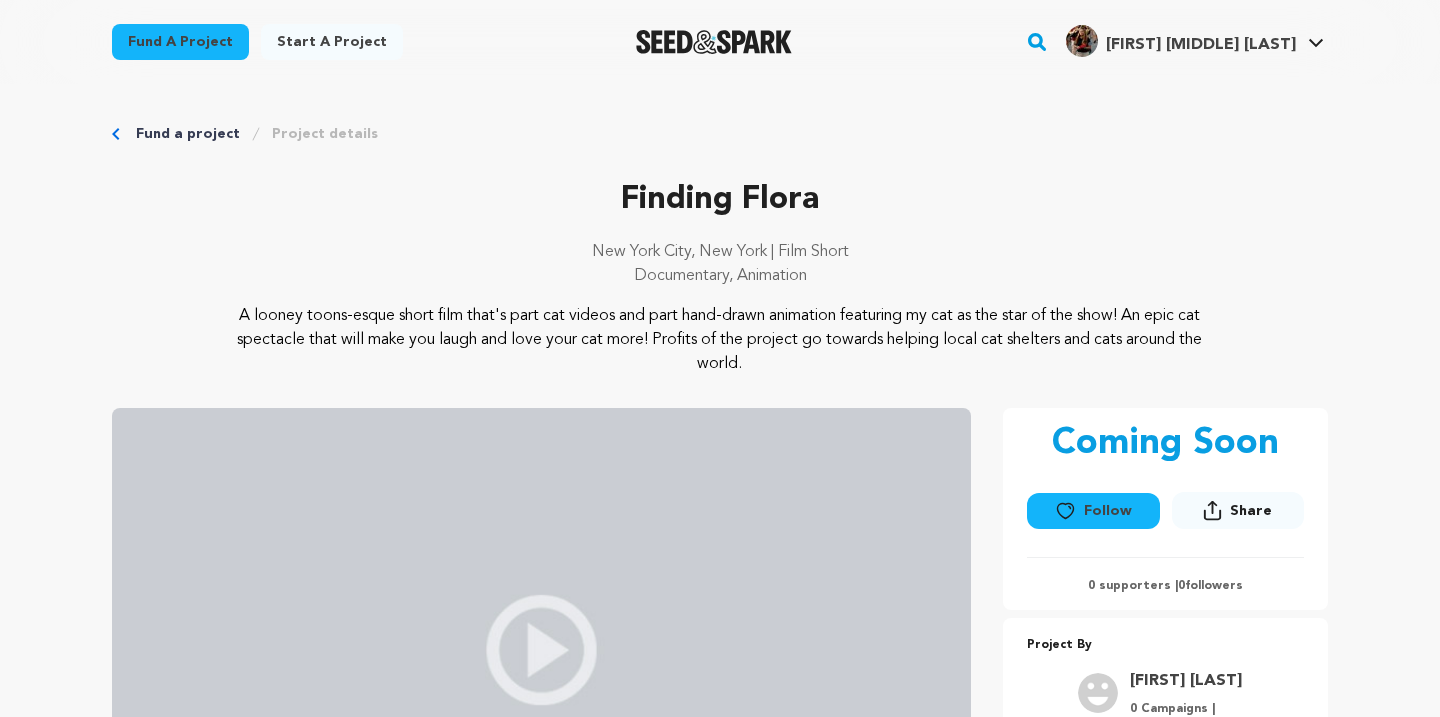 scroll, scrollTop: 0, scrollLeft: 0, axis: both 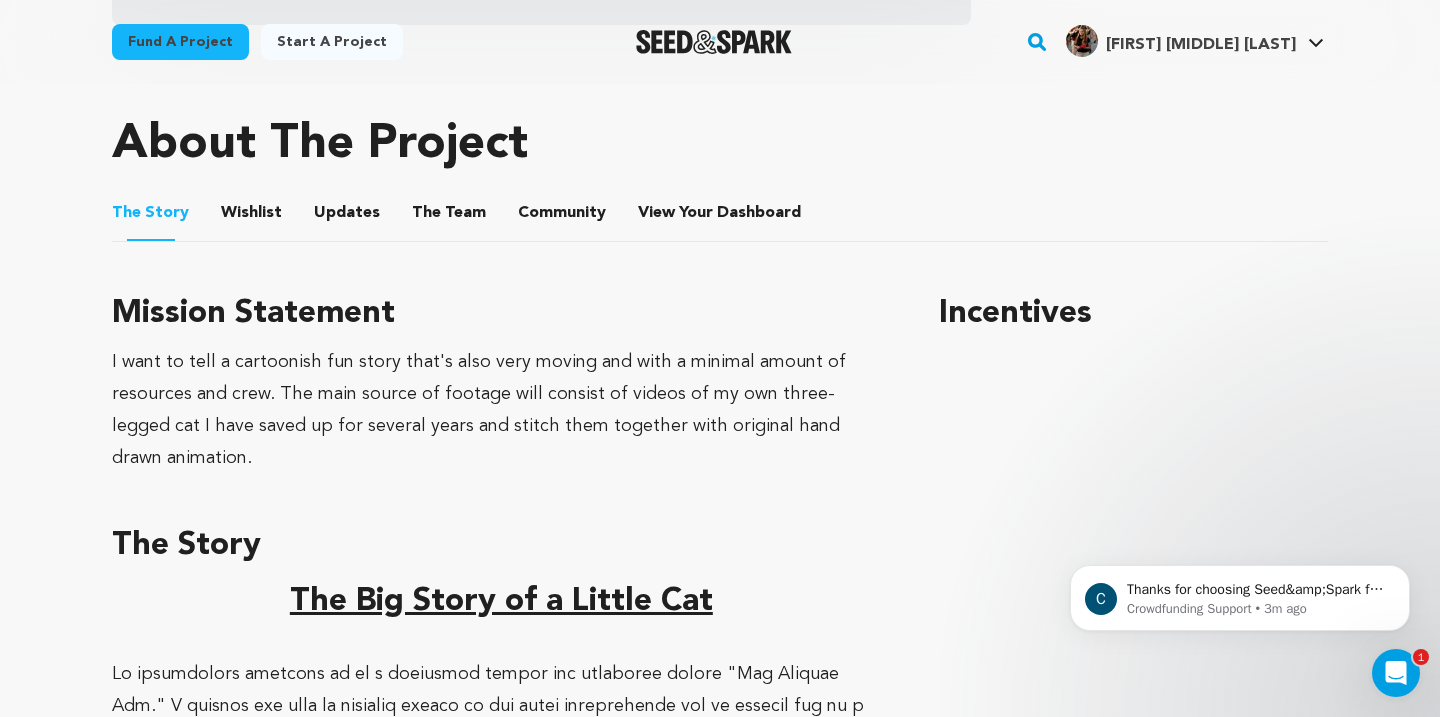 click on "The Team" at bounding box center (449, 217) 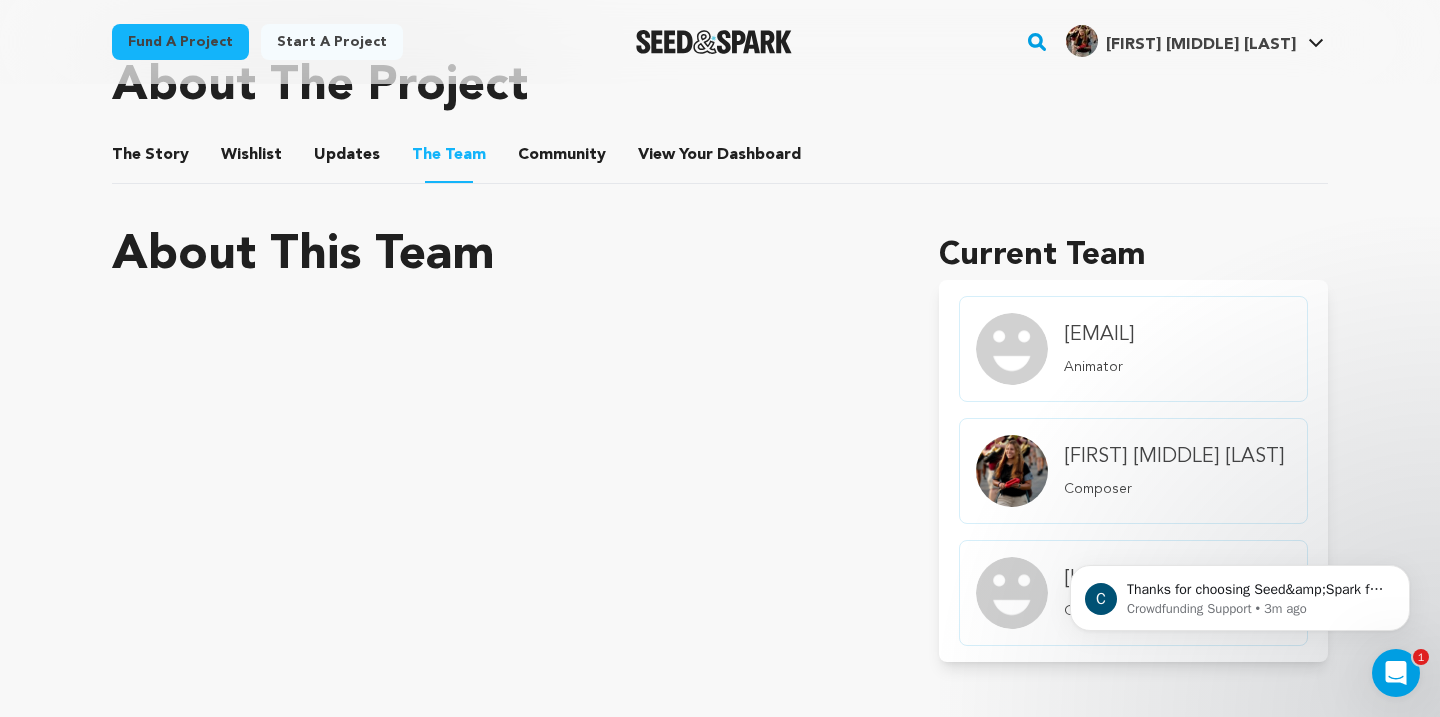 scroll, scrollTop: 924, scrollLeft: 0, axis: vertical 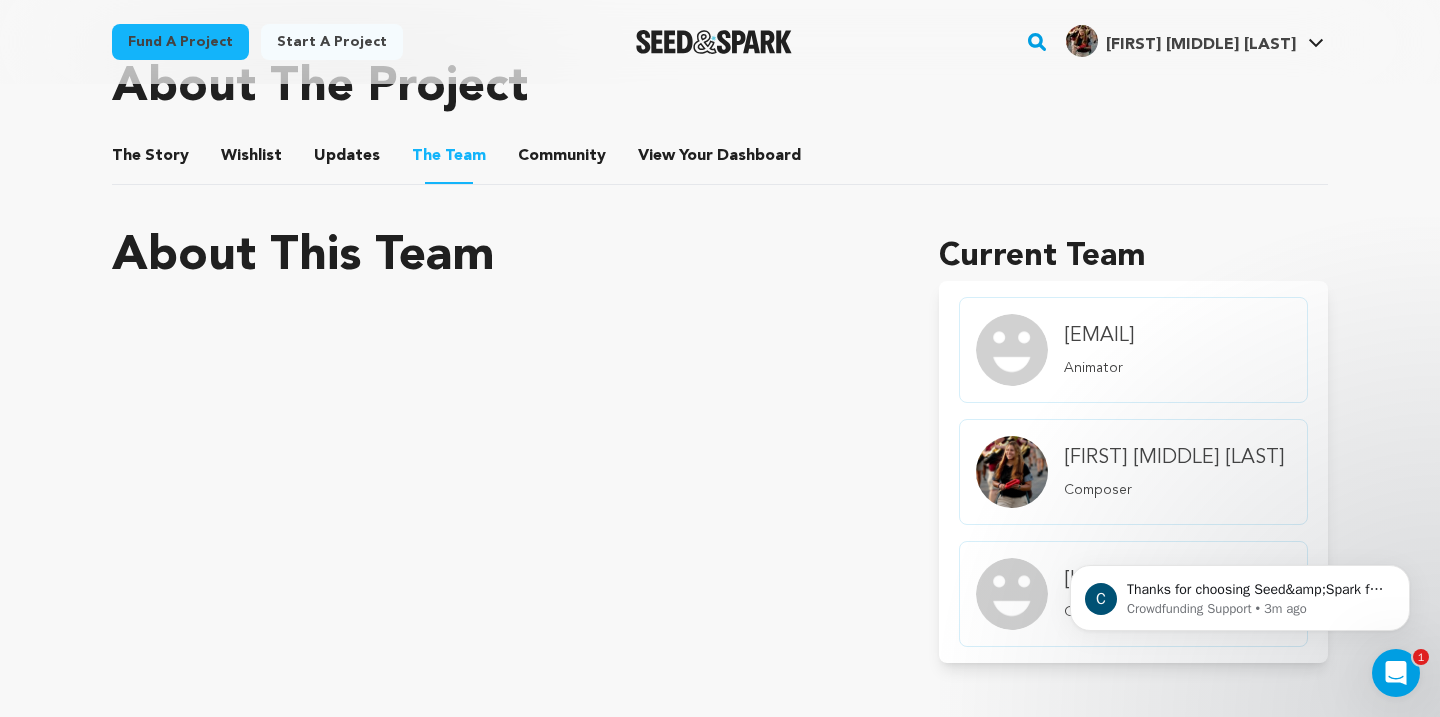 click on "[FIRST] [MIDDLE] [LAST]" at bounding box center [1174, 458] 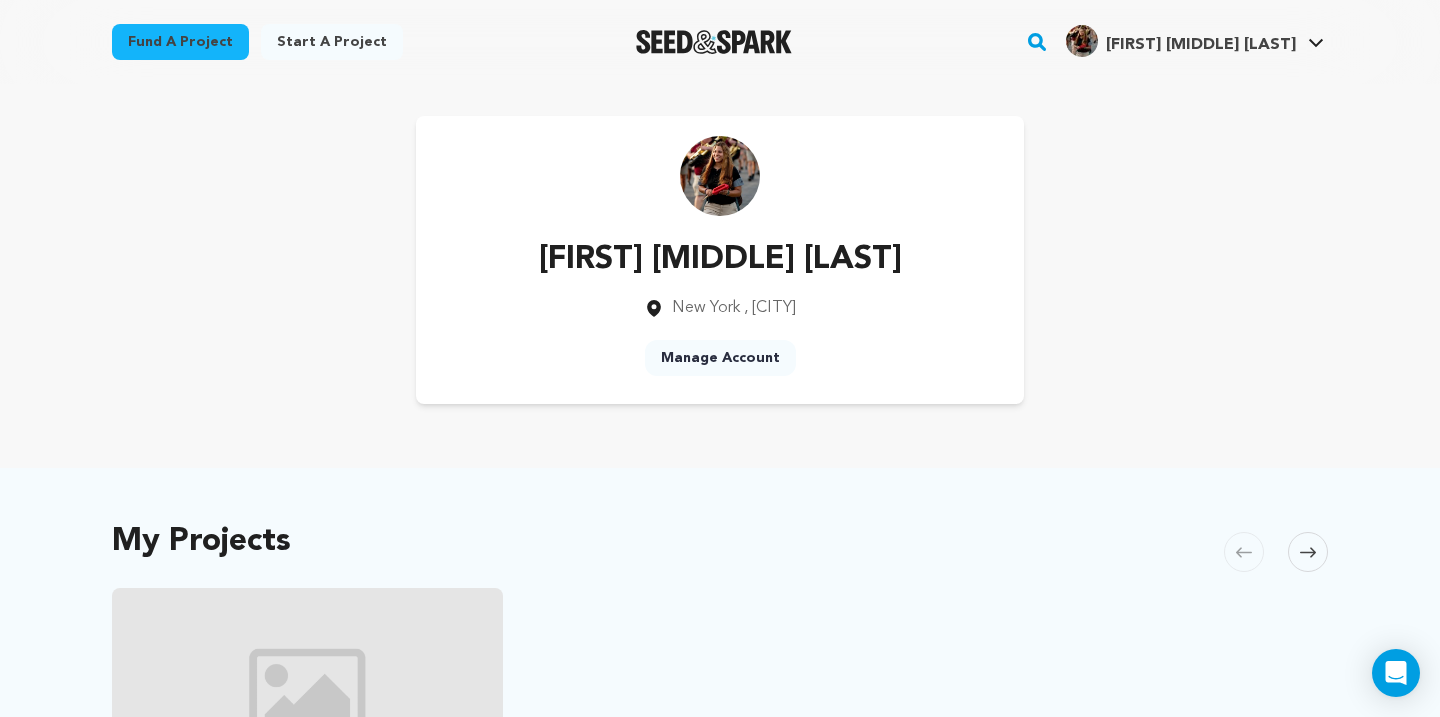 scroll, scrollTop: 0, scrollLeft: 0, axis: both 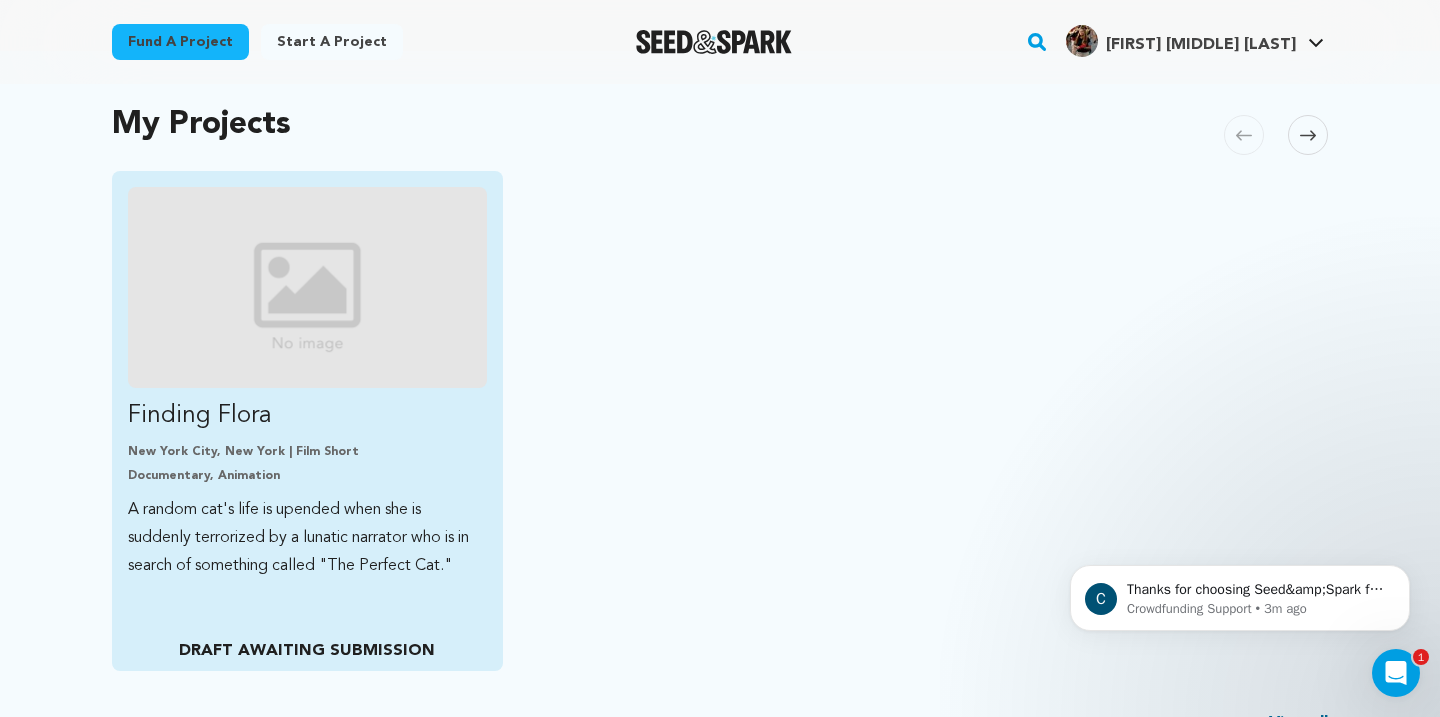 click on "Finding Flora
[CITY], [STATE] | Film Short
Documentary, Animation
A random cat's life is upended when she is suddenly terrorized by a lunatic narrator who is in search of something called "The Perfect Cat."
DRAFT AWAITING SUBMISSION" at bounding box center [307, 383] 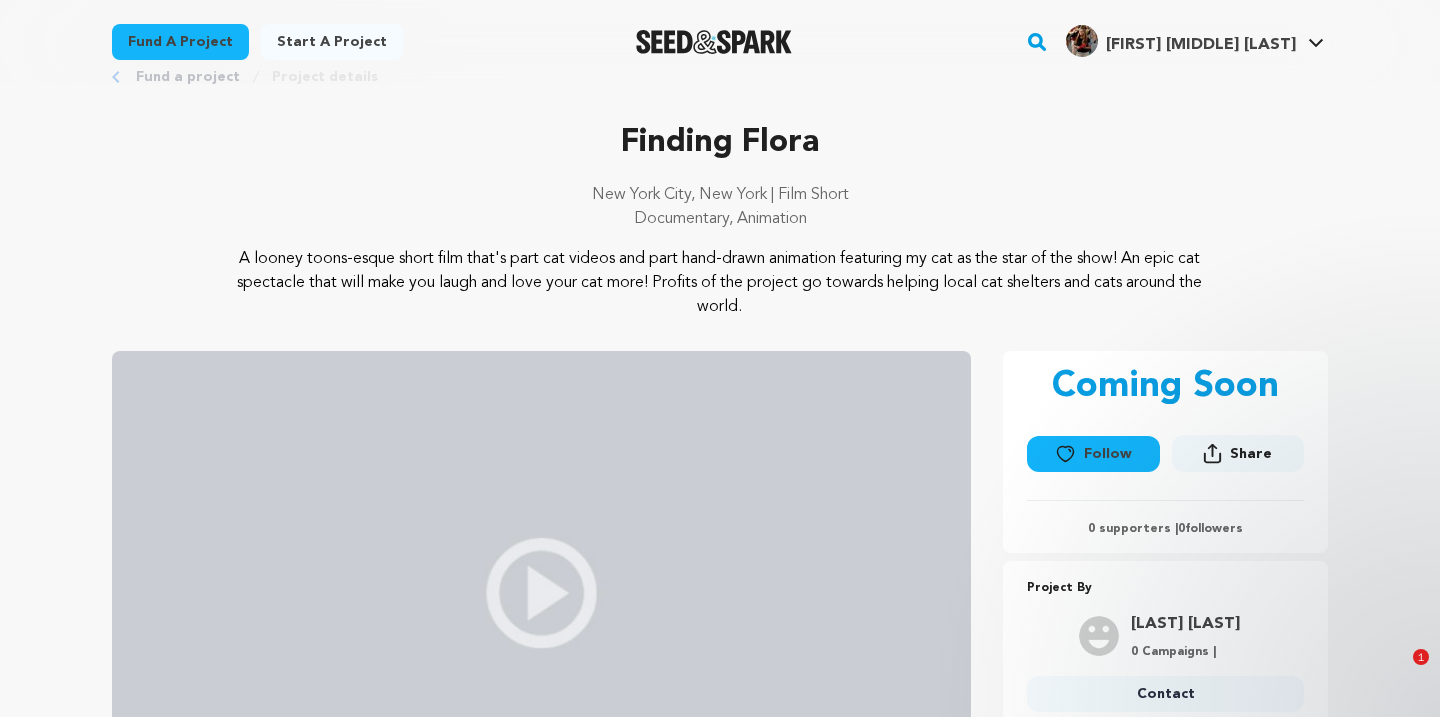 scroll, scrollTop: 62, scrollLeft: 0, axis: vertical 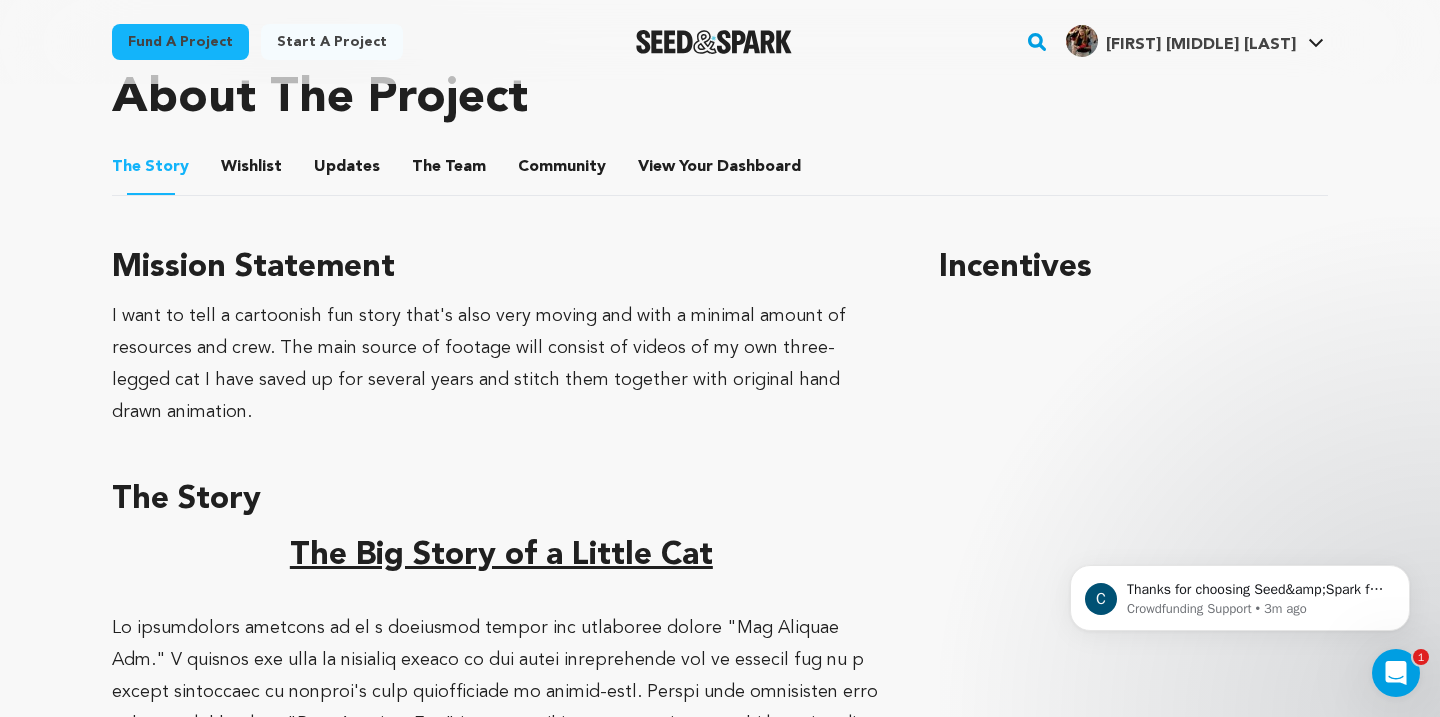 click on "The Team" at bounding box center [449, 171] 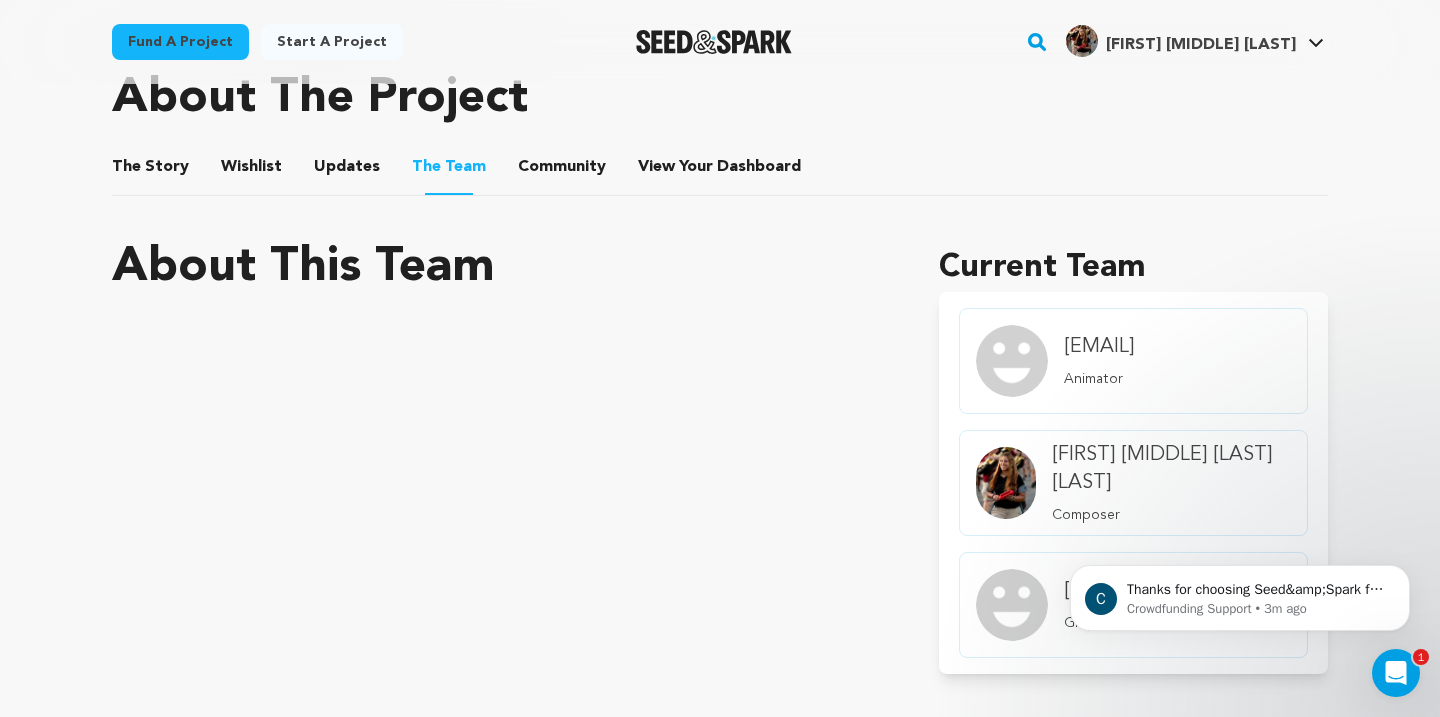 click on "[FIRST] [MIDDLE] [LAST] [LAST]" at bounding box center [1171, 469] 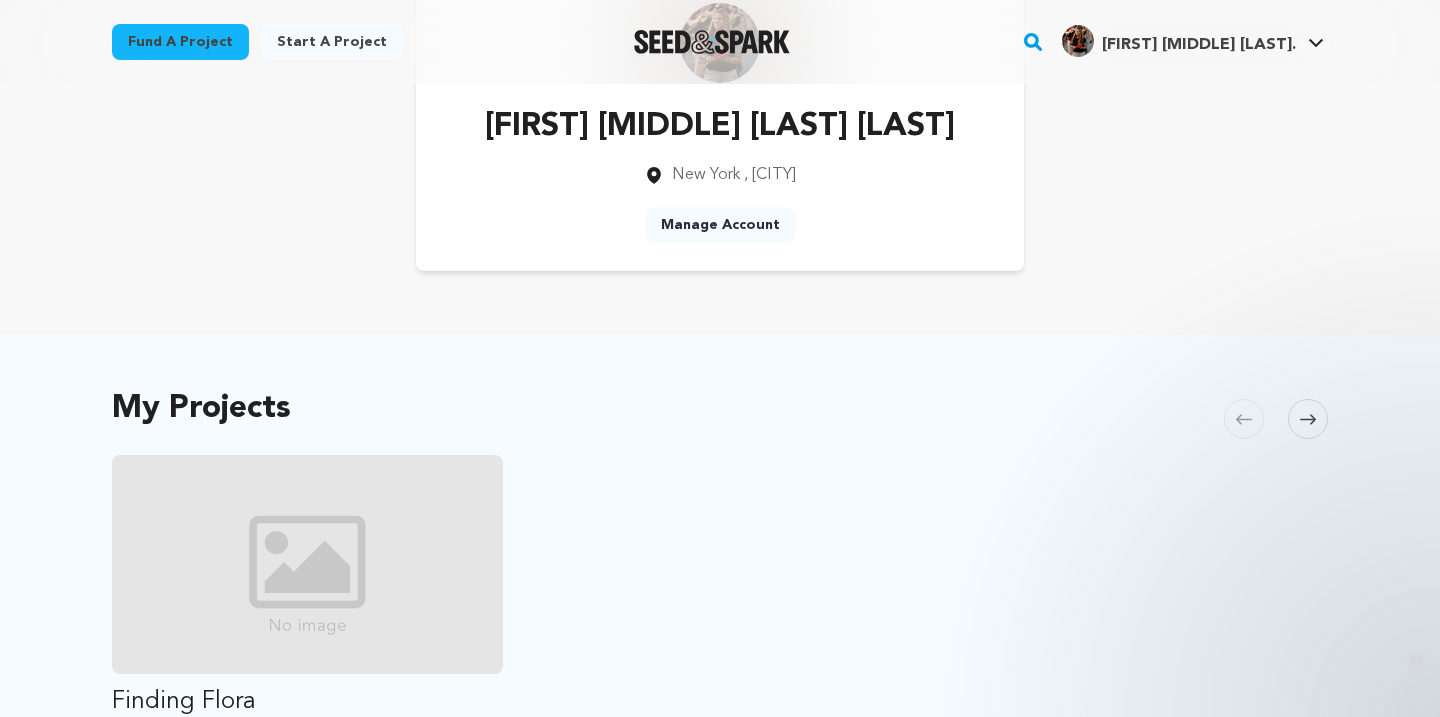 scroll, scrollTop: 228, scrollLeft: 0, axis: vertical 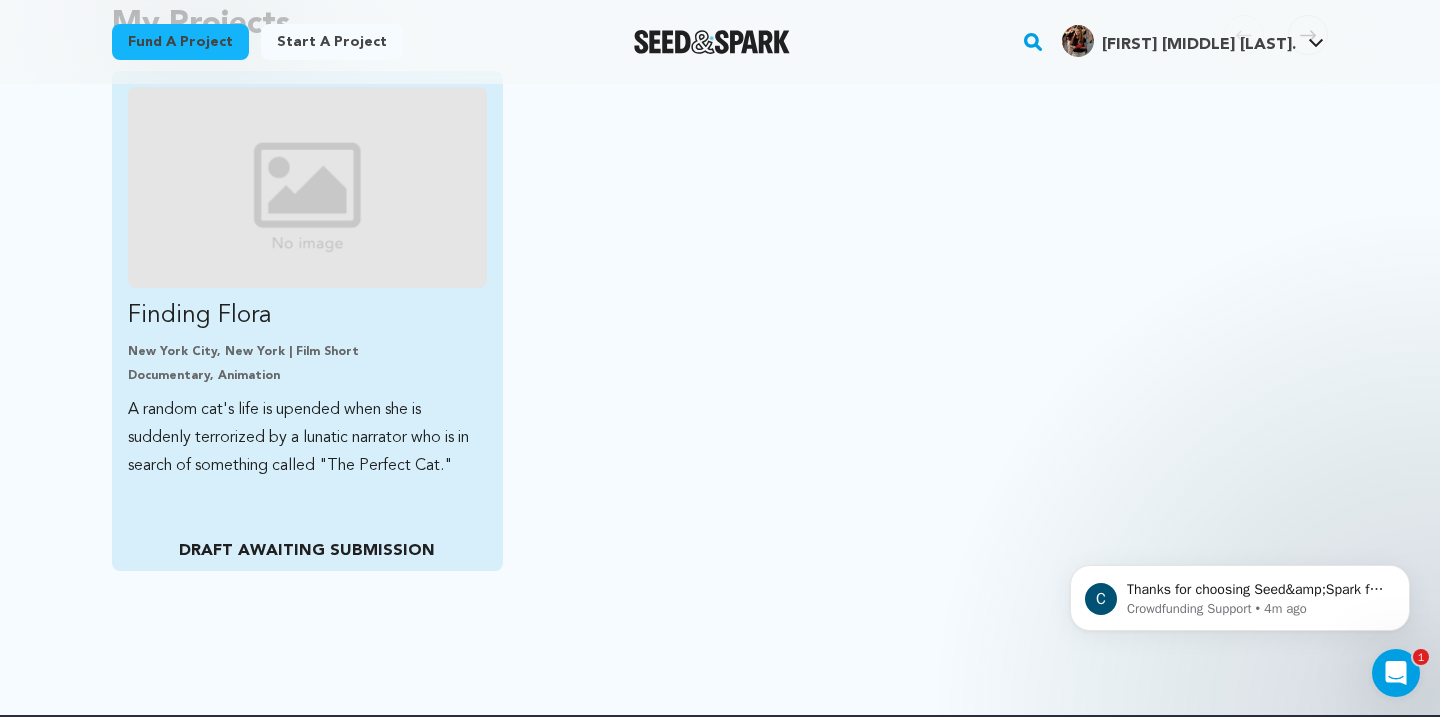 click on "Finding Flora
New York City, New York | Film Short
Documentary, Animation
A random cat's life is upended when she is suddenly terrorized by a lunatic narrator who is in search of something called "The Perfect Cat."
DRAFT AWAITING SUBMISSION" at bounding box center (307, 283) 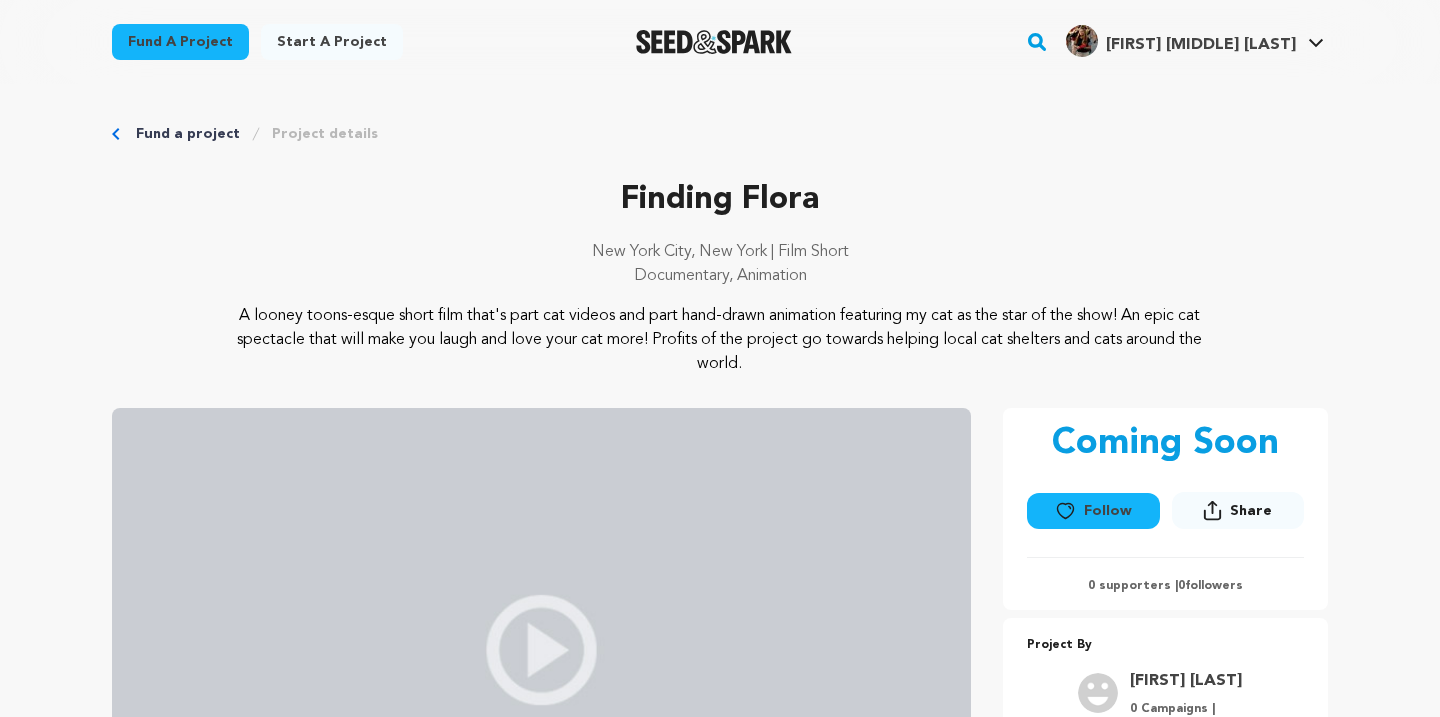 scroll, scrollTop: 0, scrollLeft: 0, axis: both 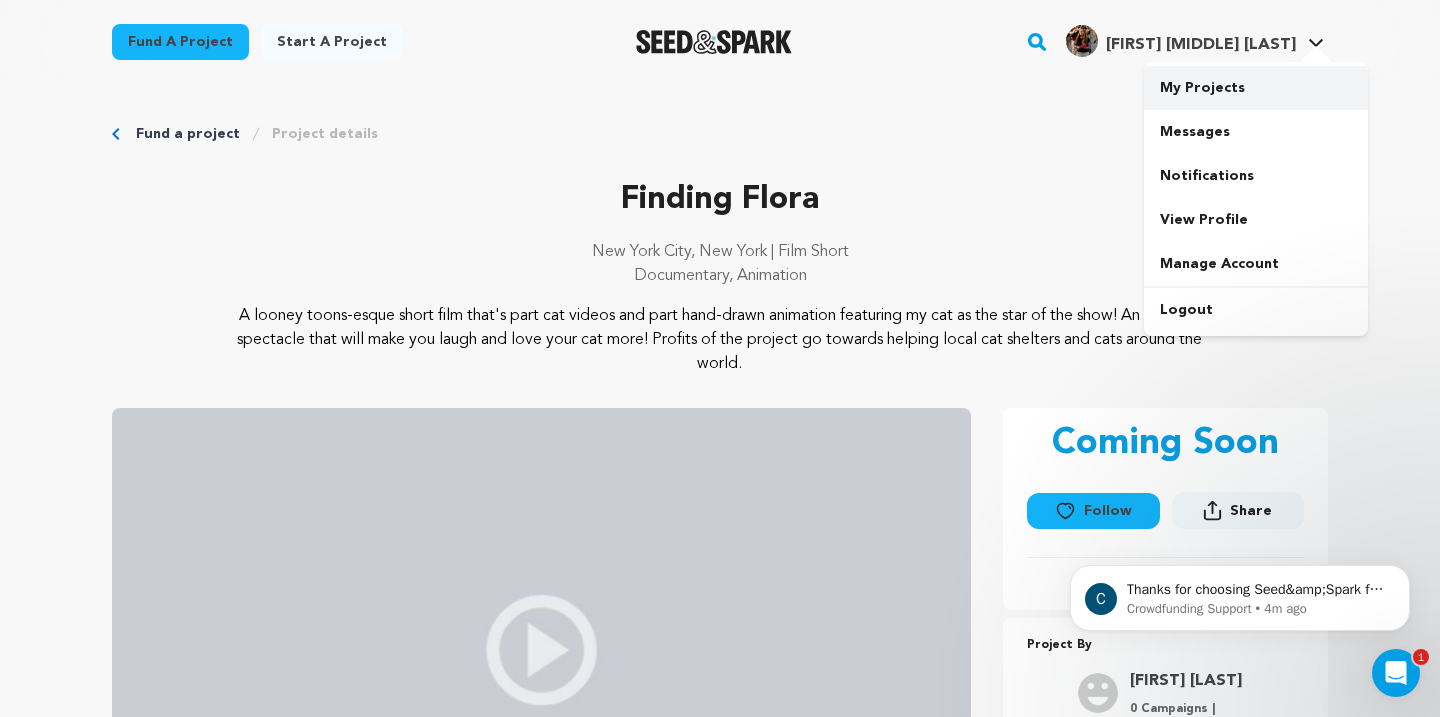 click on "My Projects" at bounding box center (1256, 88) 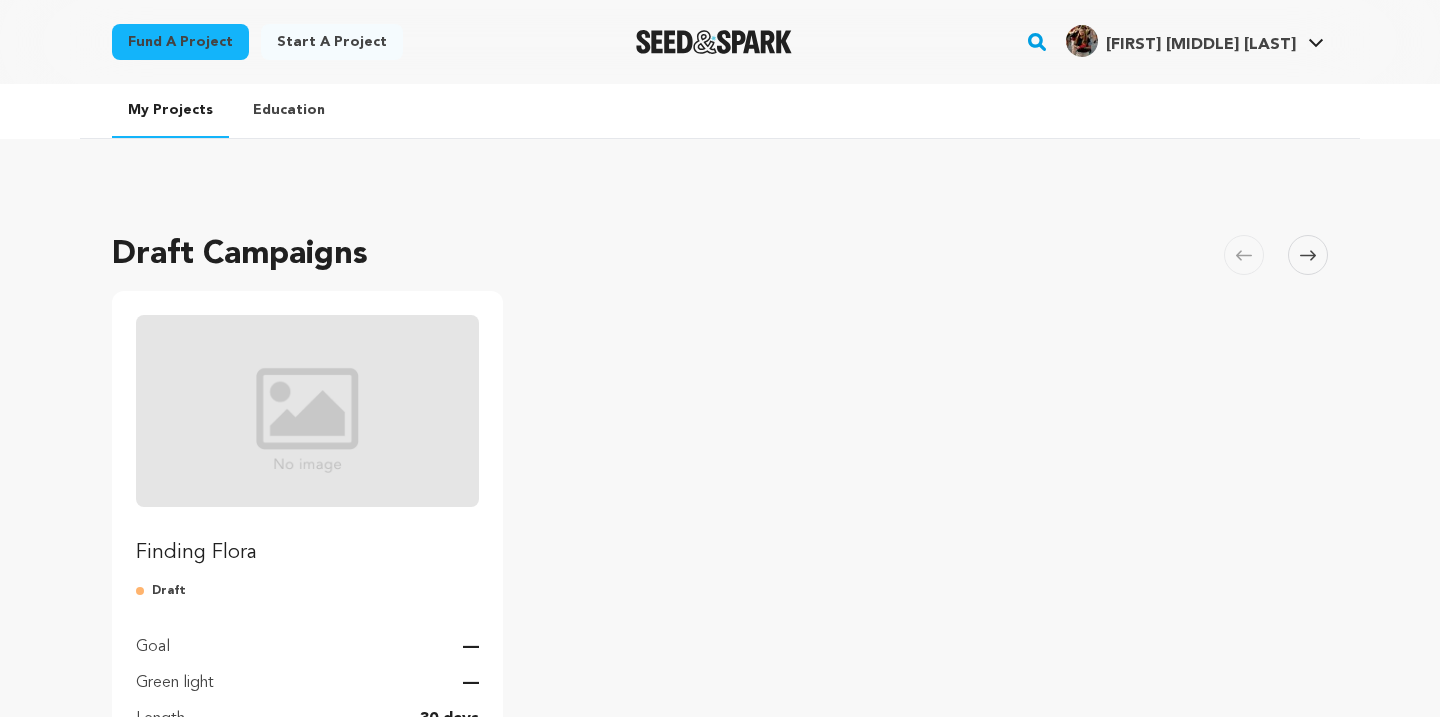 scroll, scrollTop: 0, scrollLeft: 0, axis: both 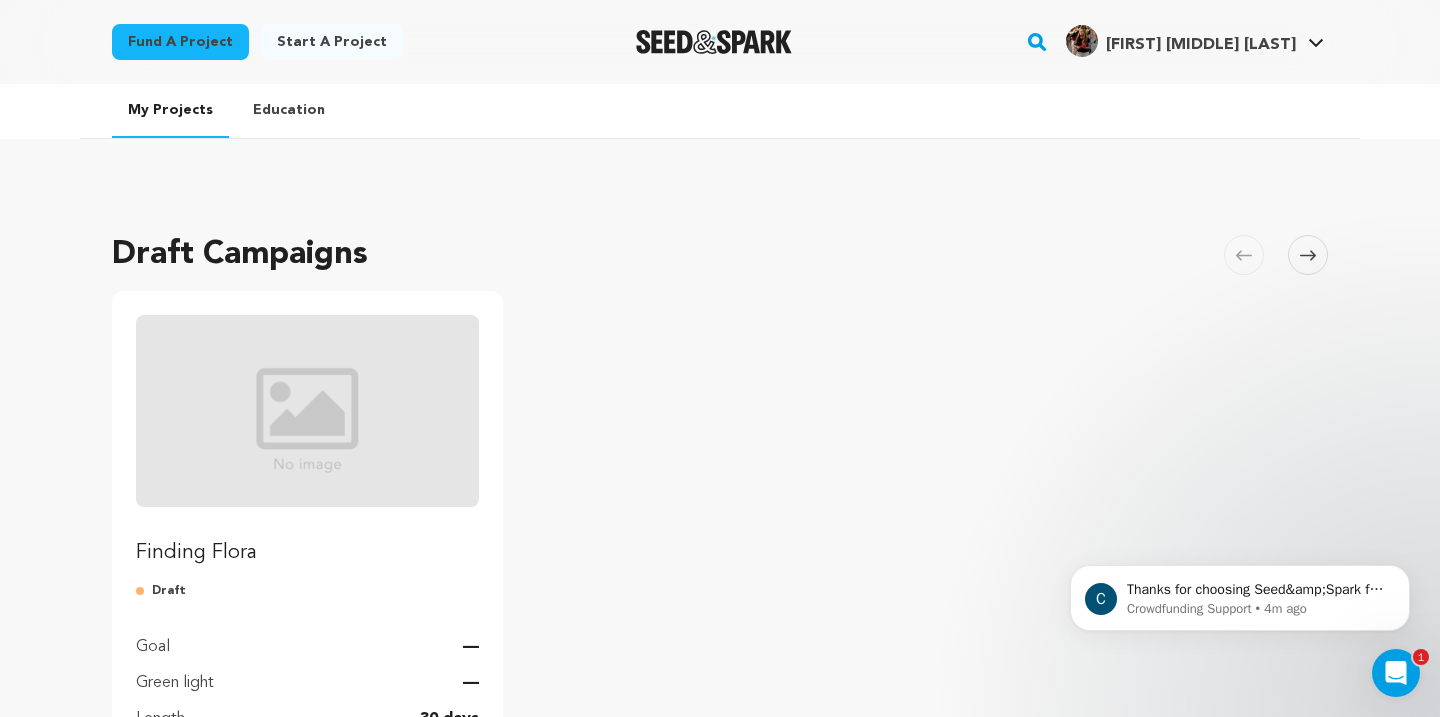 click on "Finding Flora" at bounding box center (307, 441) 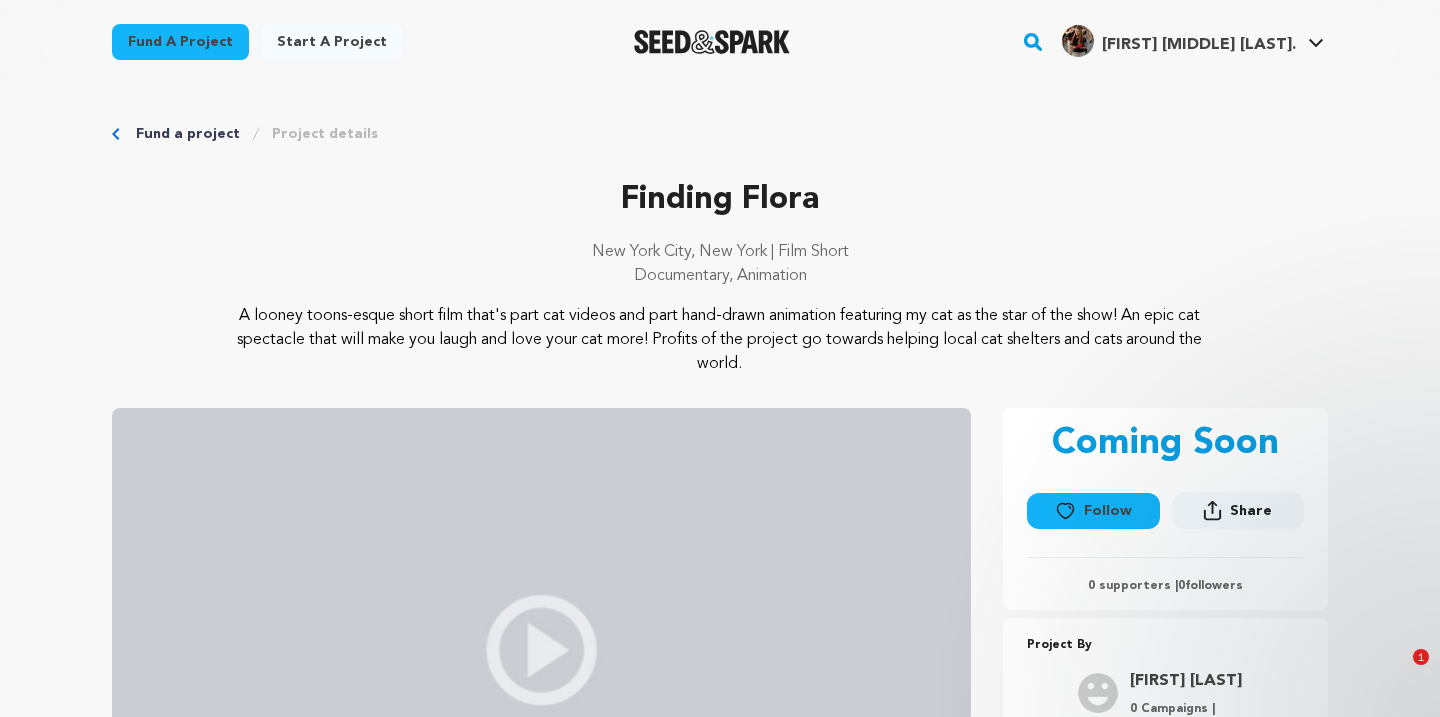 scroll, scrollTop: 202, scrollLeft: 0, axis: vertical 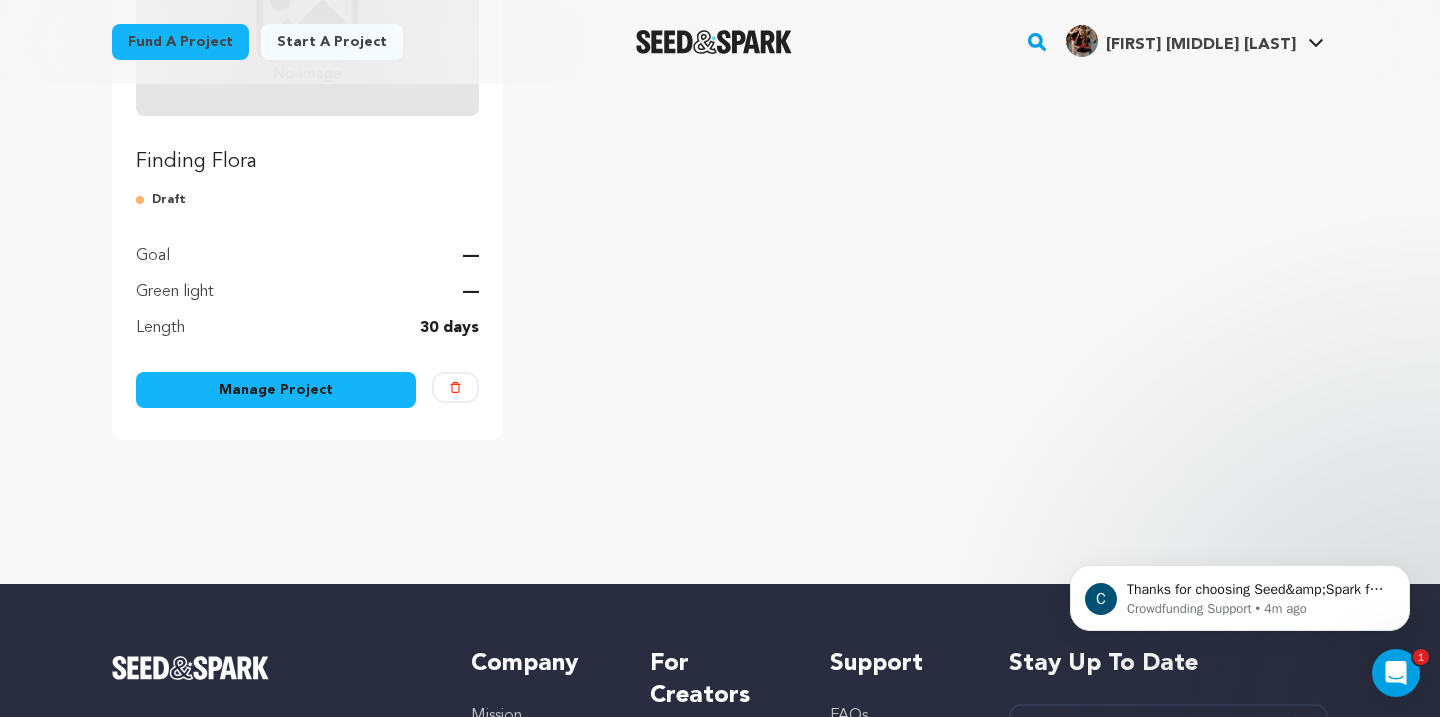 click on "Manage Project" at bounding box center [276, 390] 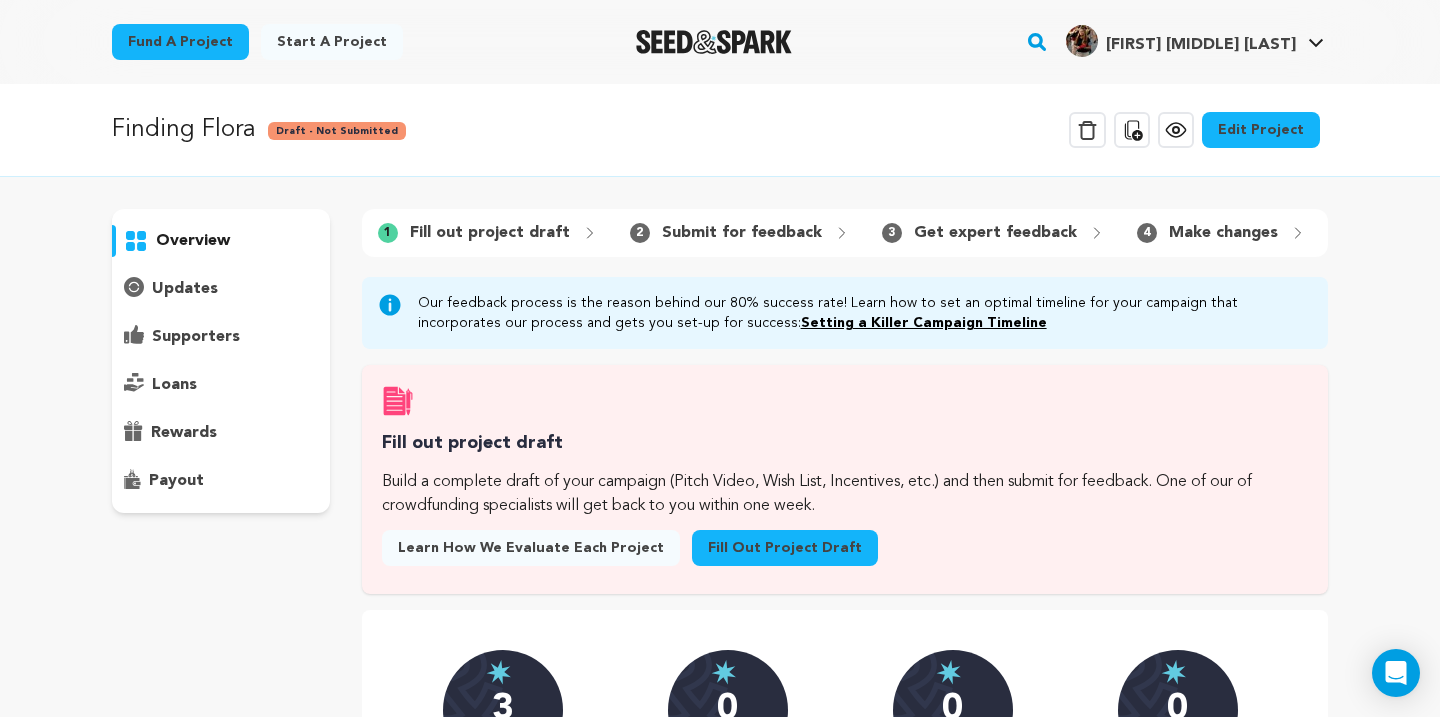 scroll, scrollTop: 0, scrollLeft: 0, axis: both 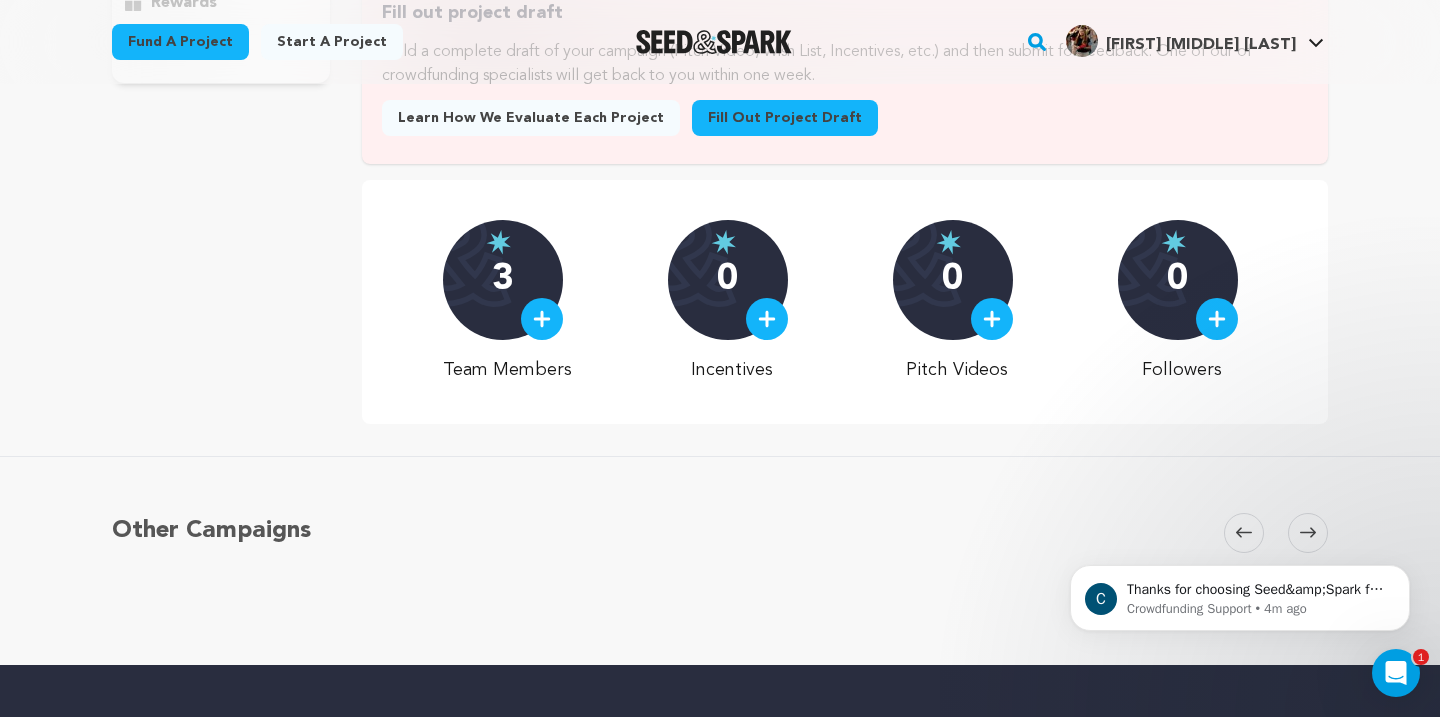 click on "3" at bounding box center [502, 280] 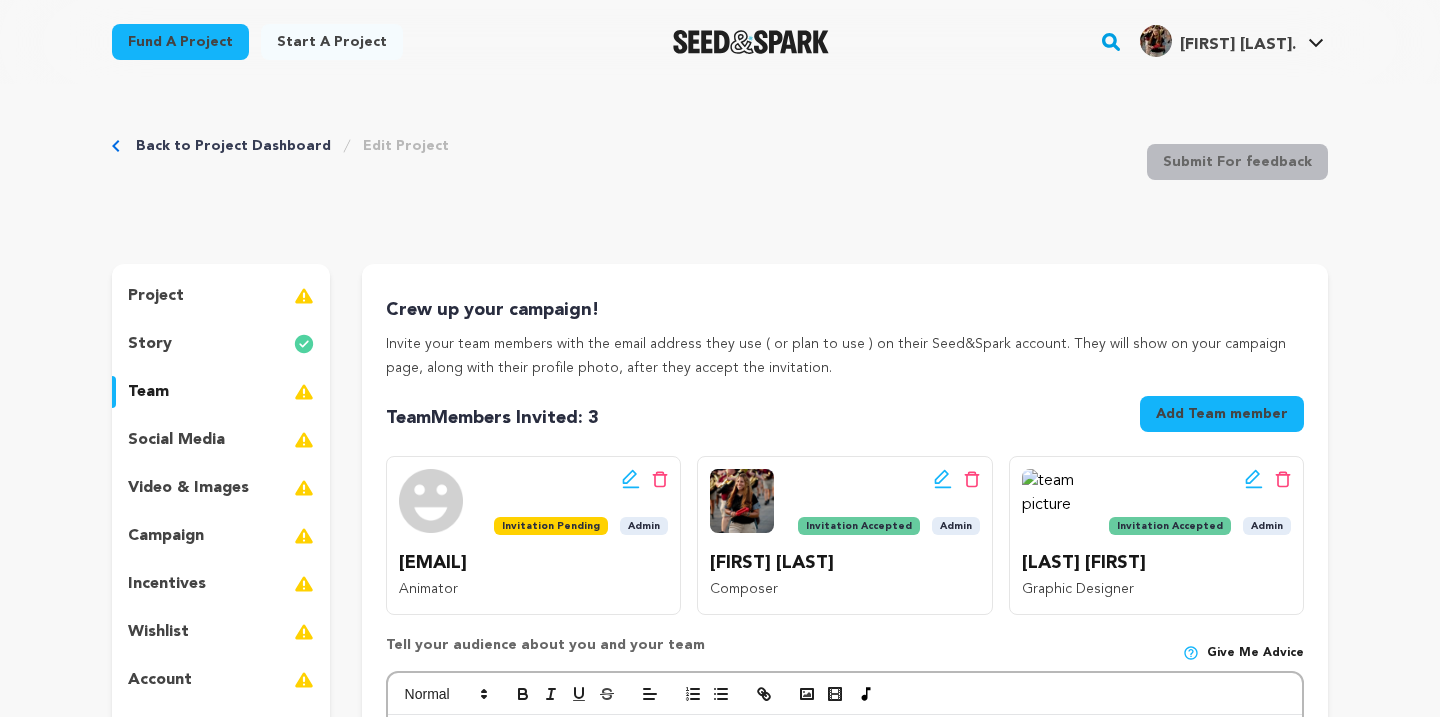 scroll, scrollTop: 0, scrollLeft: 0, axis: both 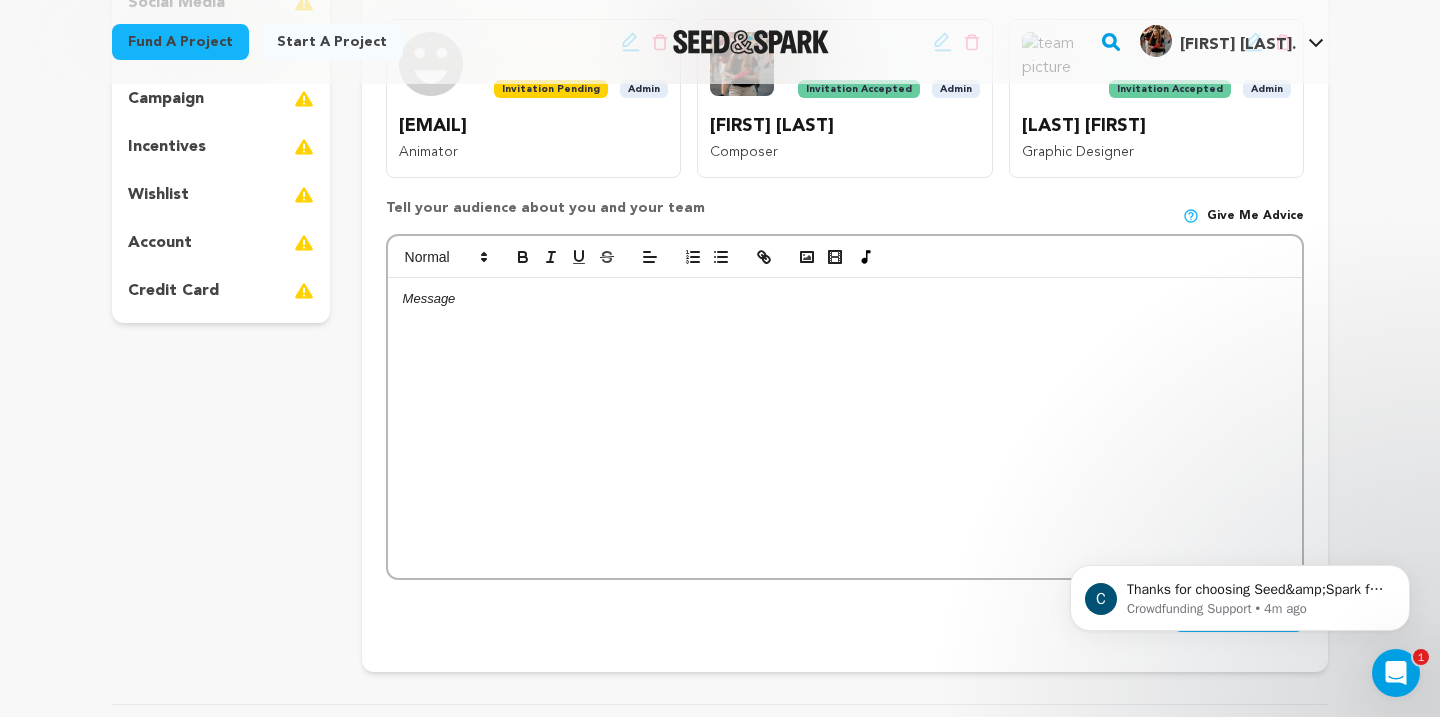 click at bounding box center (845, 428) 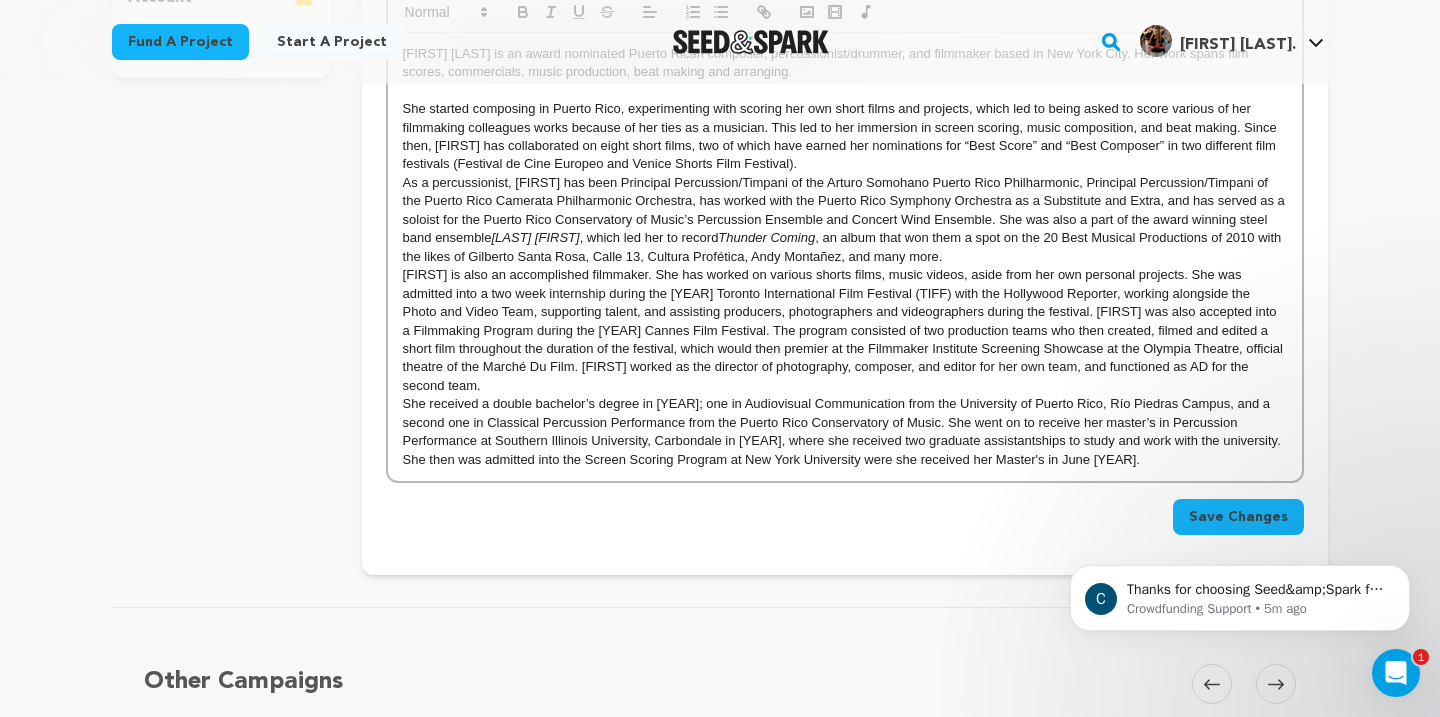 scroll, scrollTop: 730, scrollLeft: 0, axis: vertical 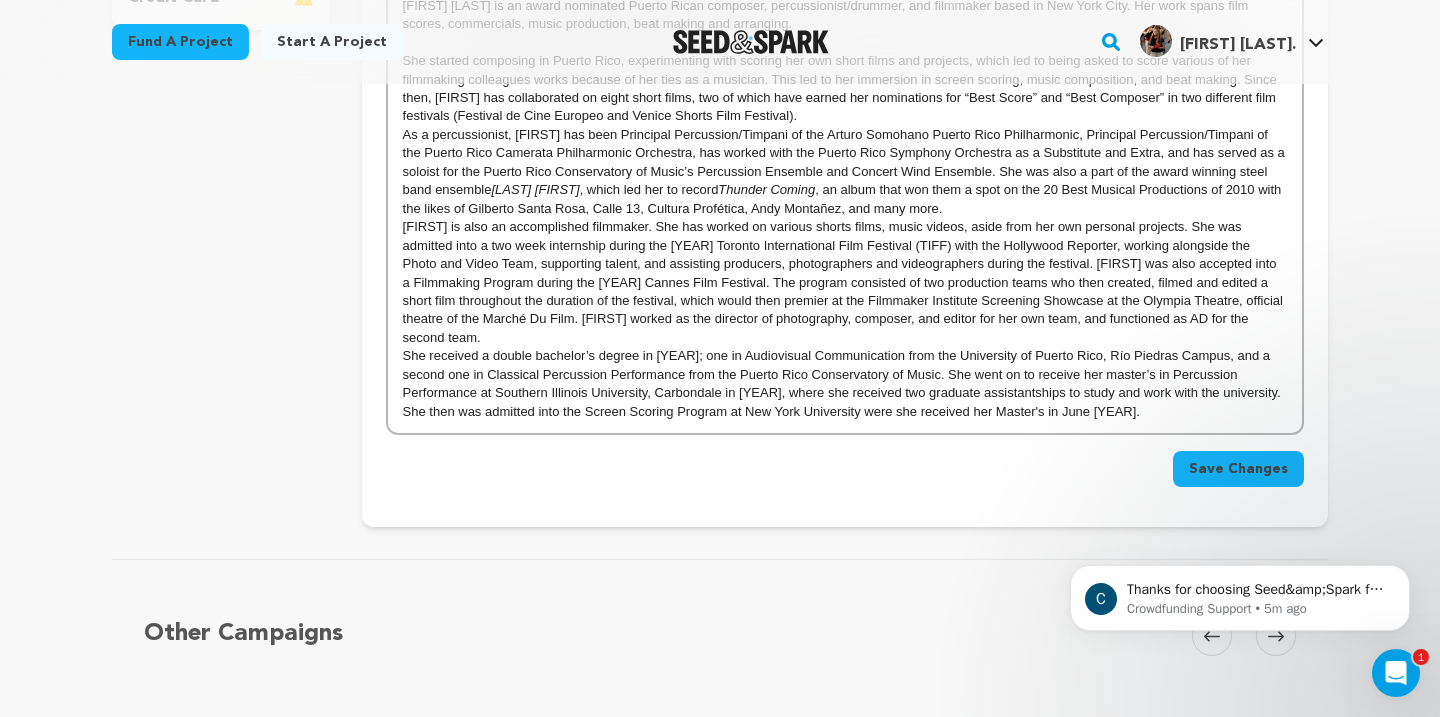 click on "Save Changes" at bounding box center (1238, 469) 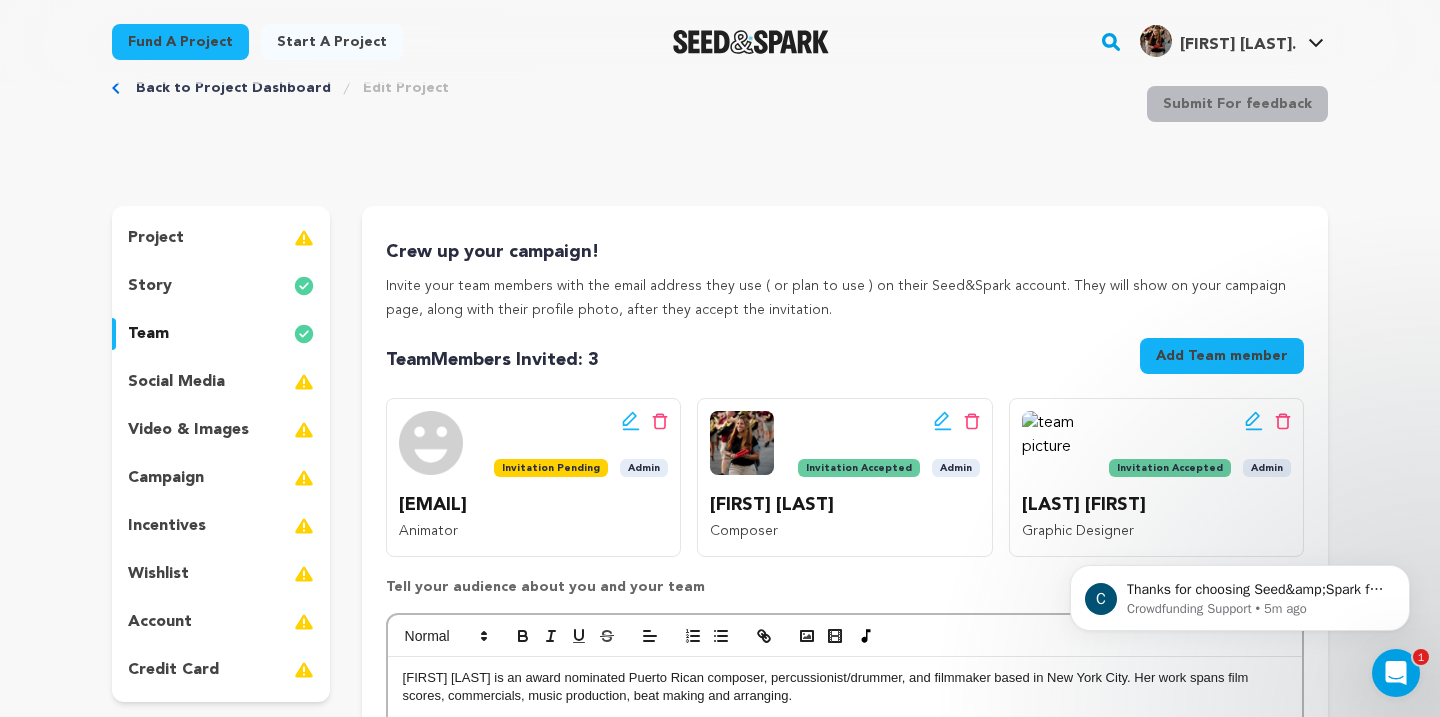 scroll, scrollTop: 0, scrollLeft: 0, axis: both 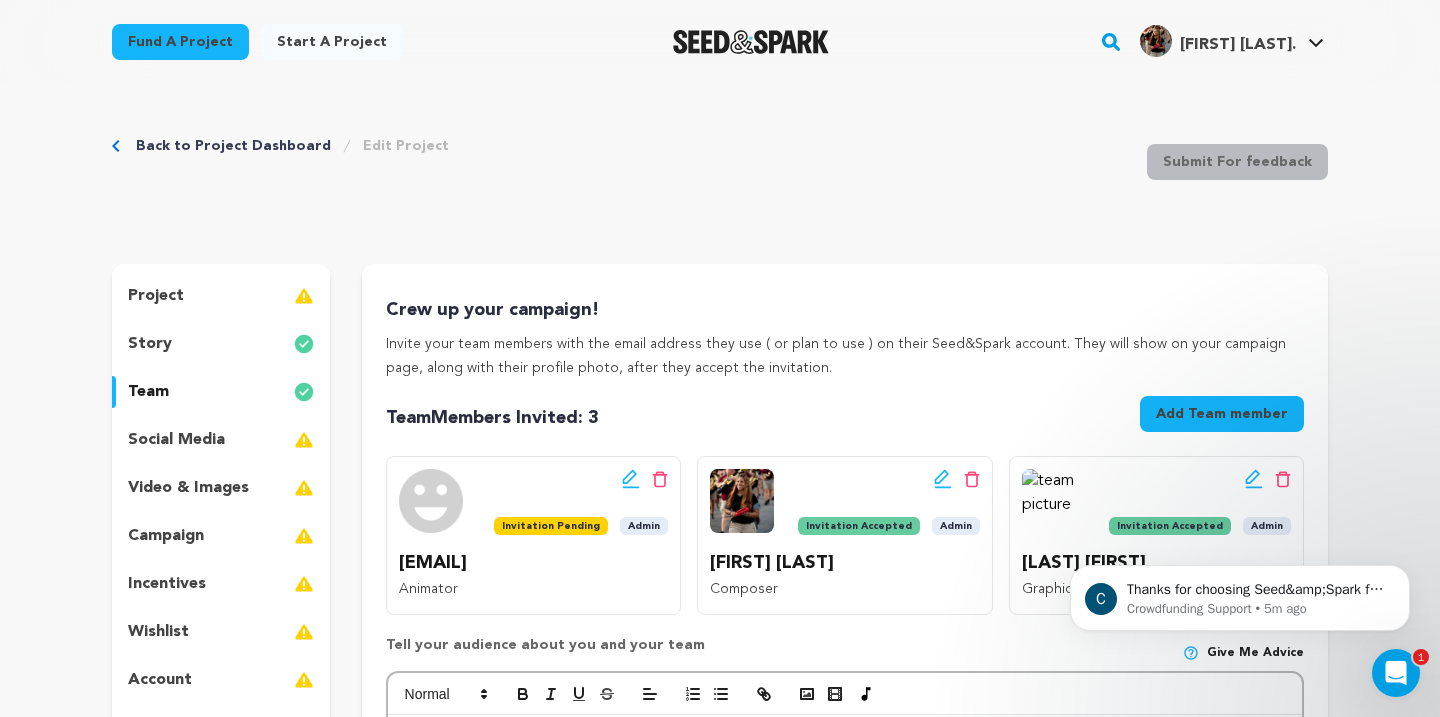 click on "project" at bounding box center [221, 296] 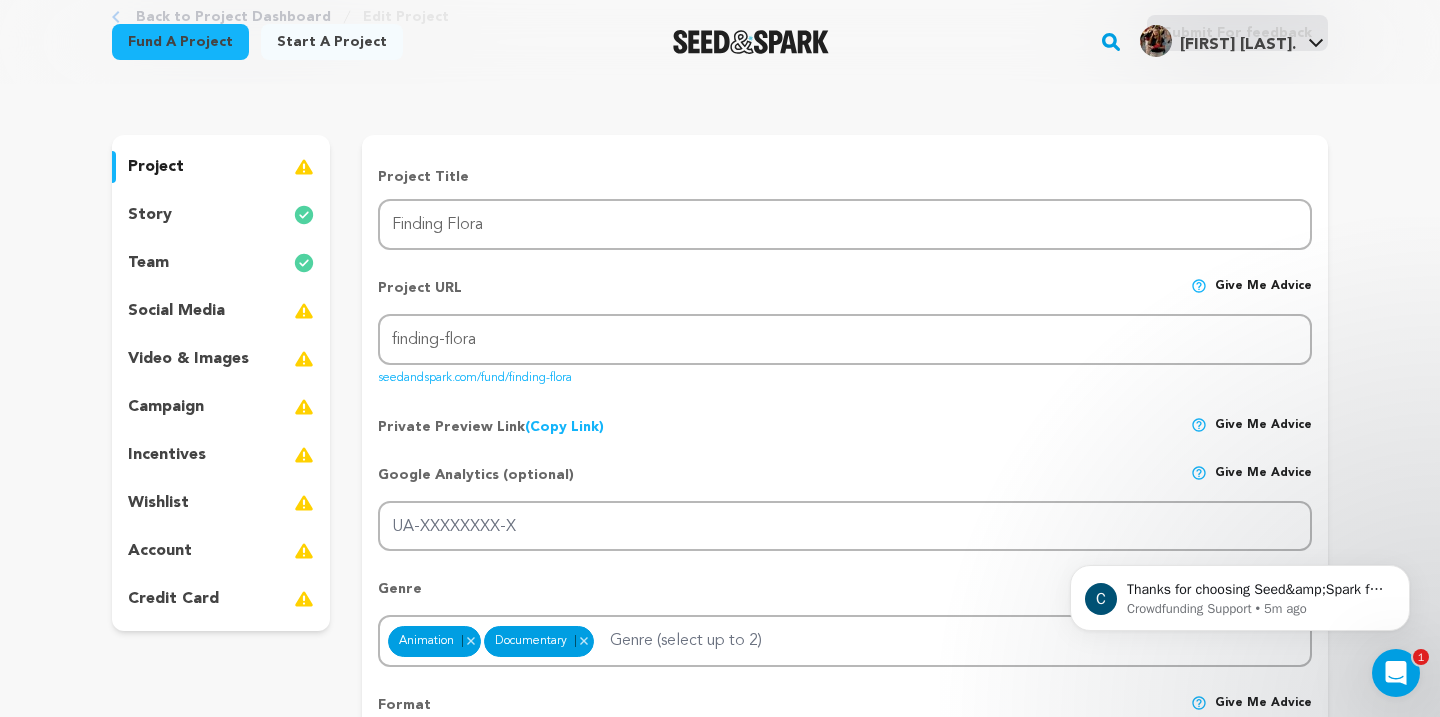 scroll, scrollTop: 134, scrollLeft: 0, axis: vertical 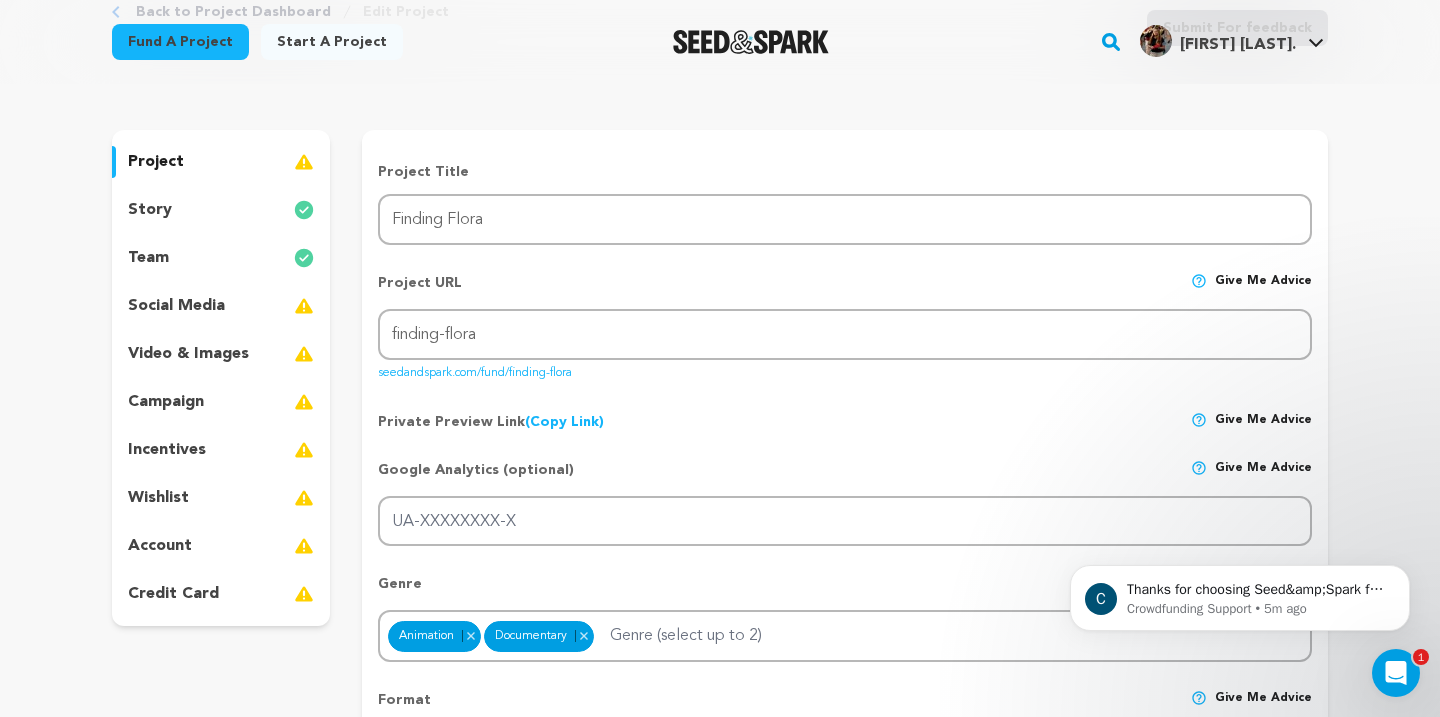 click on "social media" at bounding box center [176, 306] 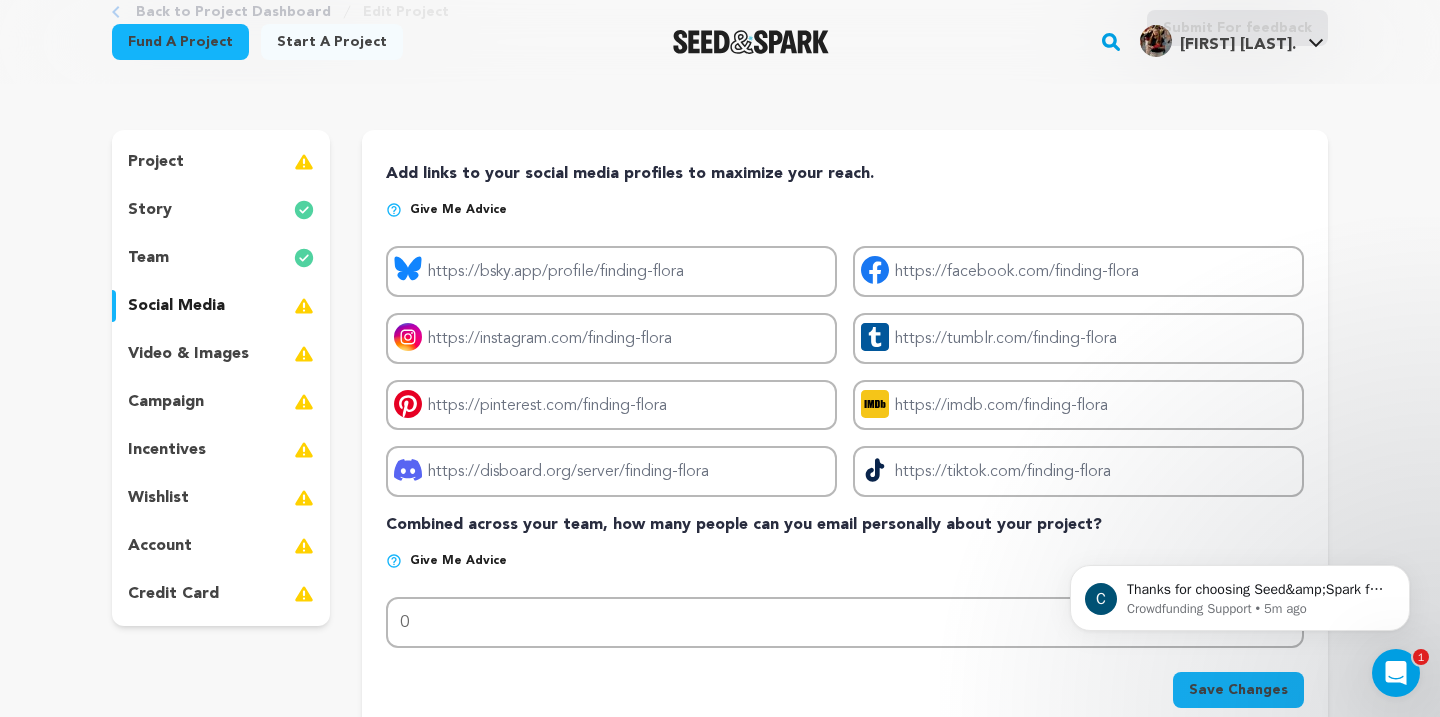 click on "project" at bounding box center [156, 162] 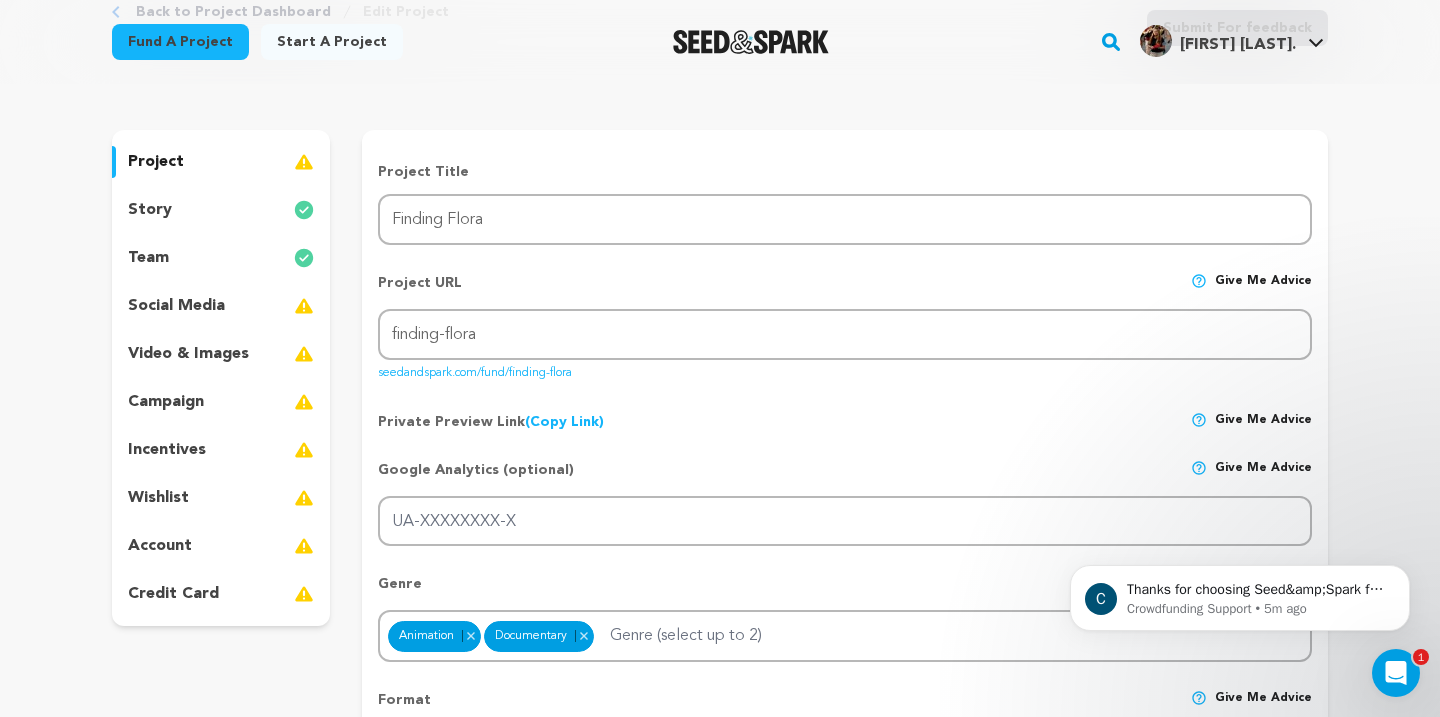 click on "team" at bounding box center [148, 258] 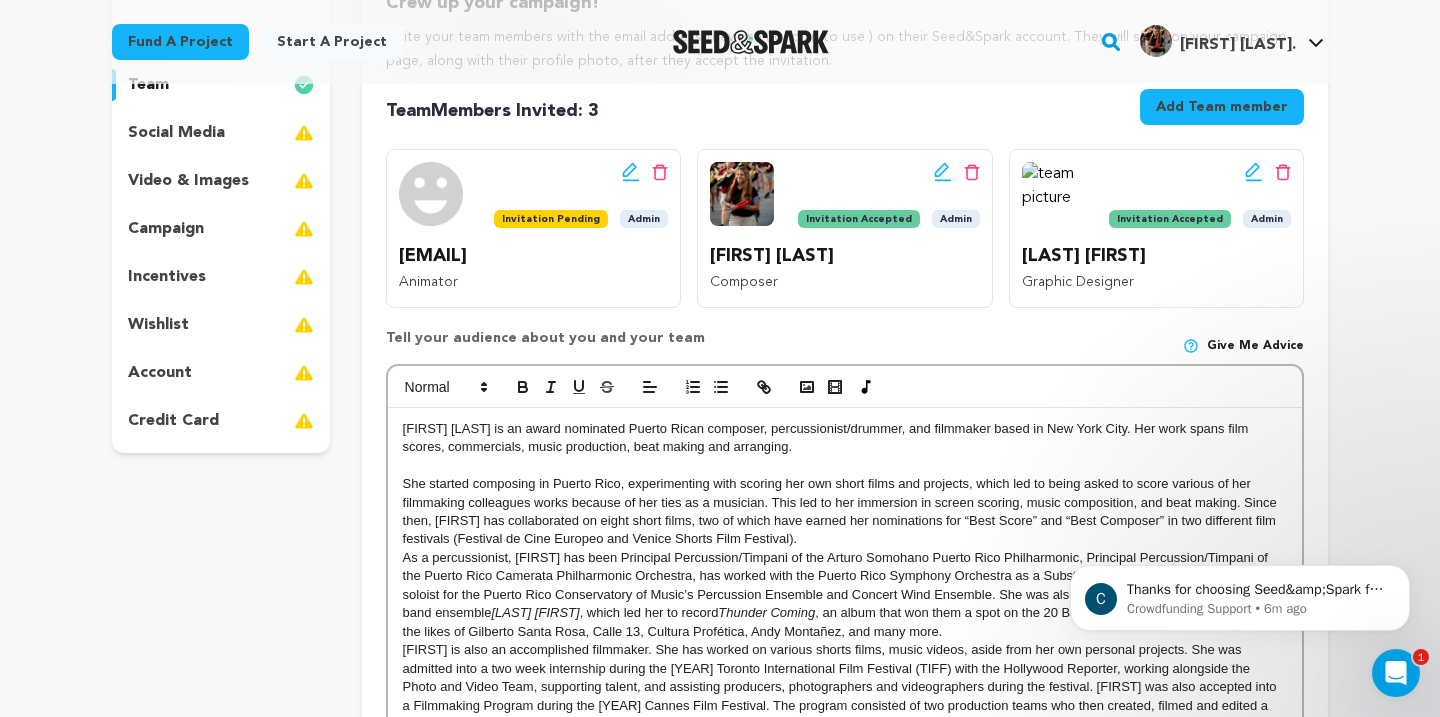 scroll, scrollTop: 91, scrollLeft: 0, axis: vertical 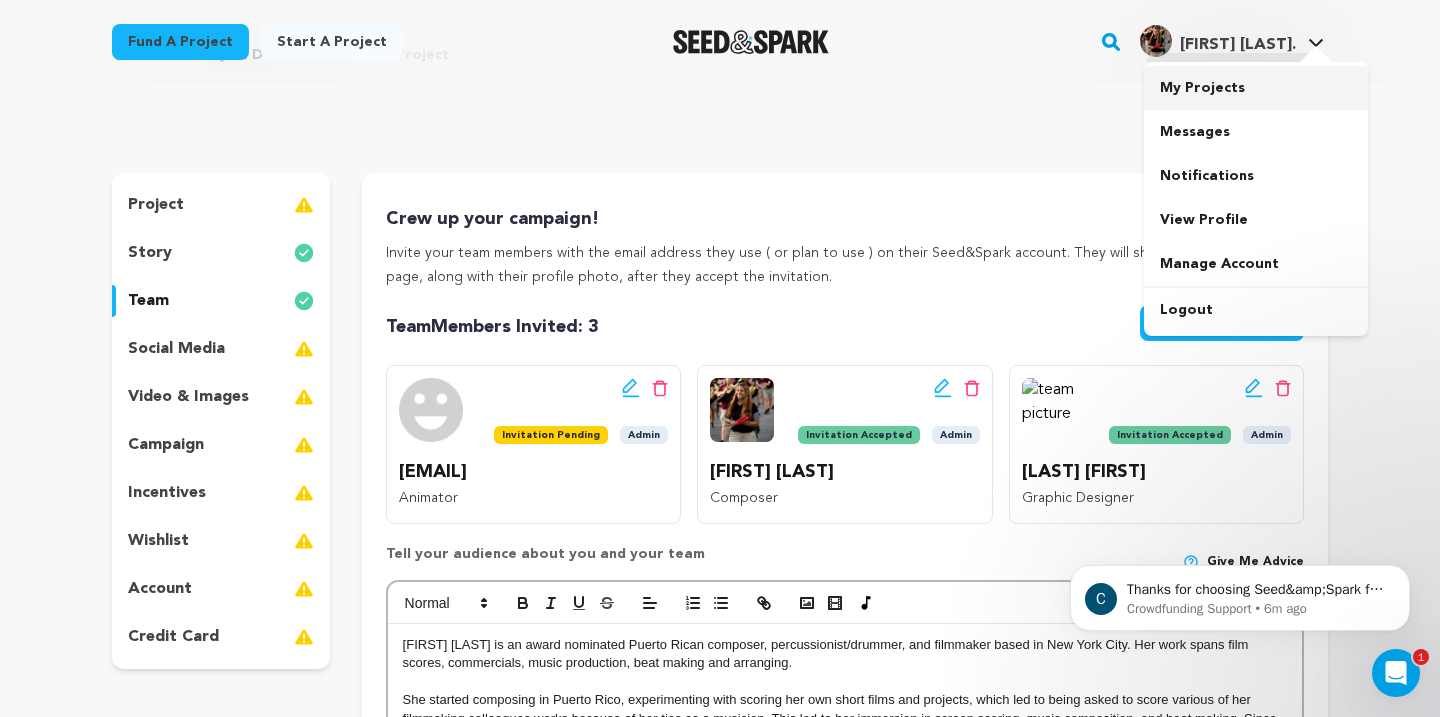 click on "My Projects" at bounding box center [1256, 88] 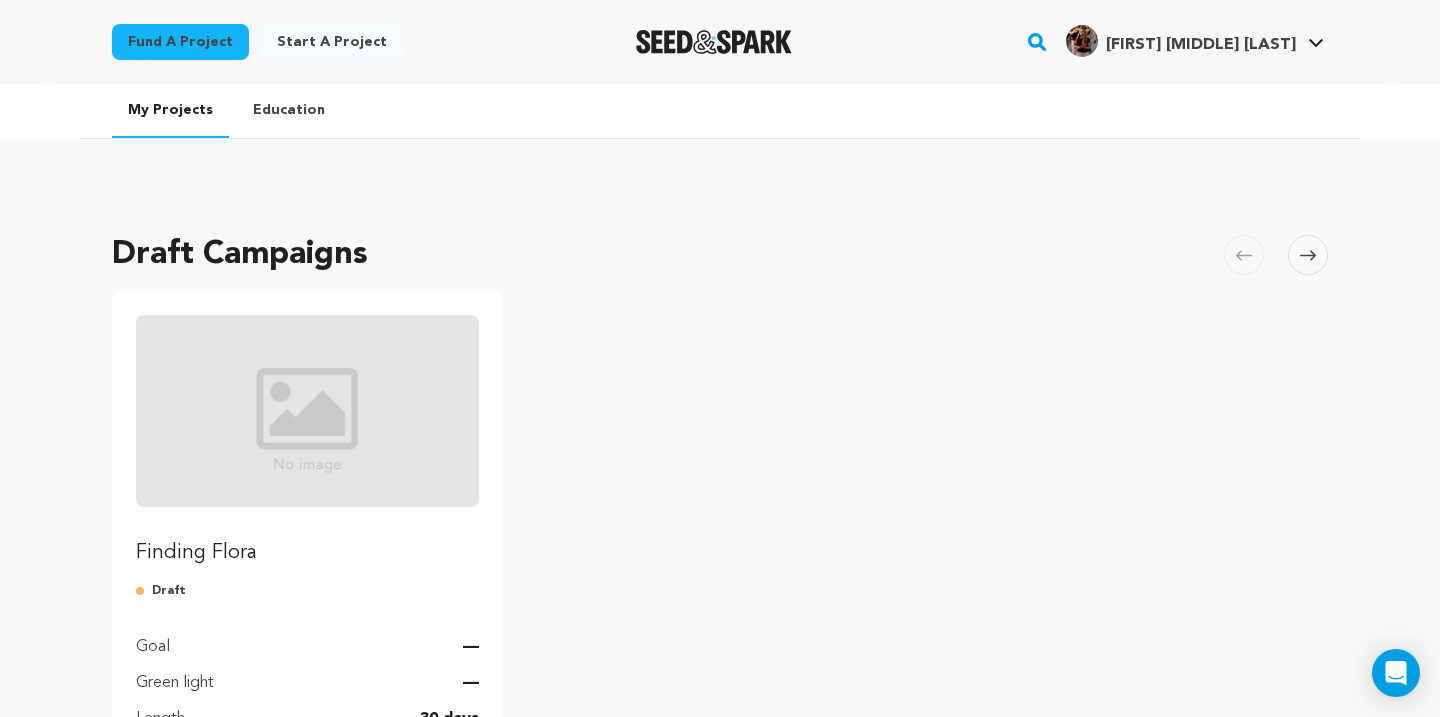 scroll, scrollTop: 0, scrollLeft: 0, axis: both 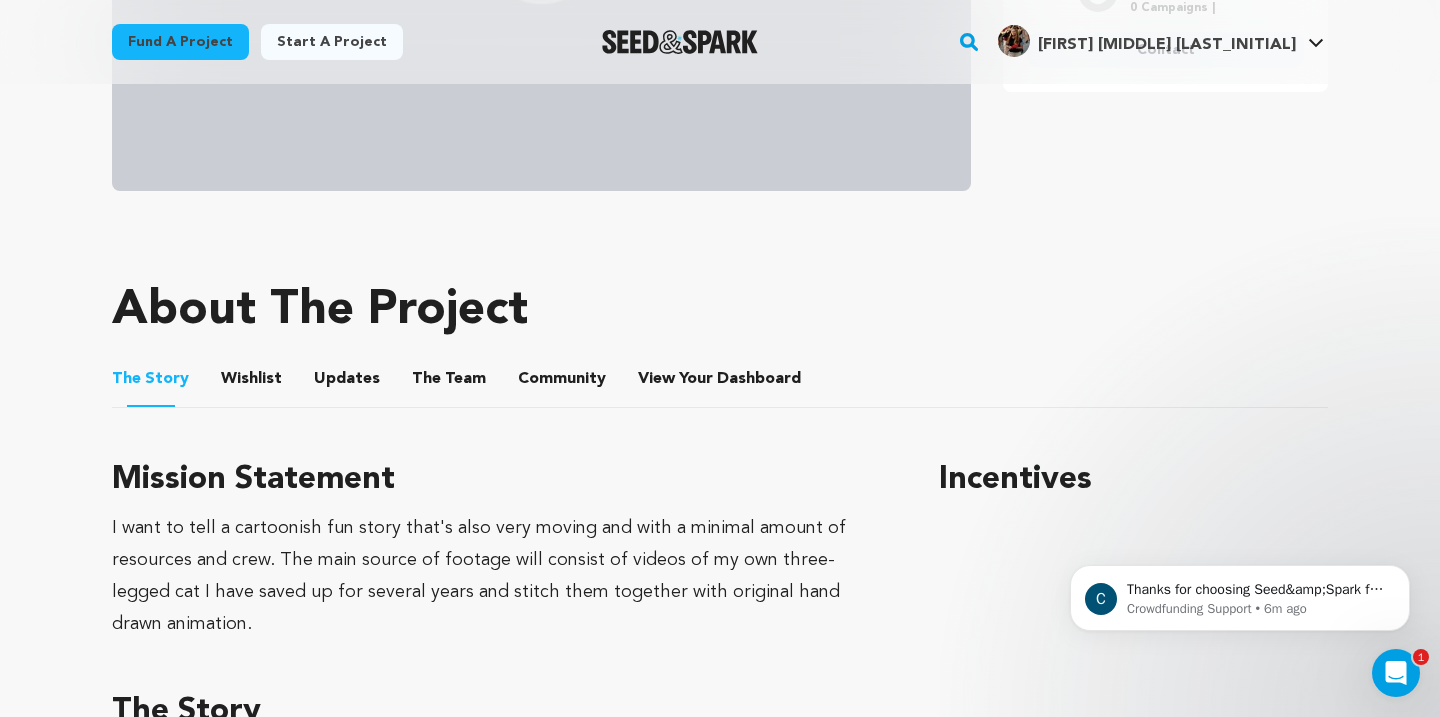 click on "The Team" at bounding box center [449, 383] 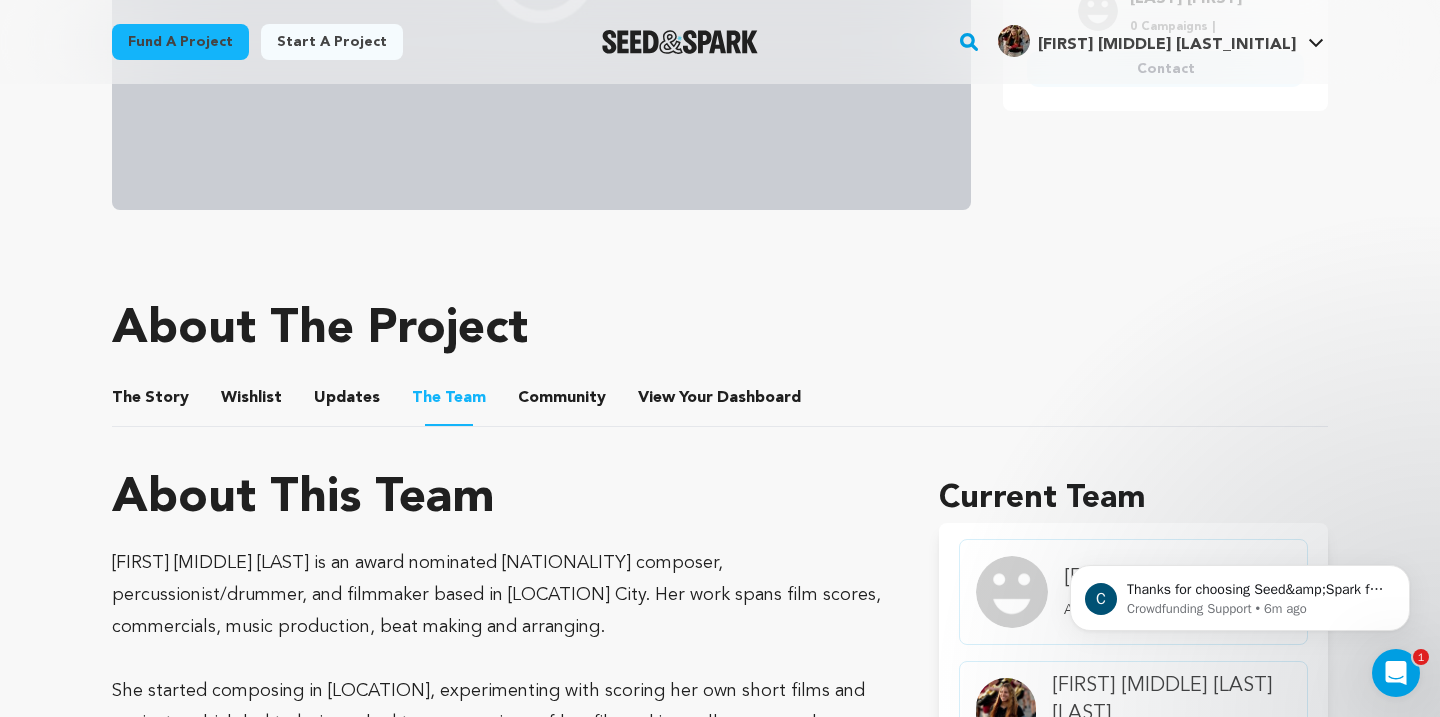 scroll, scrollTop: 680, scrollLeft: 0, axis: vertical 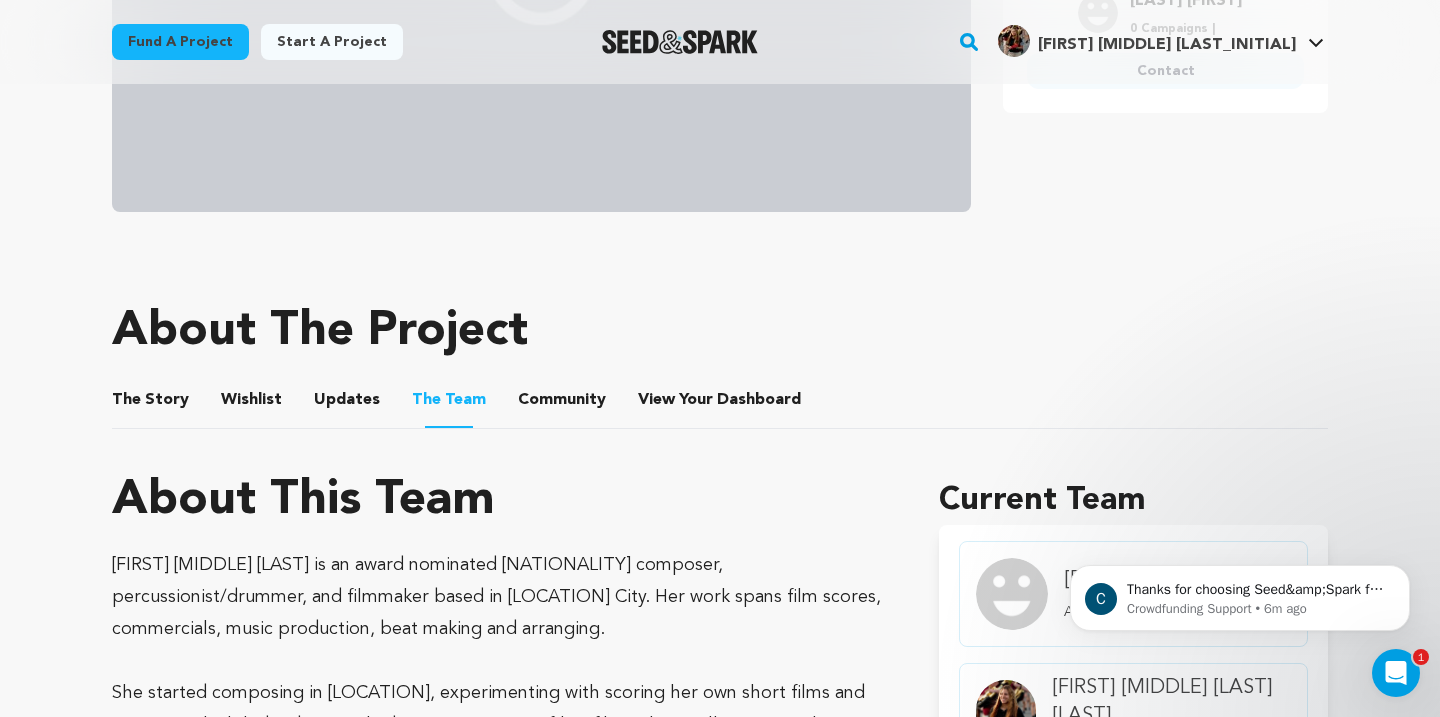 click on "Community" at bounding box center [562, 404] 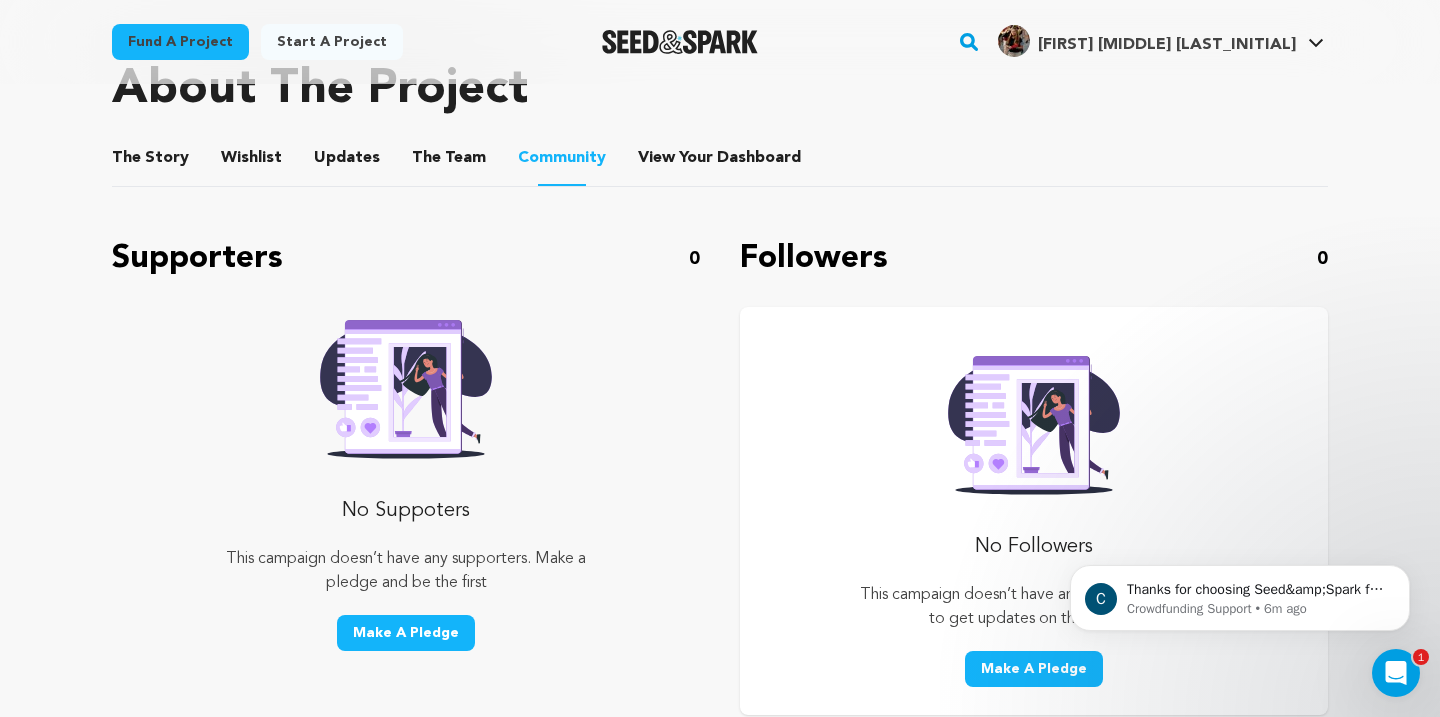 scroll, scrollTop: 852, scrollLeft: 0, axis: vertical 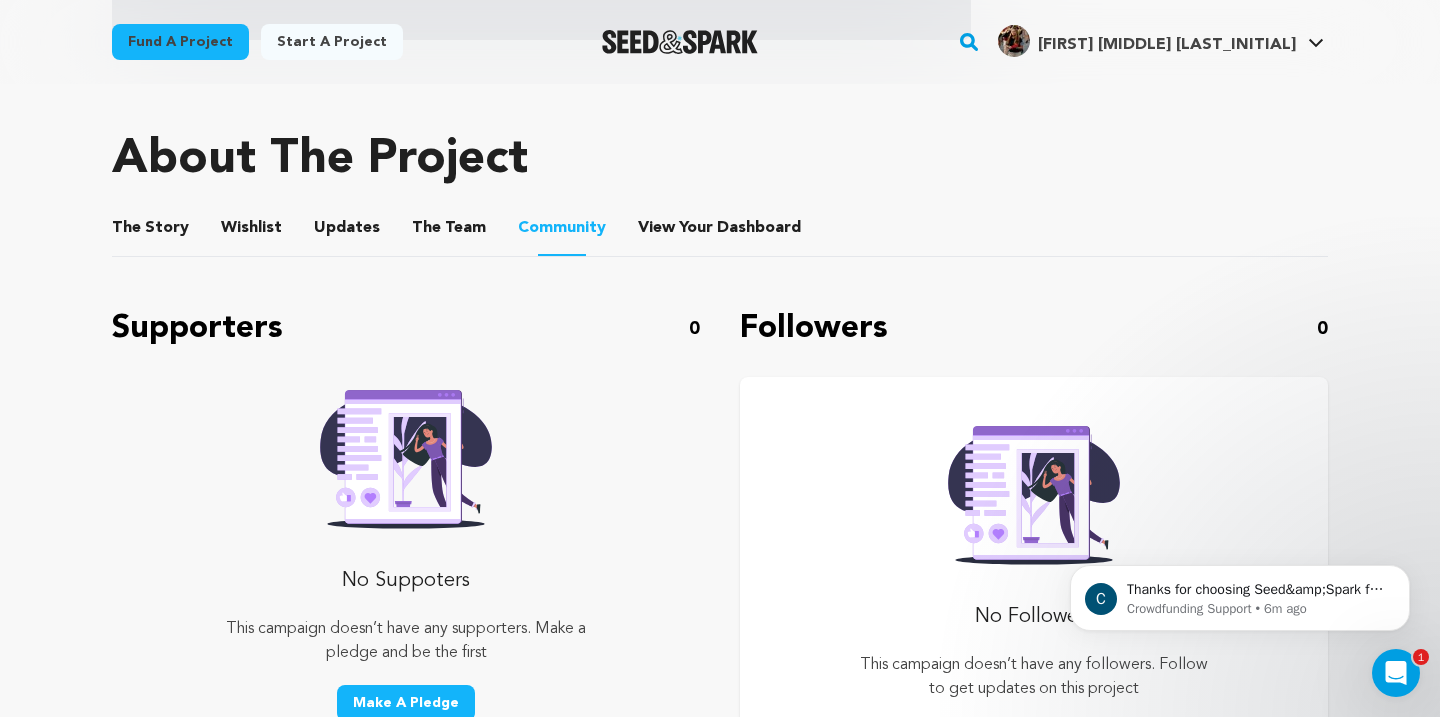 click on "View Your Dashboard" at bounding box center (662, 232) 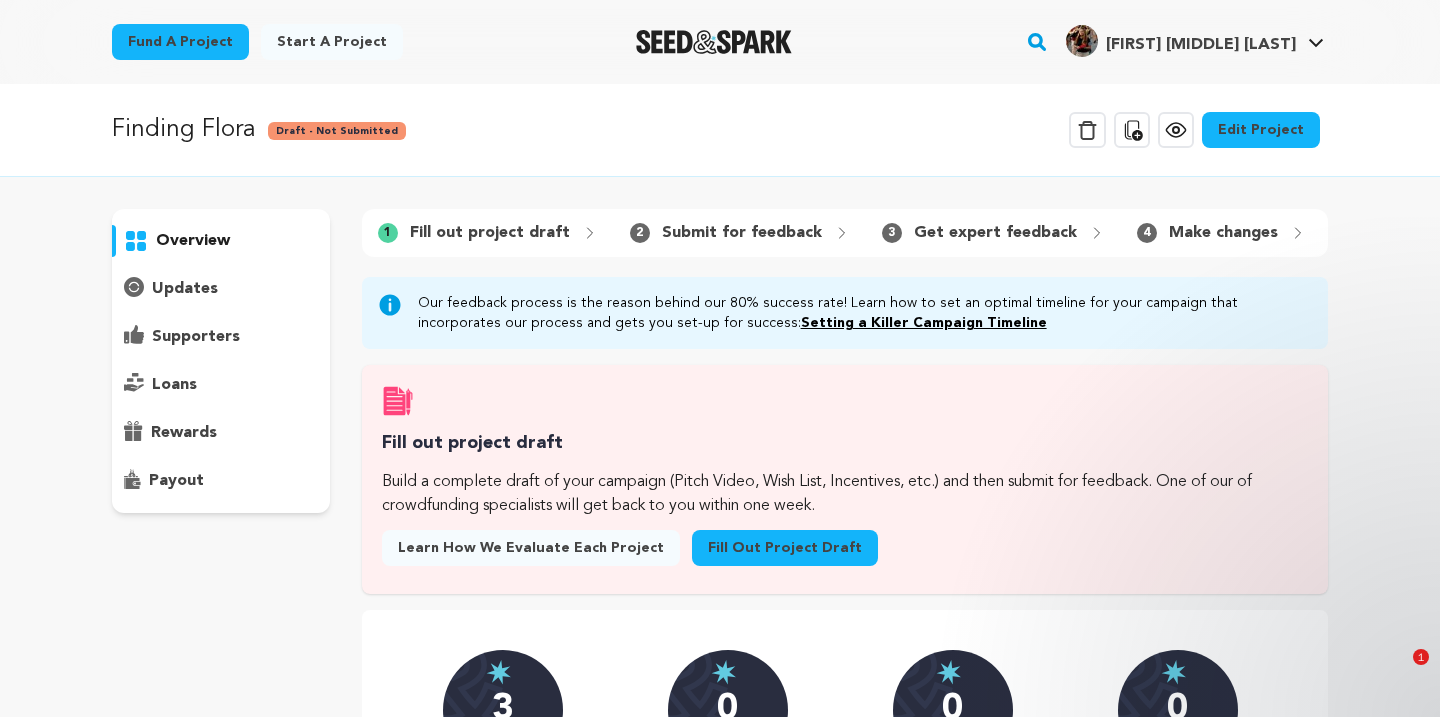 scroll, scrollTop: 182, scrollLeft: 0, axis: vertical 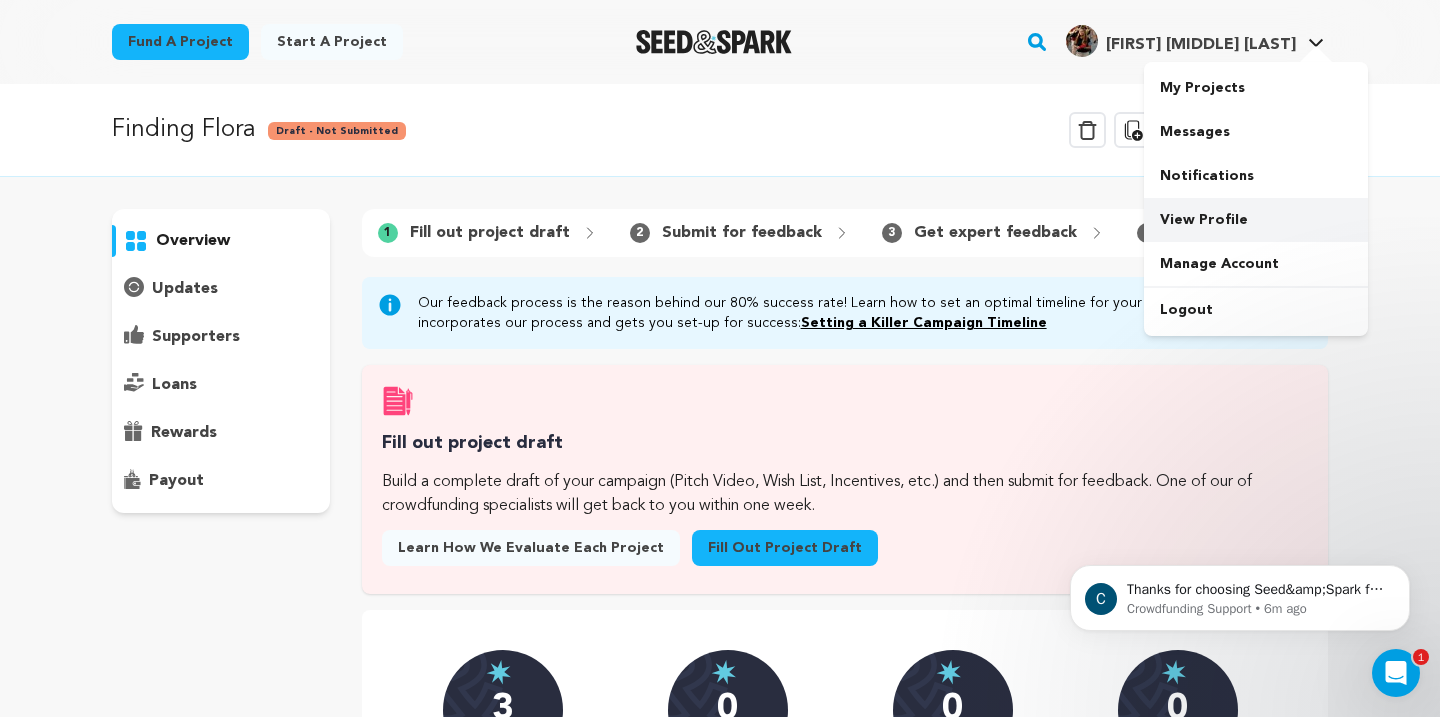 click on "View Profile" at bounding box center [1256, 220] 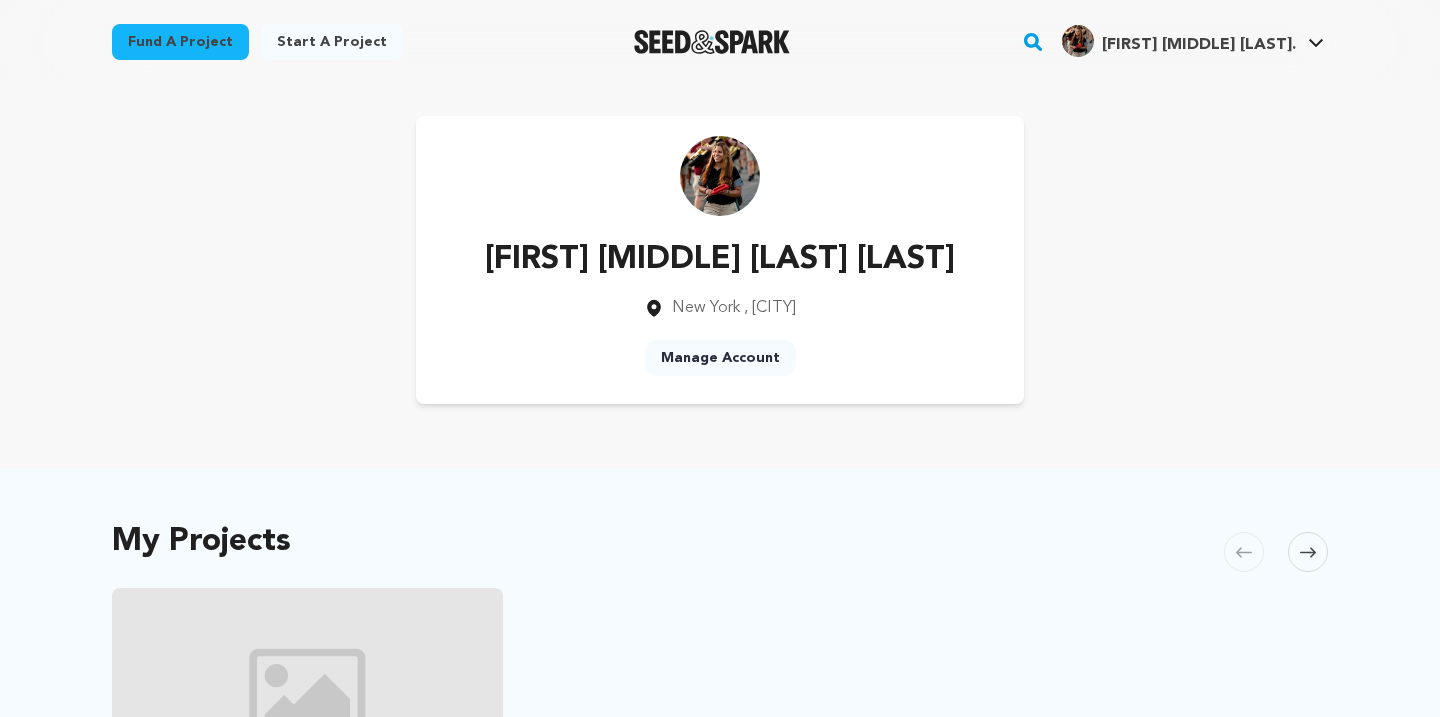 scroll, scrollTop: 0, scrollLeft: 0, axis: both 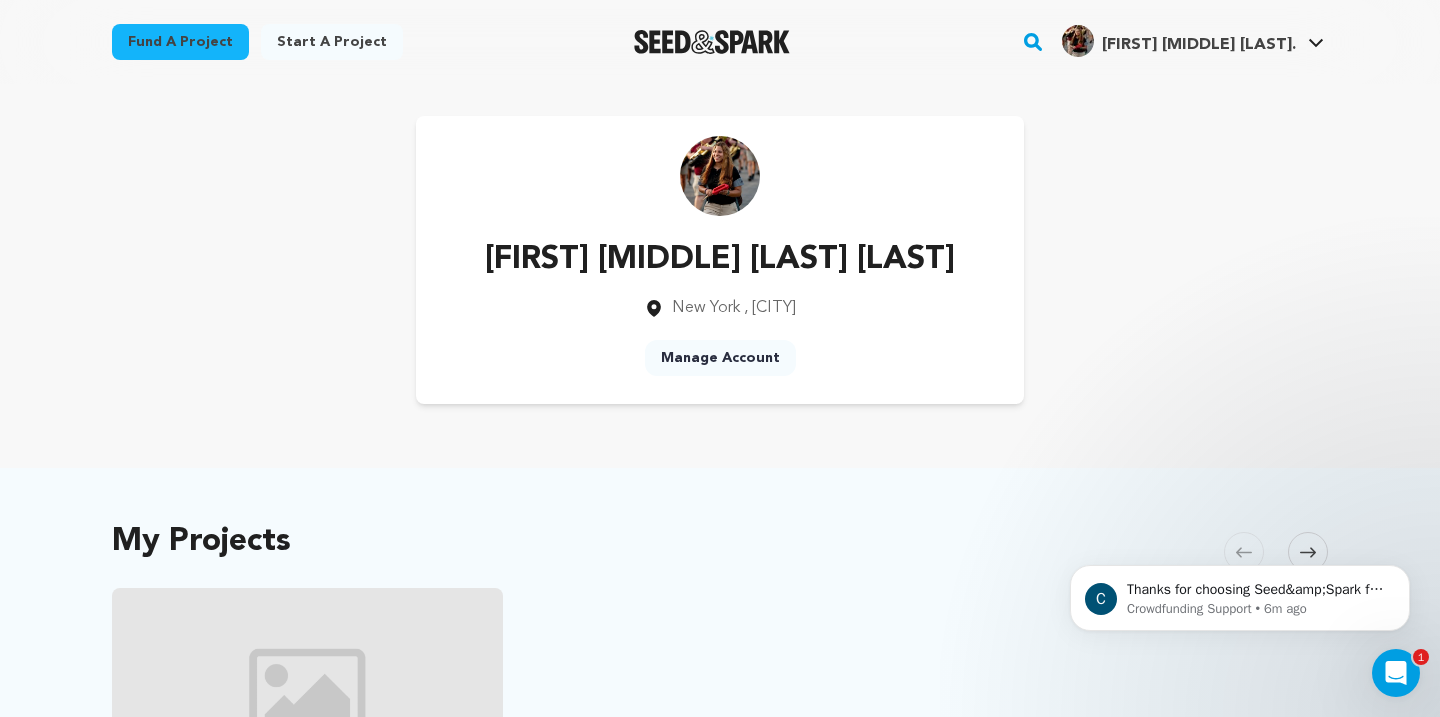 click on "Manage Account" at bounding box center [720, 358] 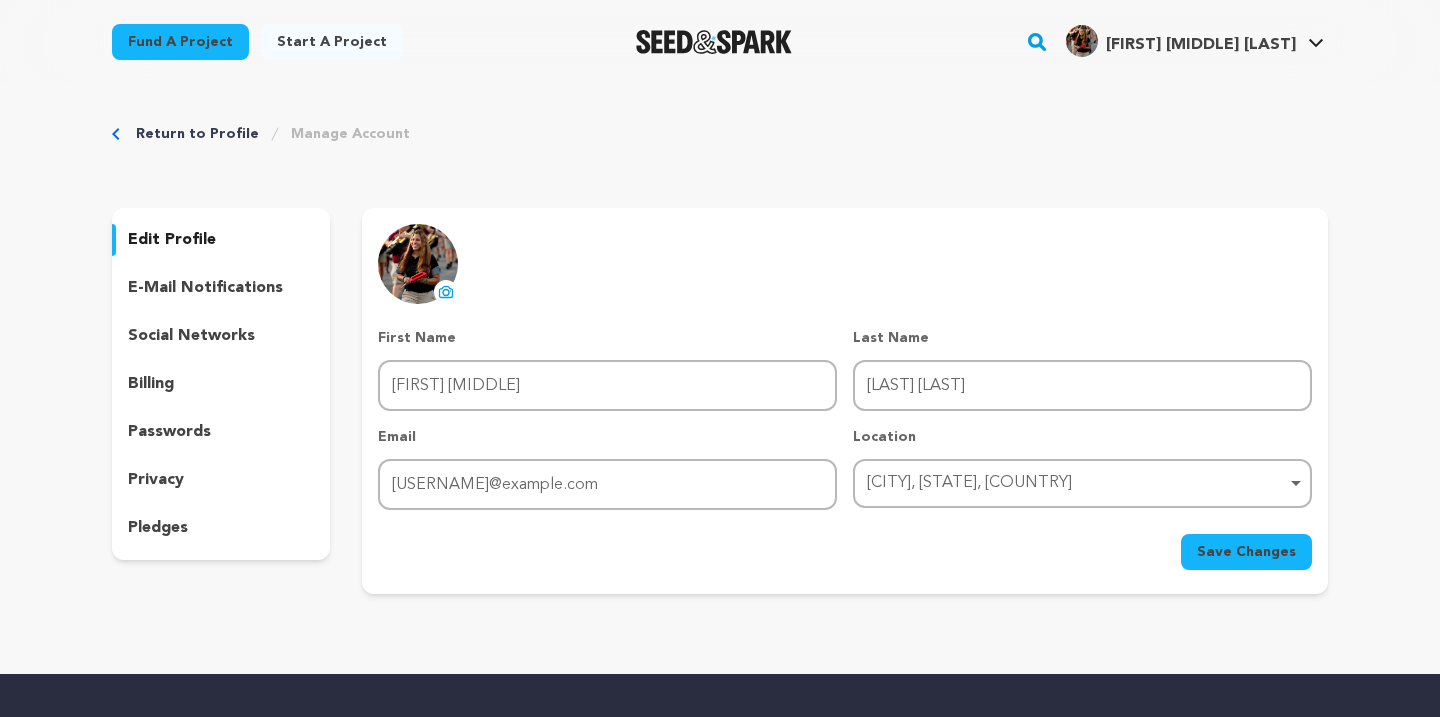 scroll, scrollTop: 0, scrollLeft: 0, axis: both 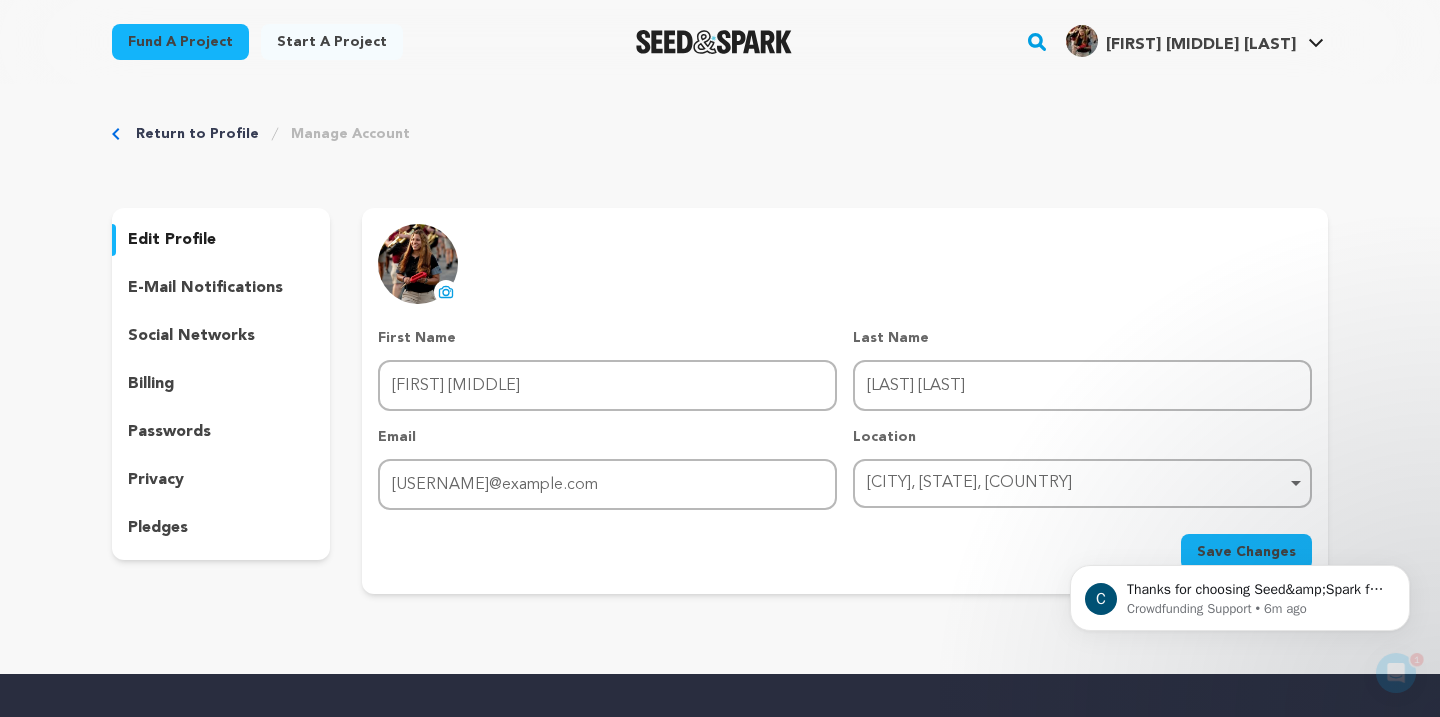 click at bounding box center [418, 264] 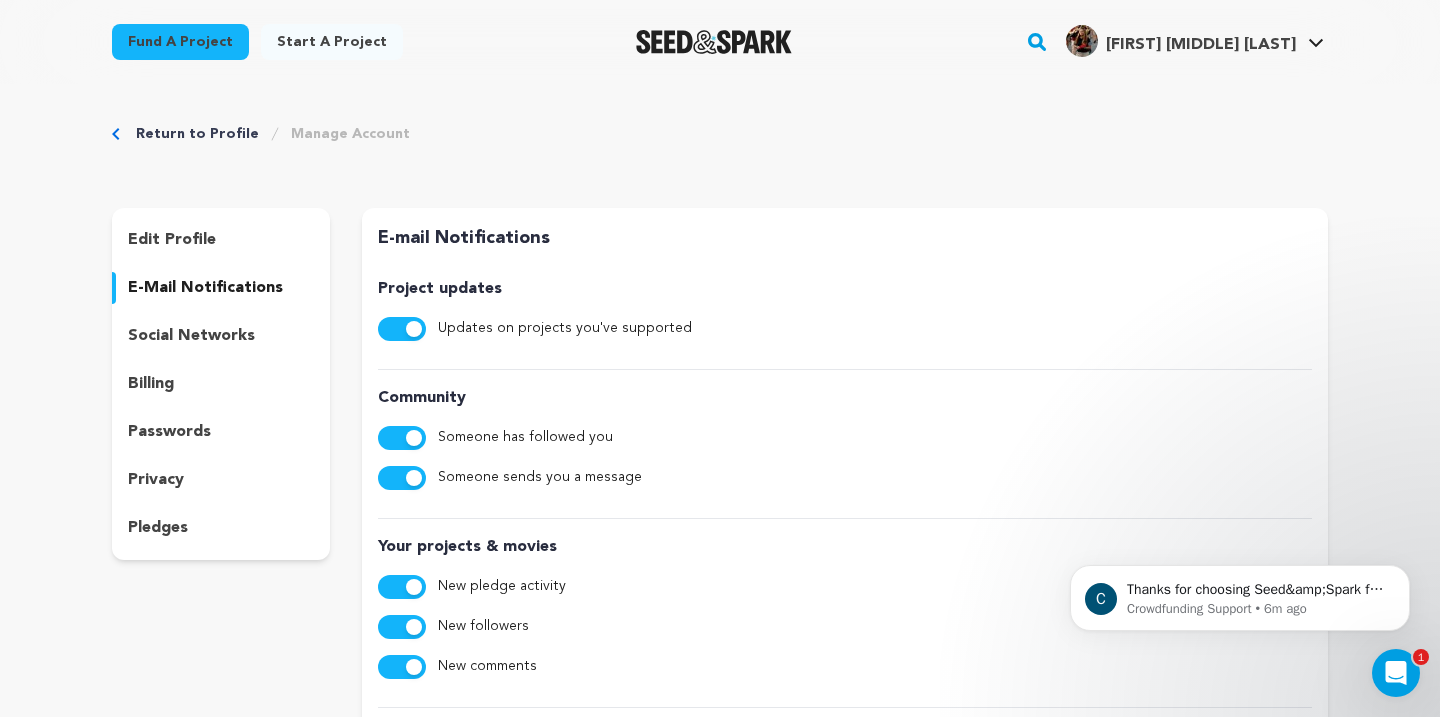 click on "edit profile
e-mail notifications
social networks
billing
passwords
privacy
pledges" at bounding box center [221, 384] 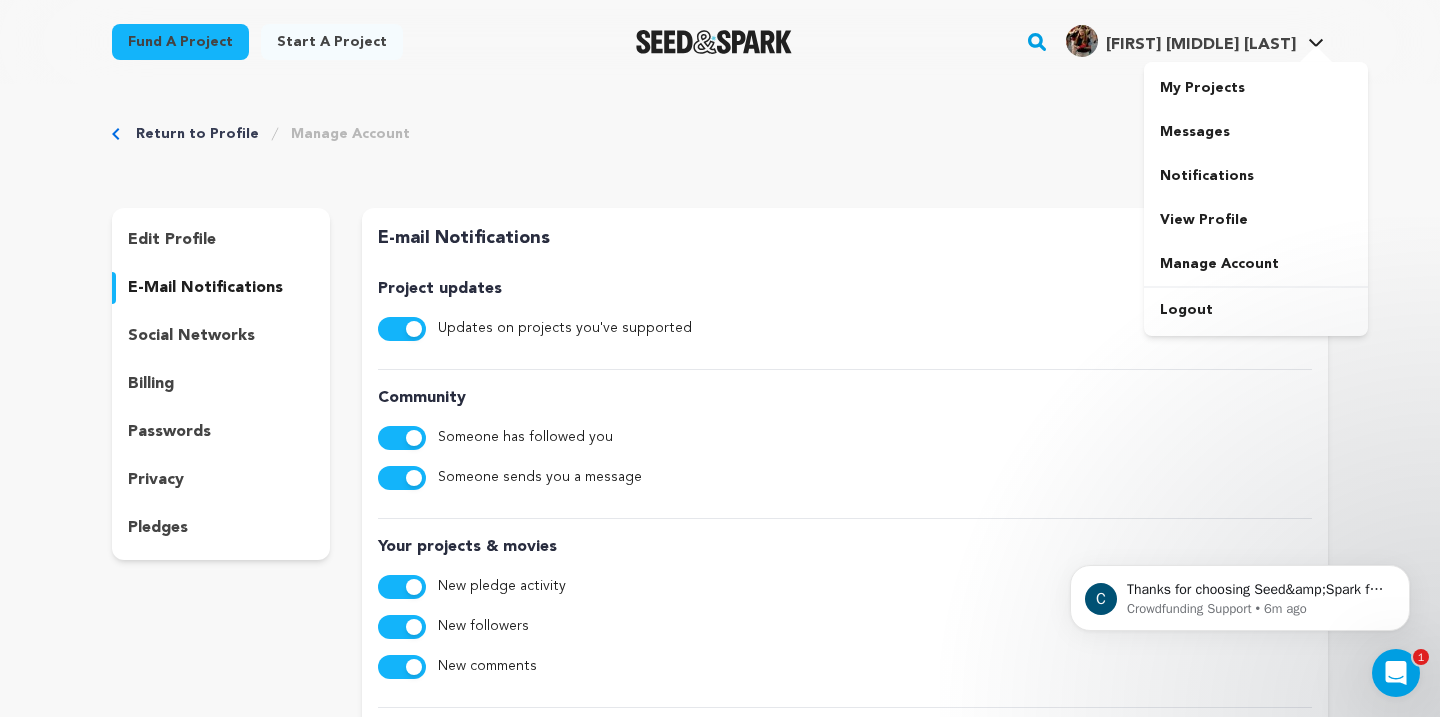 click on "[FIRST] [MIDDLE] [LAST]" at bounding box center (1181, 41) 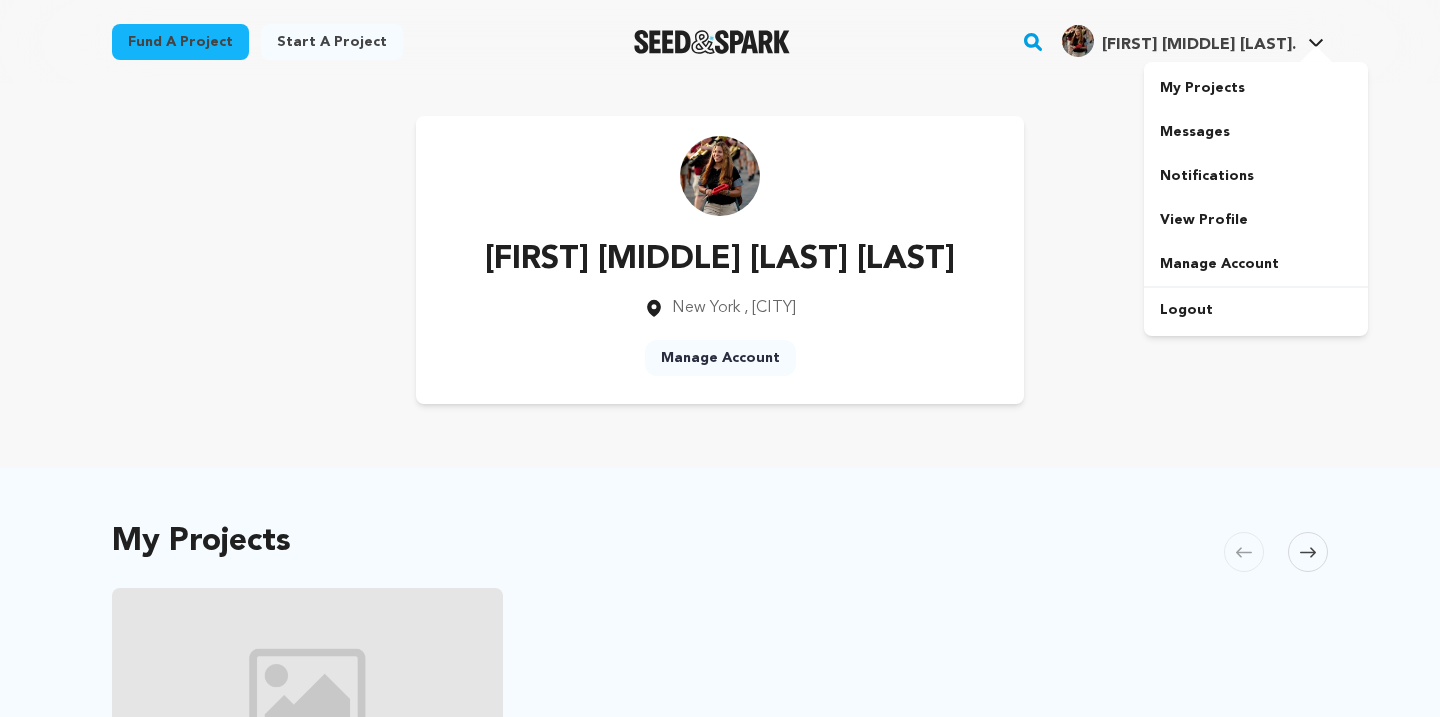 scroll, scrollTop: 0, scrollLeft: 0, axis: both 